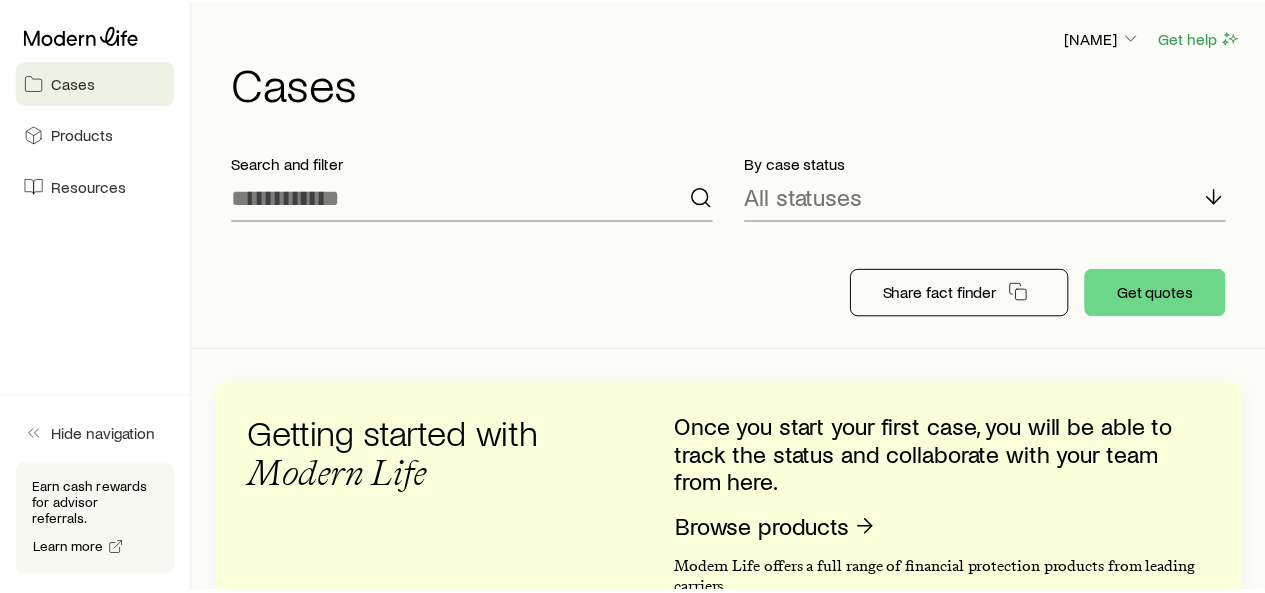 scroll, scrollTop: 0, scrollLeft: 0, axis: both 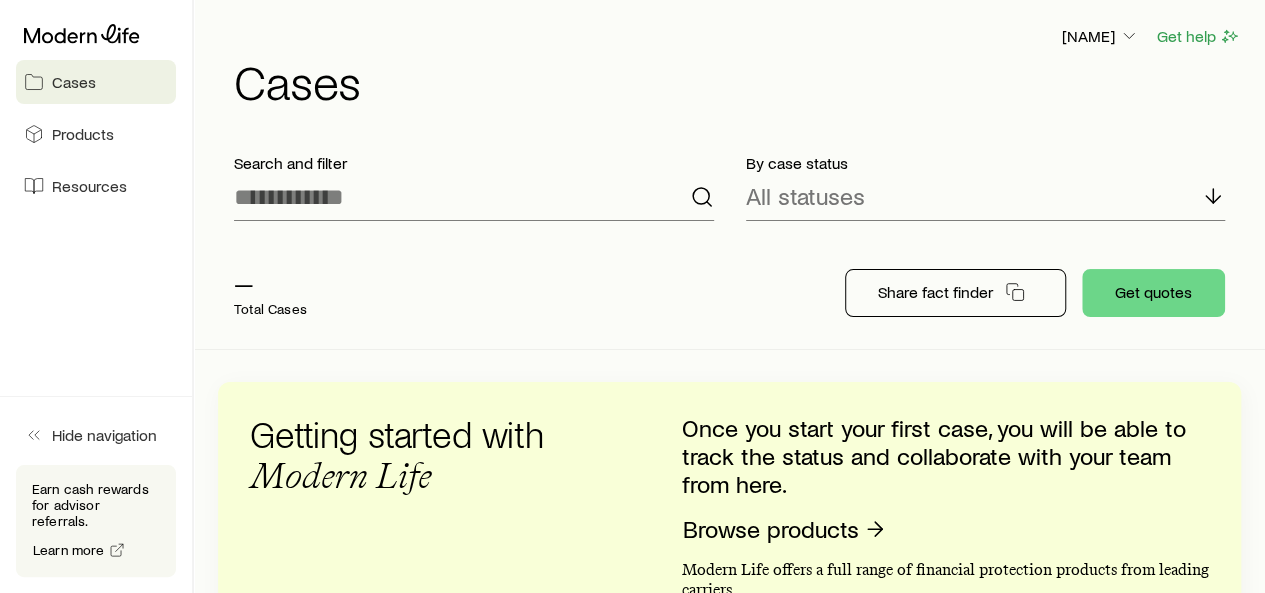 click on "— Total Cases Share fact finder Get quotes" at bounding box center (729, 293) 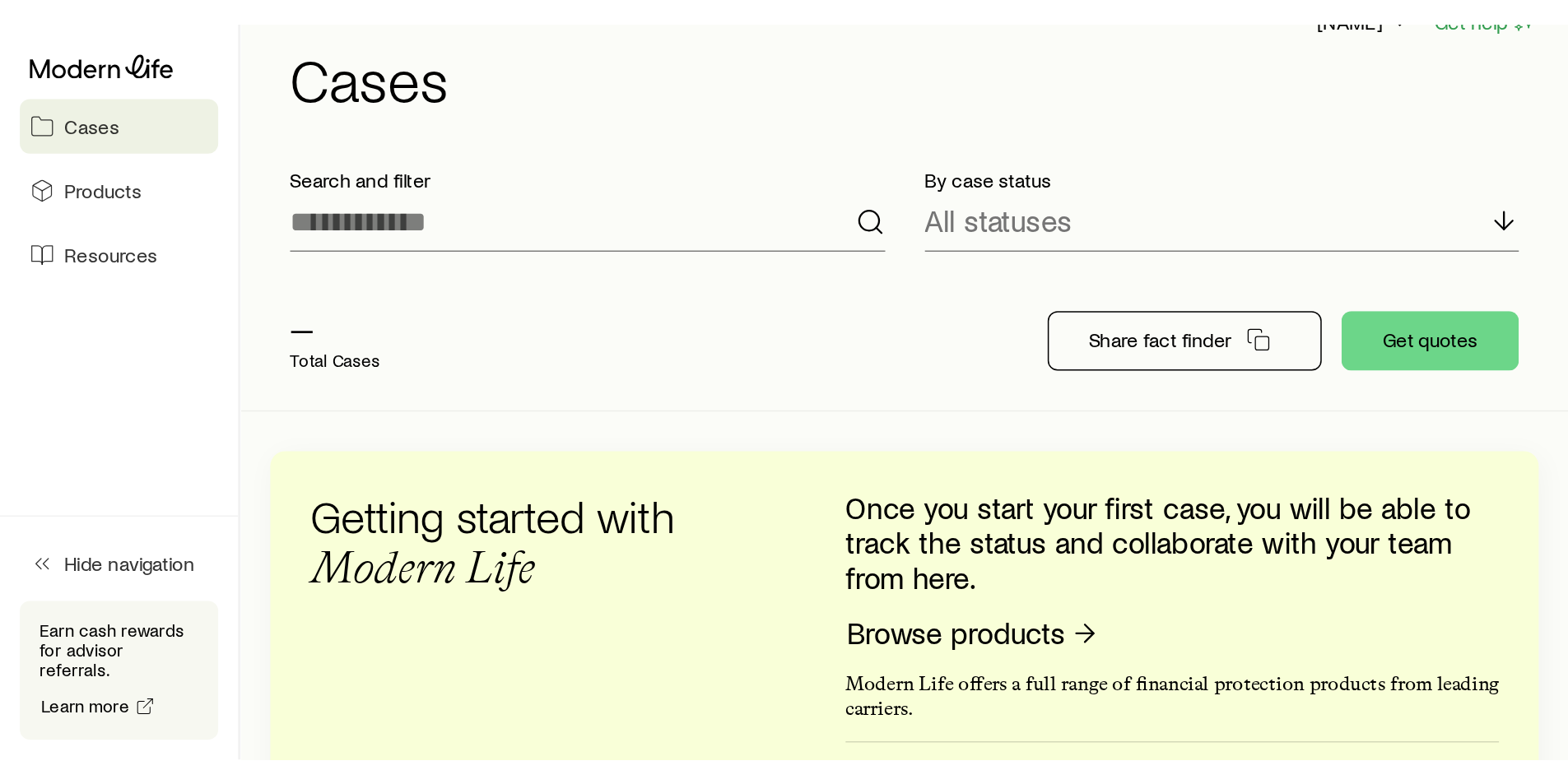 scroll, scrollTop: 0, scrollLeft: 0, axis: both 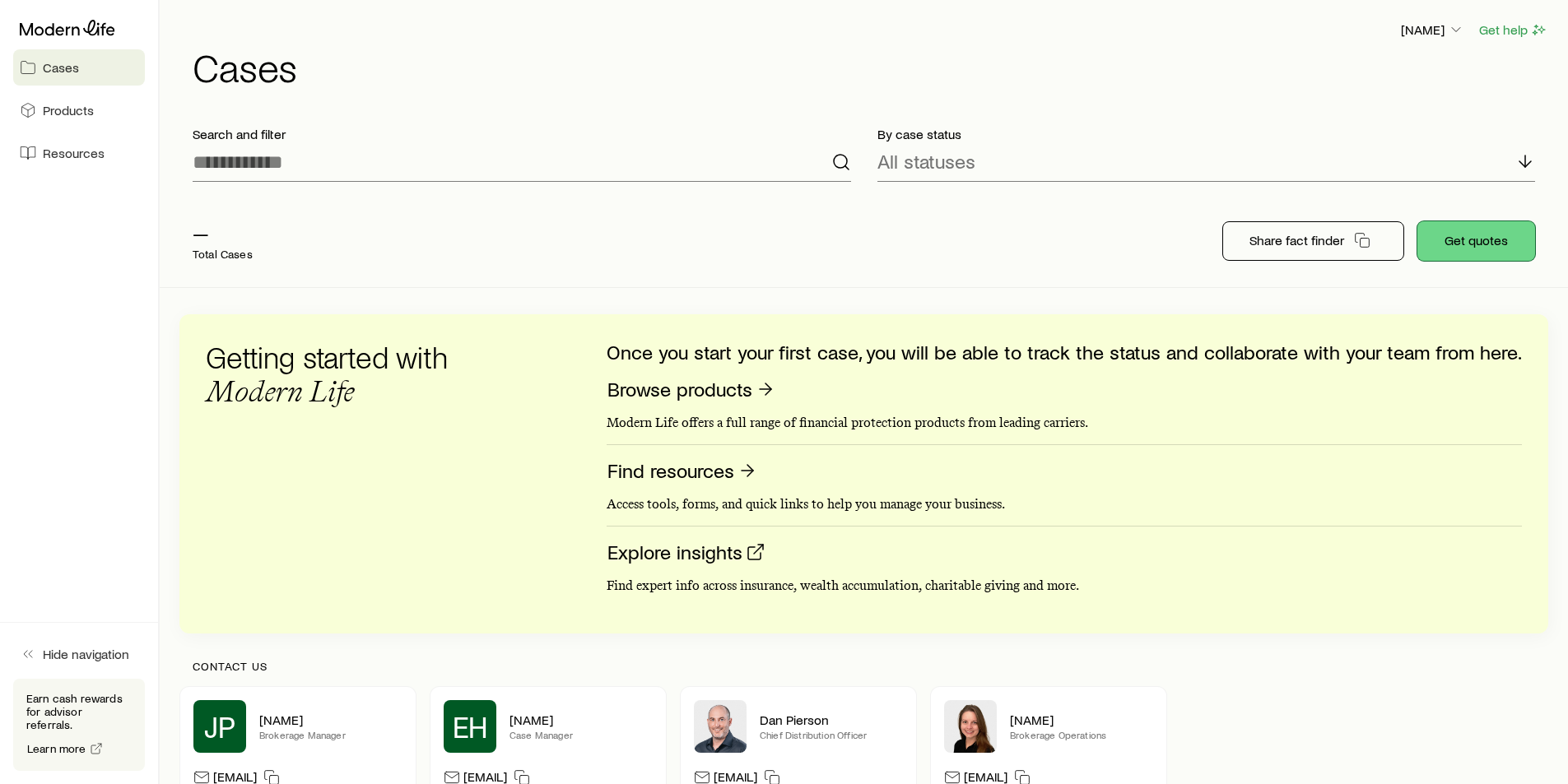 click on "Get quotes" at bounding box center [1476, 241] 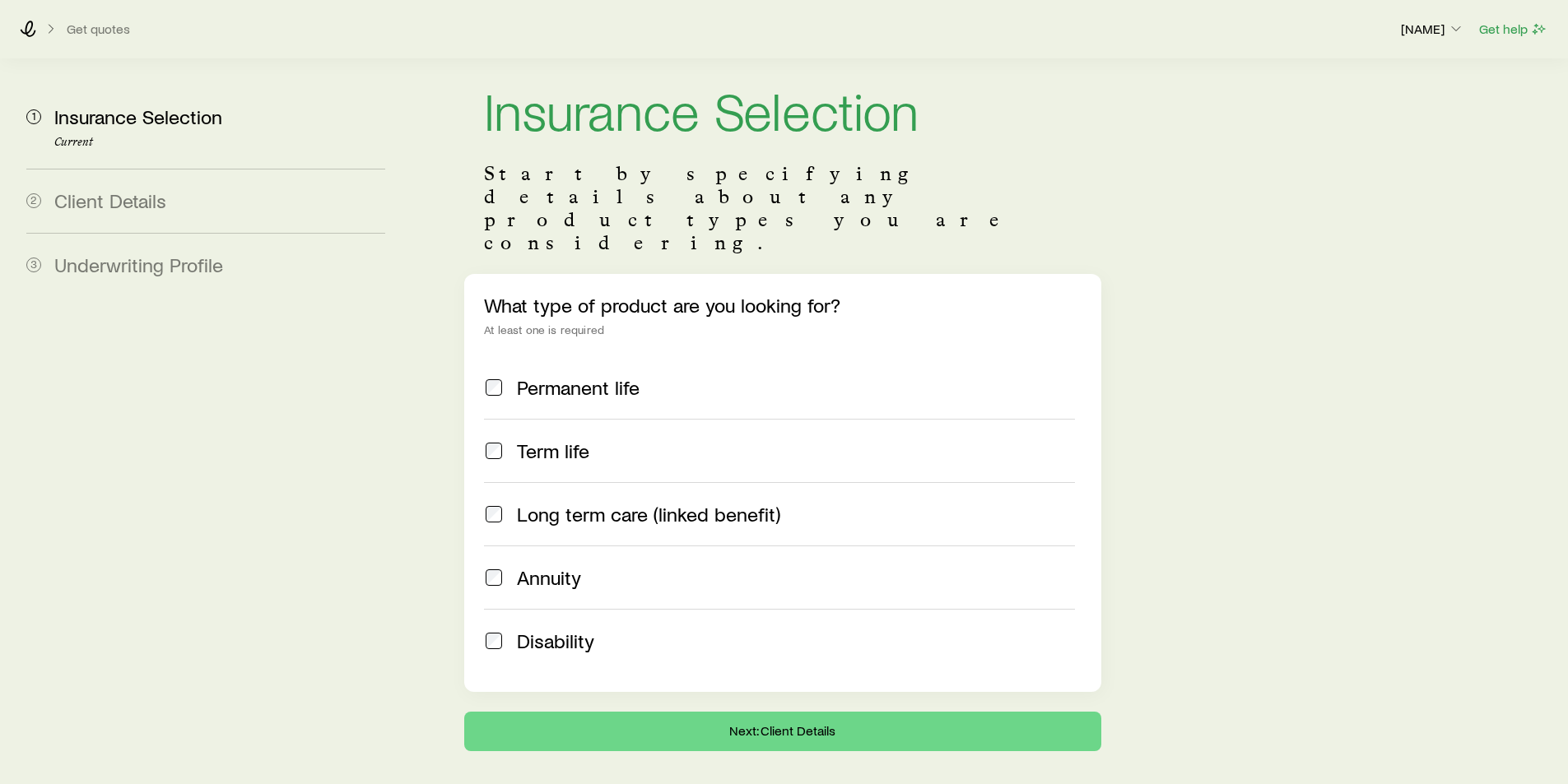 scroll, scrollTop: 32, scrollLeft: 0, axis: vertical 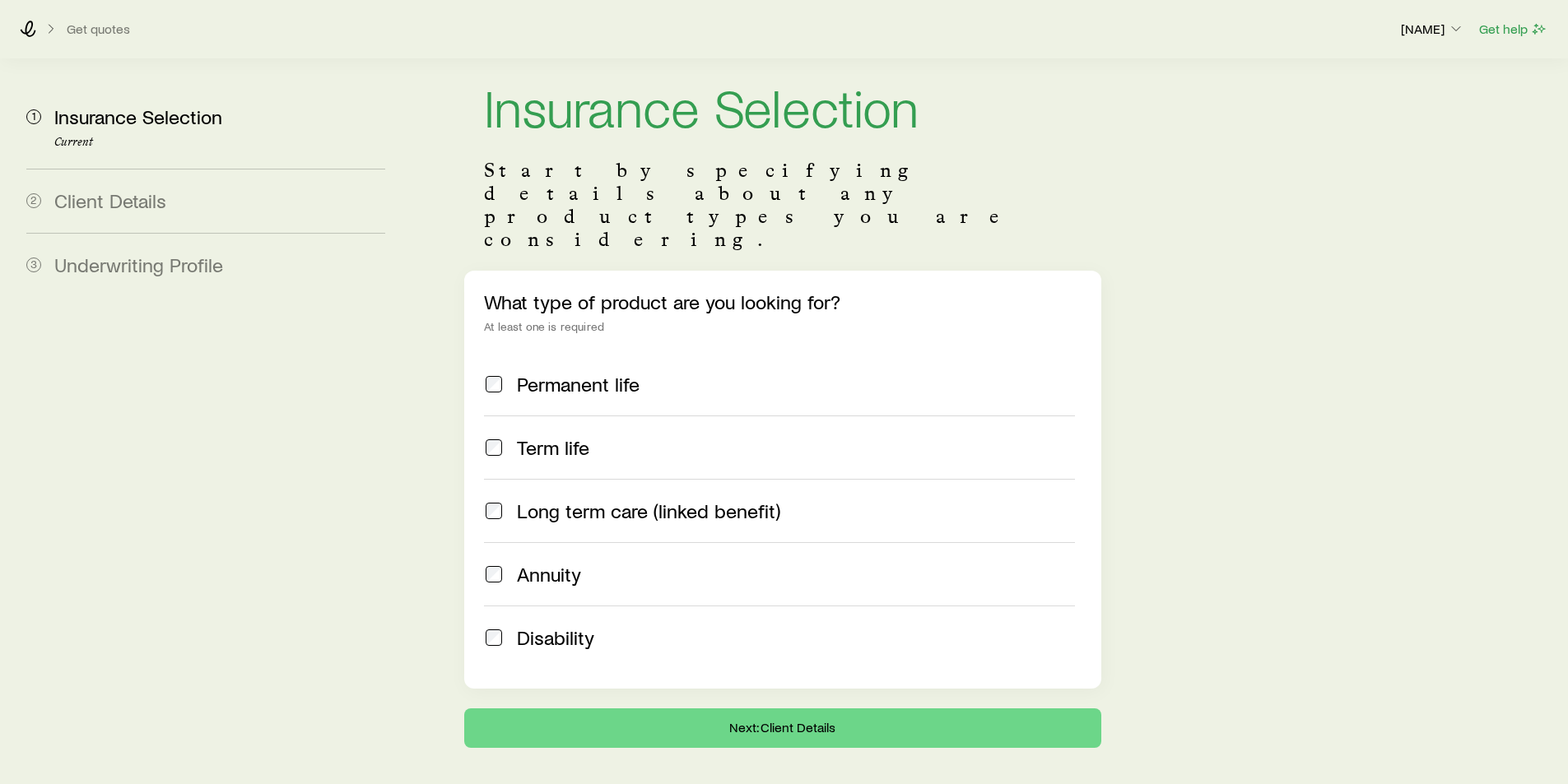 click on "Long term care (linked benefit)" at bounding box center (649, 511) 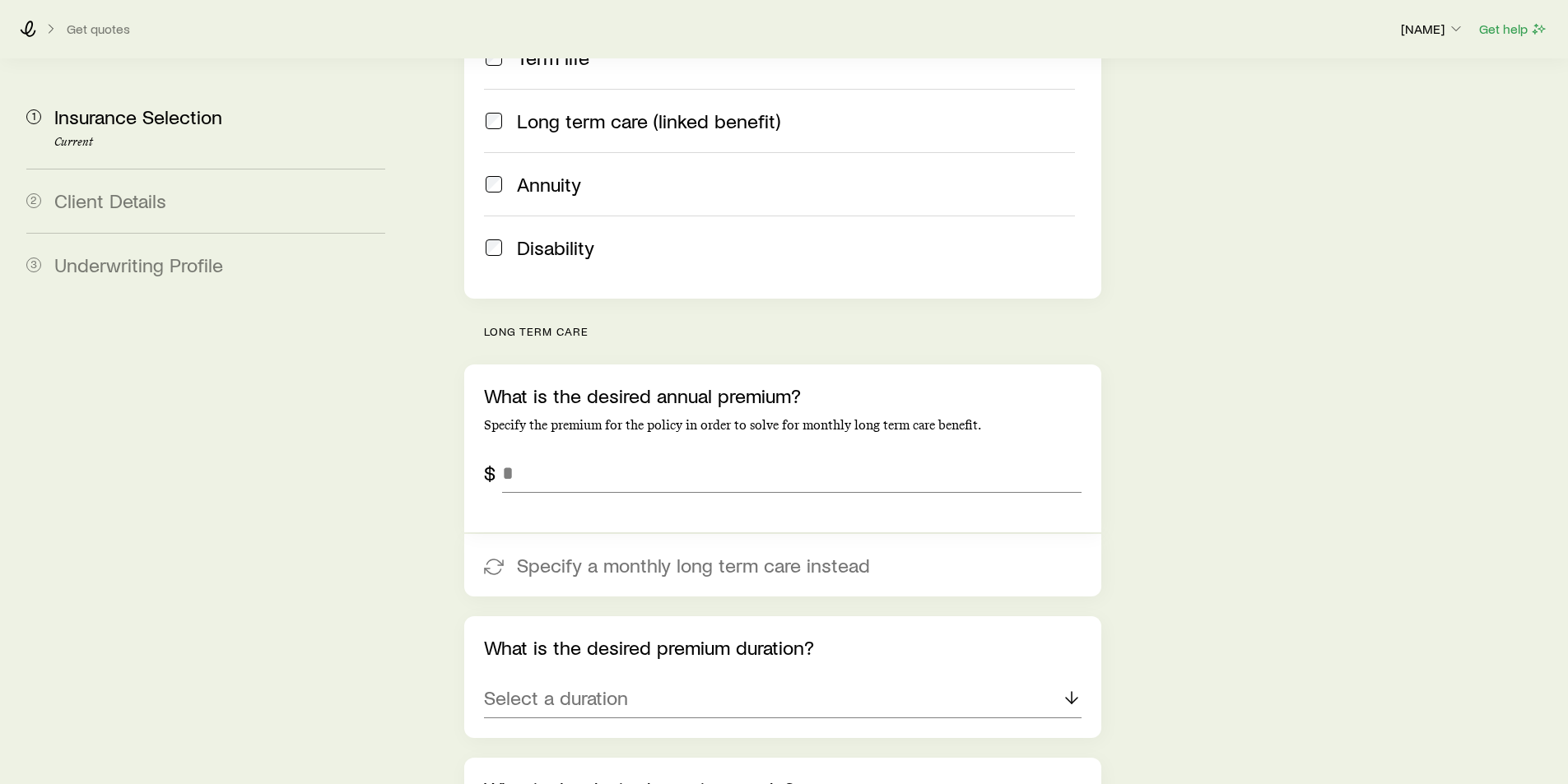 scroll, scrollTop: 421, scrollLeft: 0, axis: vertical 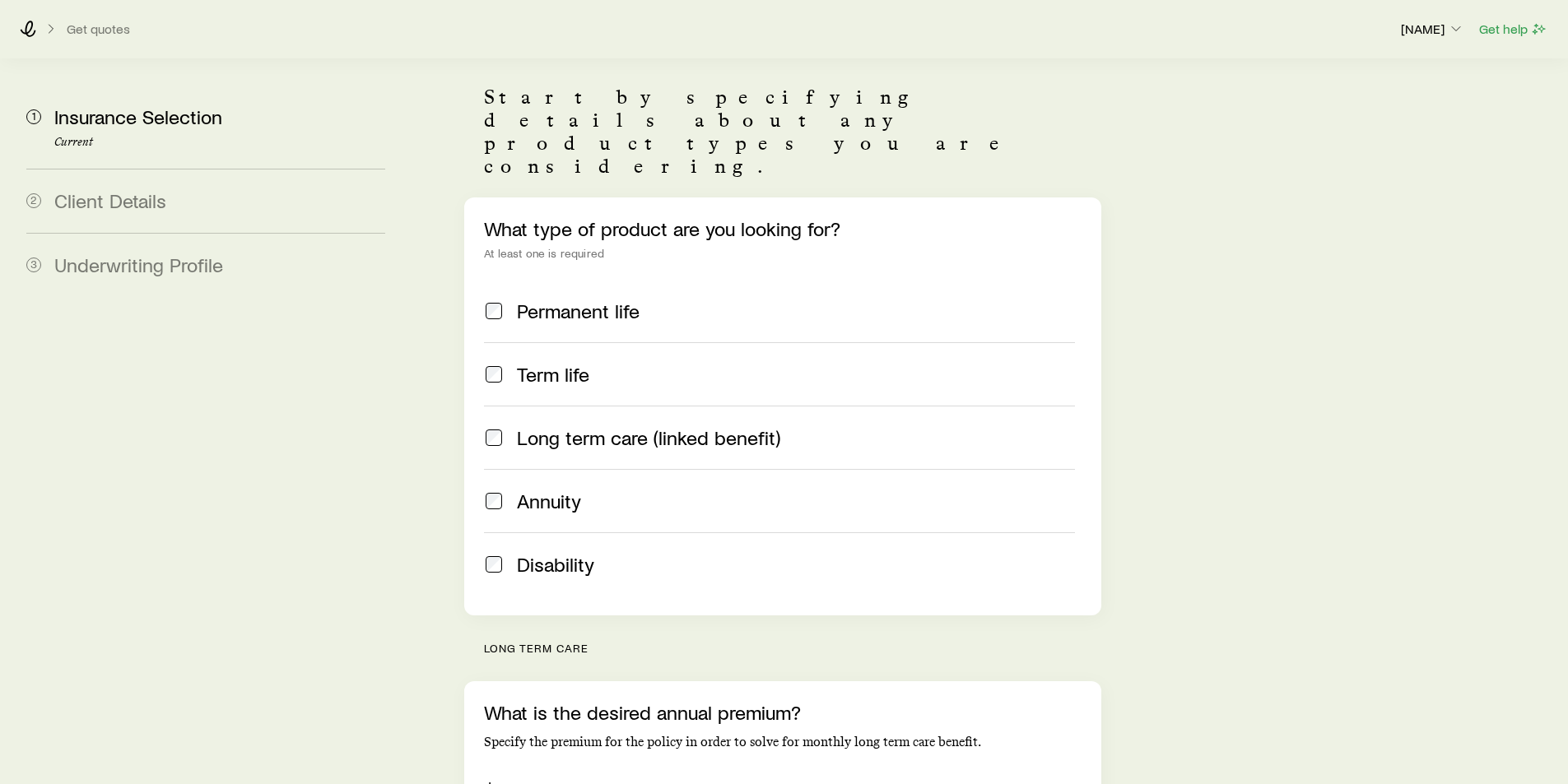 click on "Long term care (linked benefit)" at bounding box center (779, 437) 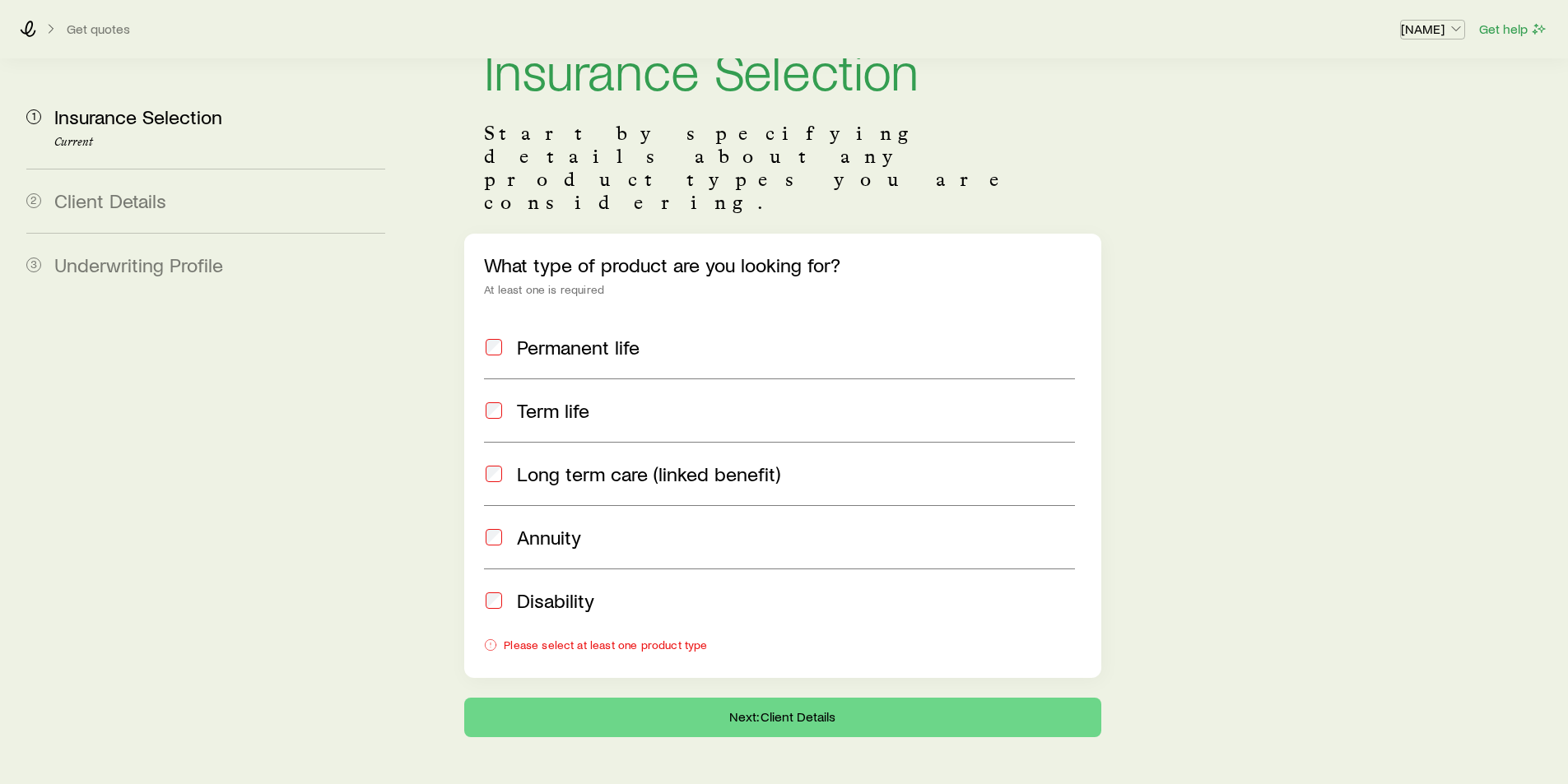 click on "[NAME]" at bounding box center (1432, 29) 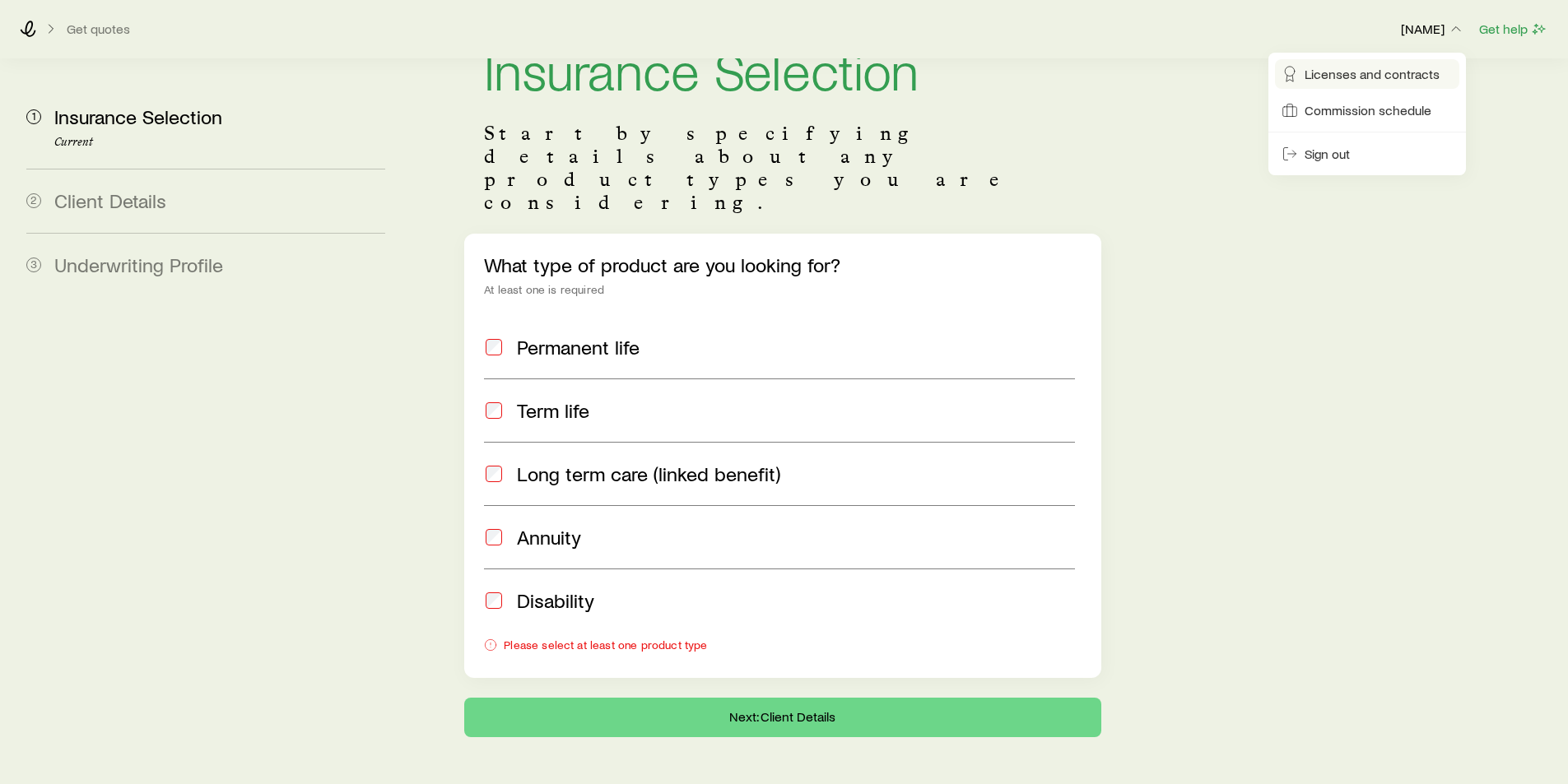 click on "Licenses and contracts" at bounding box center (1372, 74) 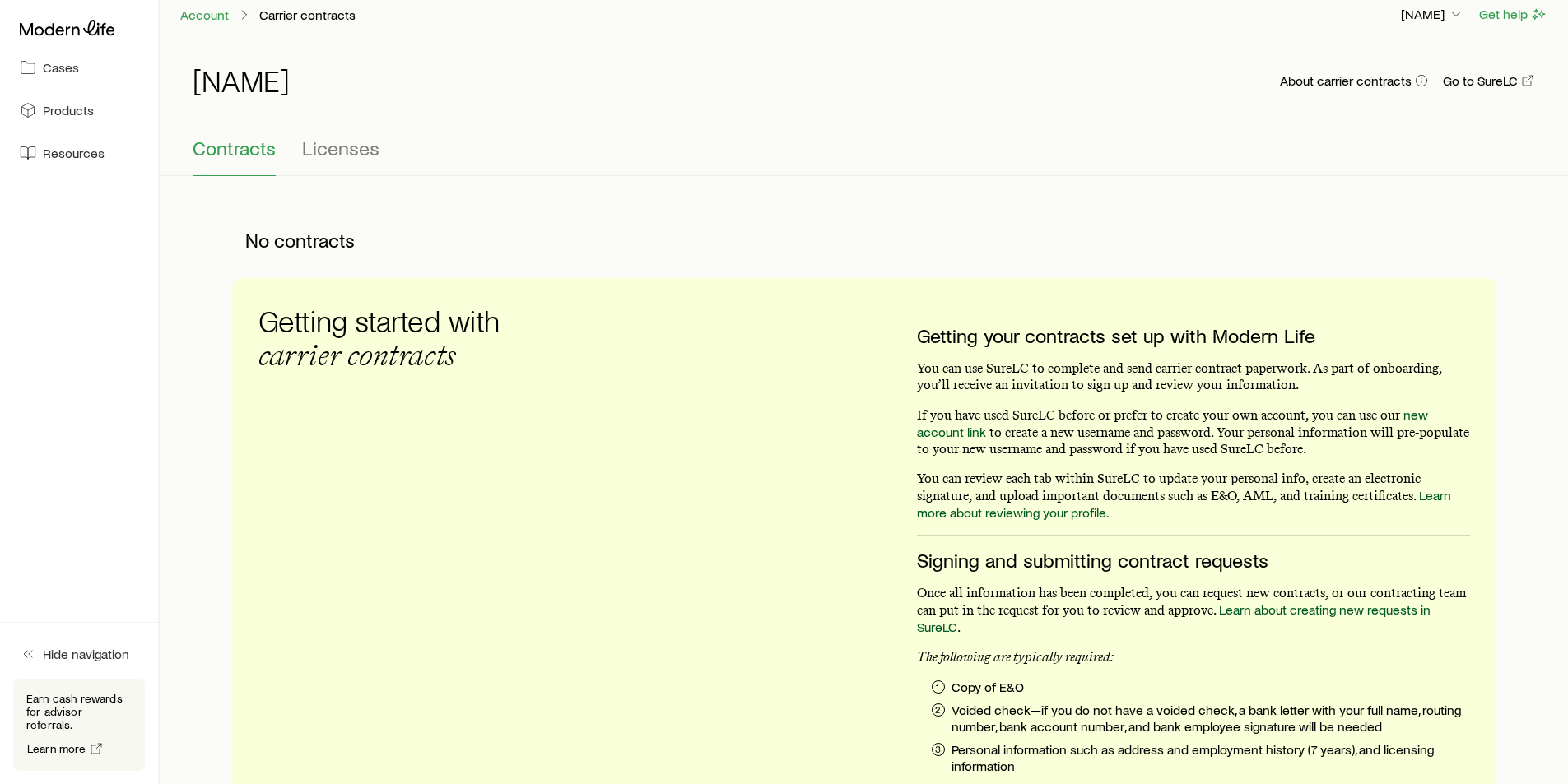 scroll, scrollTop: 0, scrollLeft: 0, axis: both 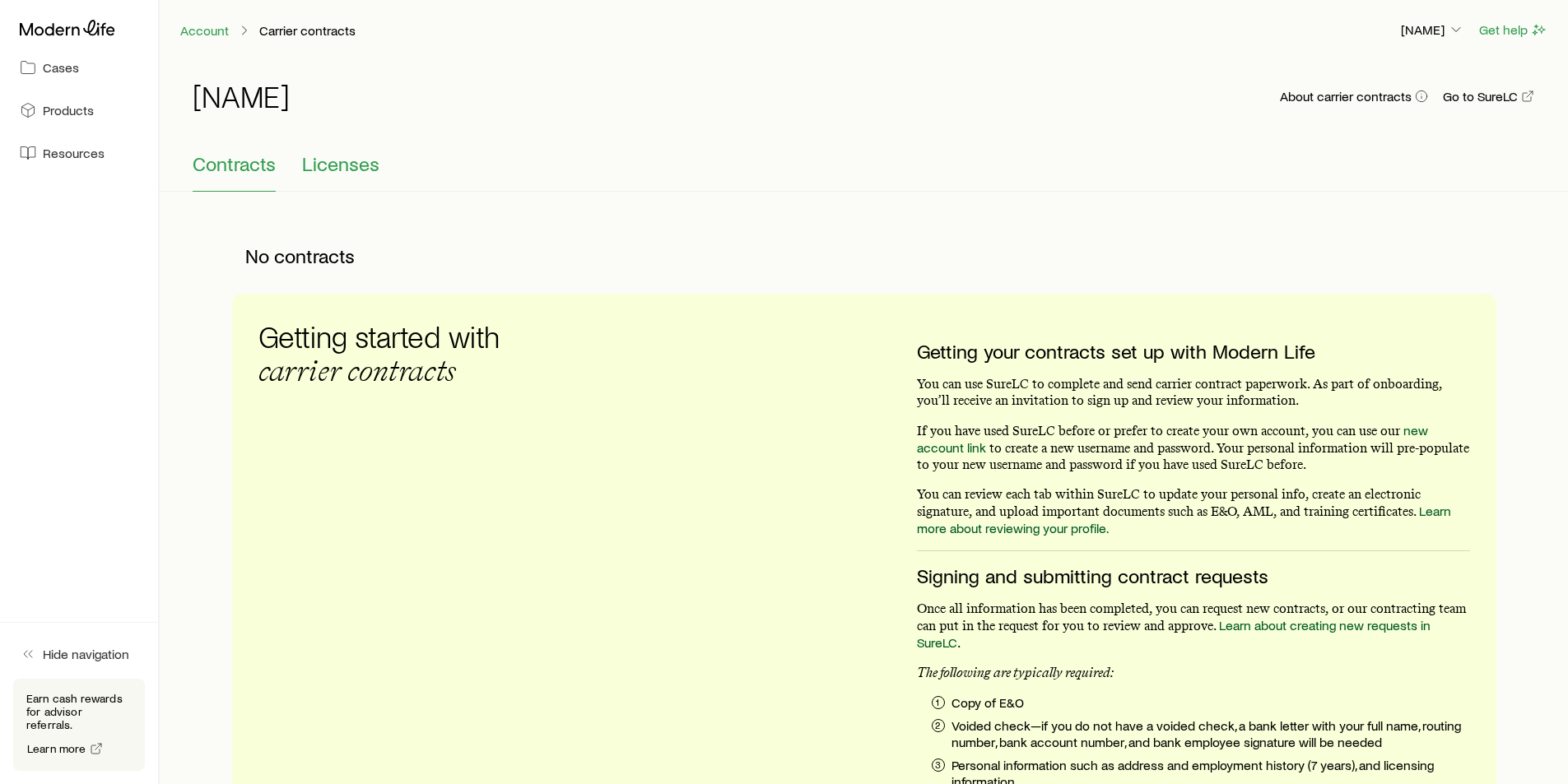 click on "Licenses" at bounding box center (341, 172) 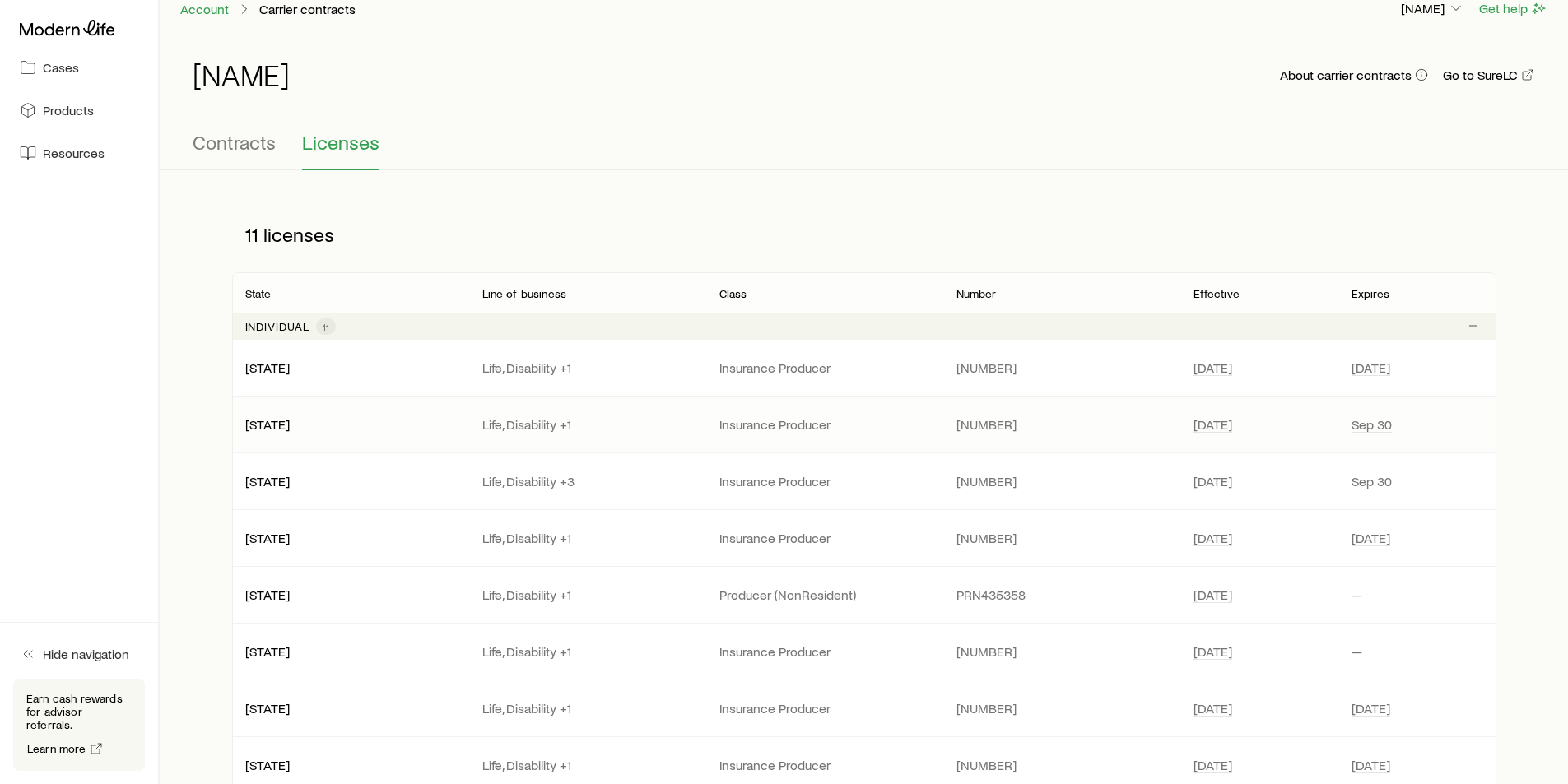 scroll, scrollTop: 0, scrollLeft: 0, axis: both 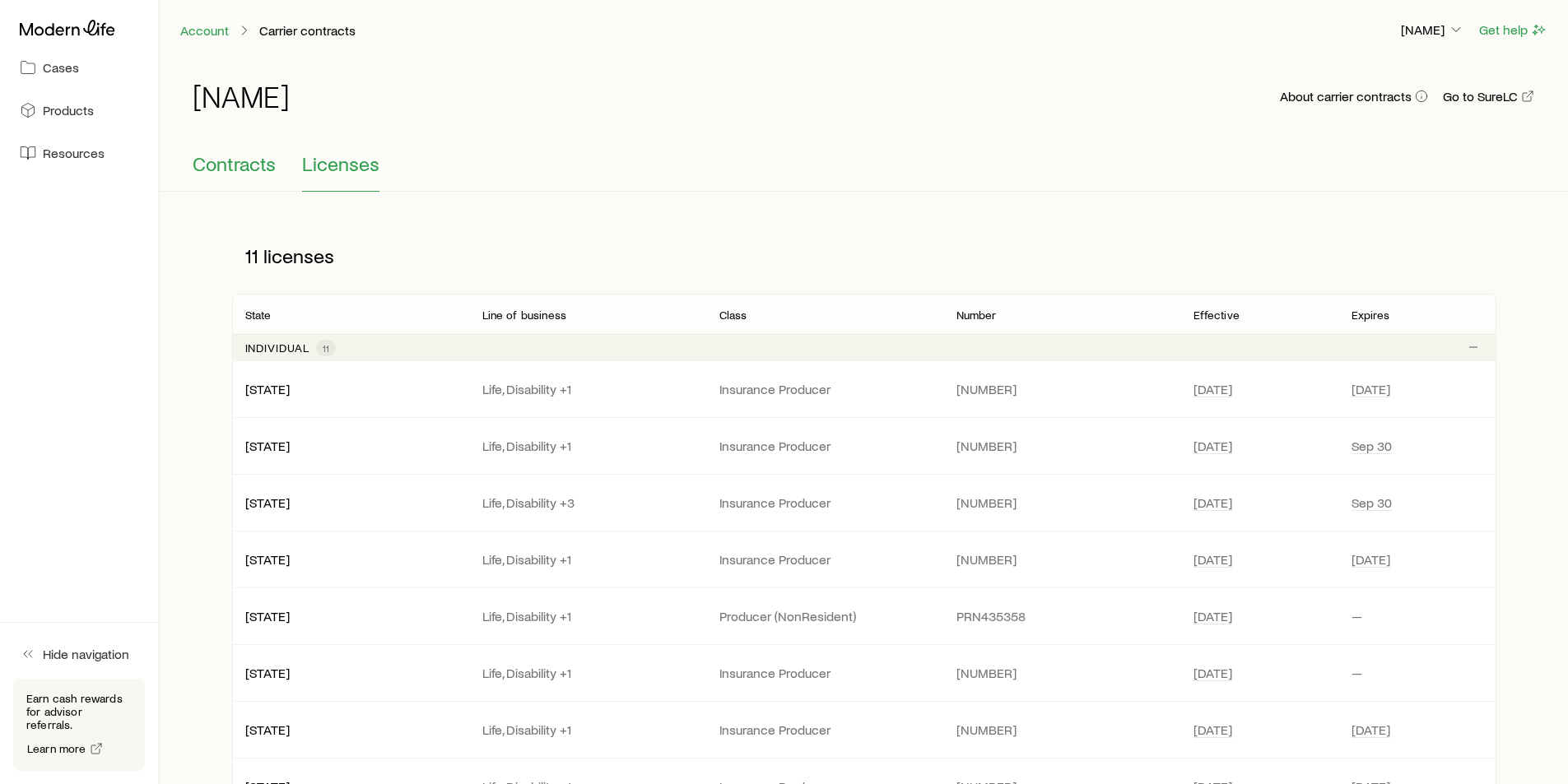 click on "Contracts" at bounding box center [234, 164] 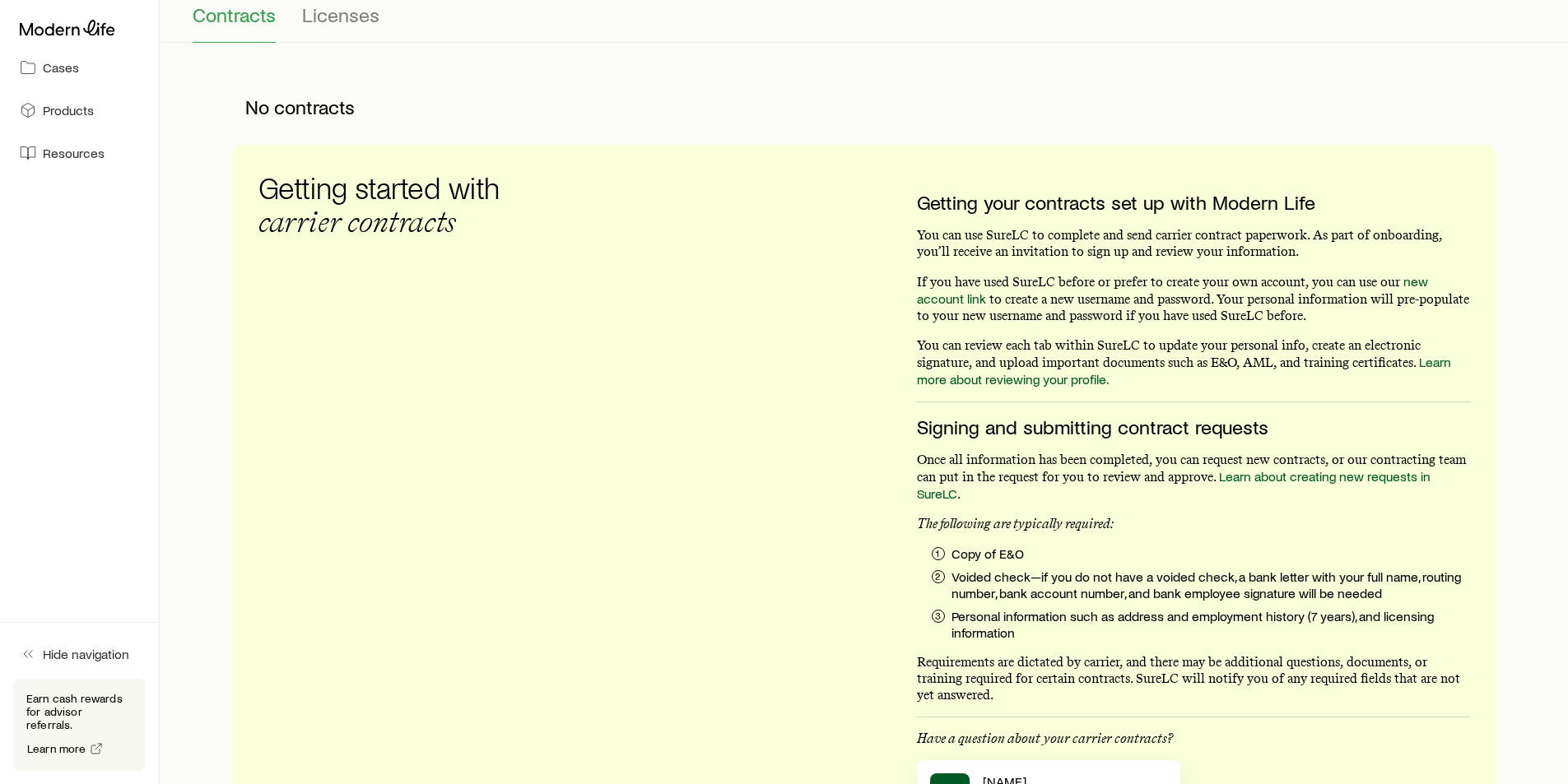 scroll, scrollTop: 0, scrollLeft: 0, axis: both 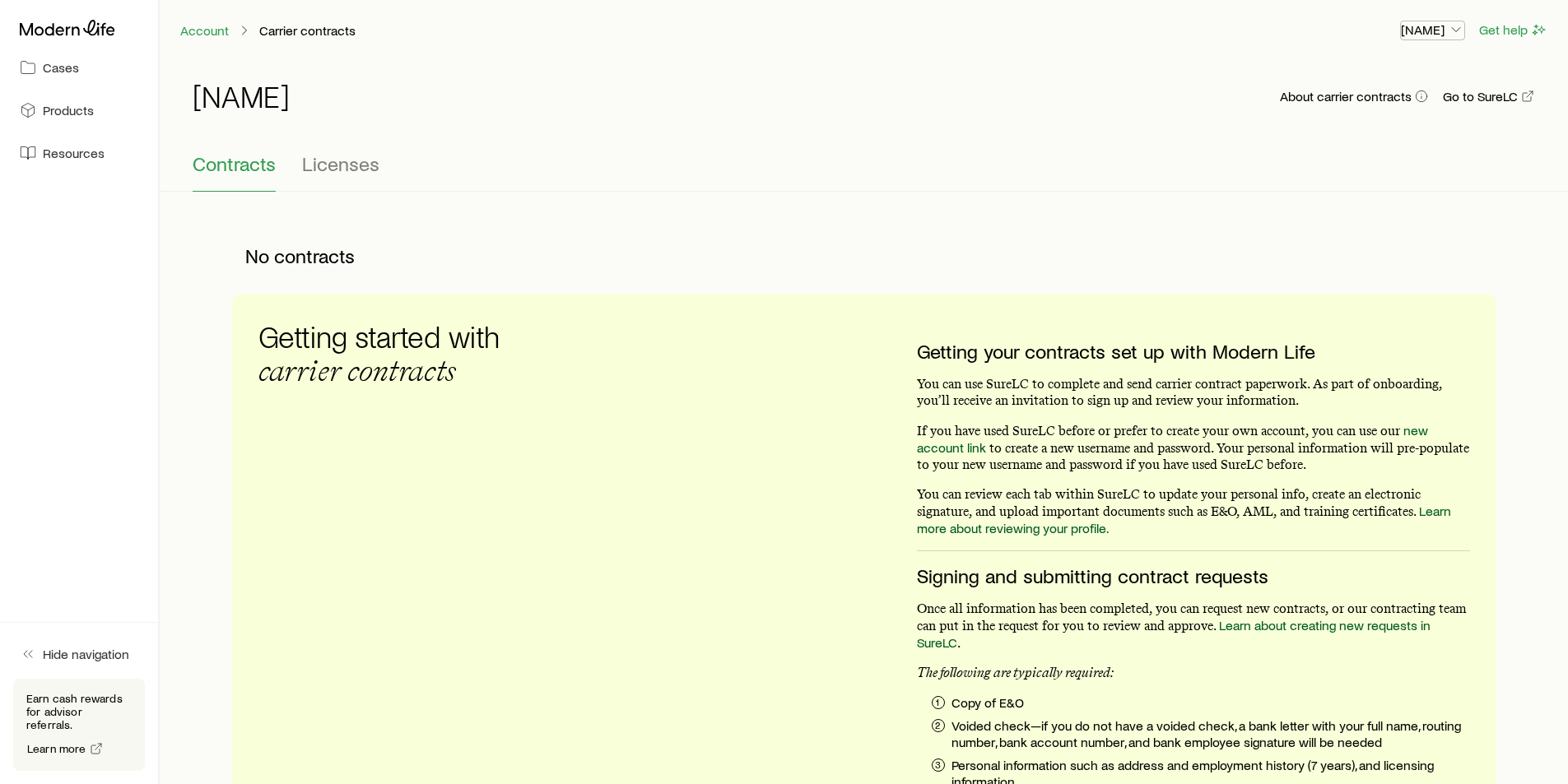 click on "[NAME]" at bounding box center [1432, 30] 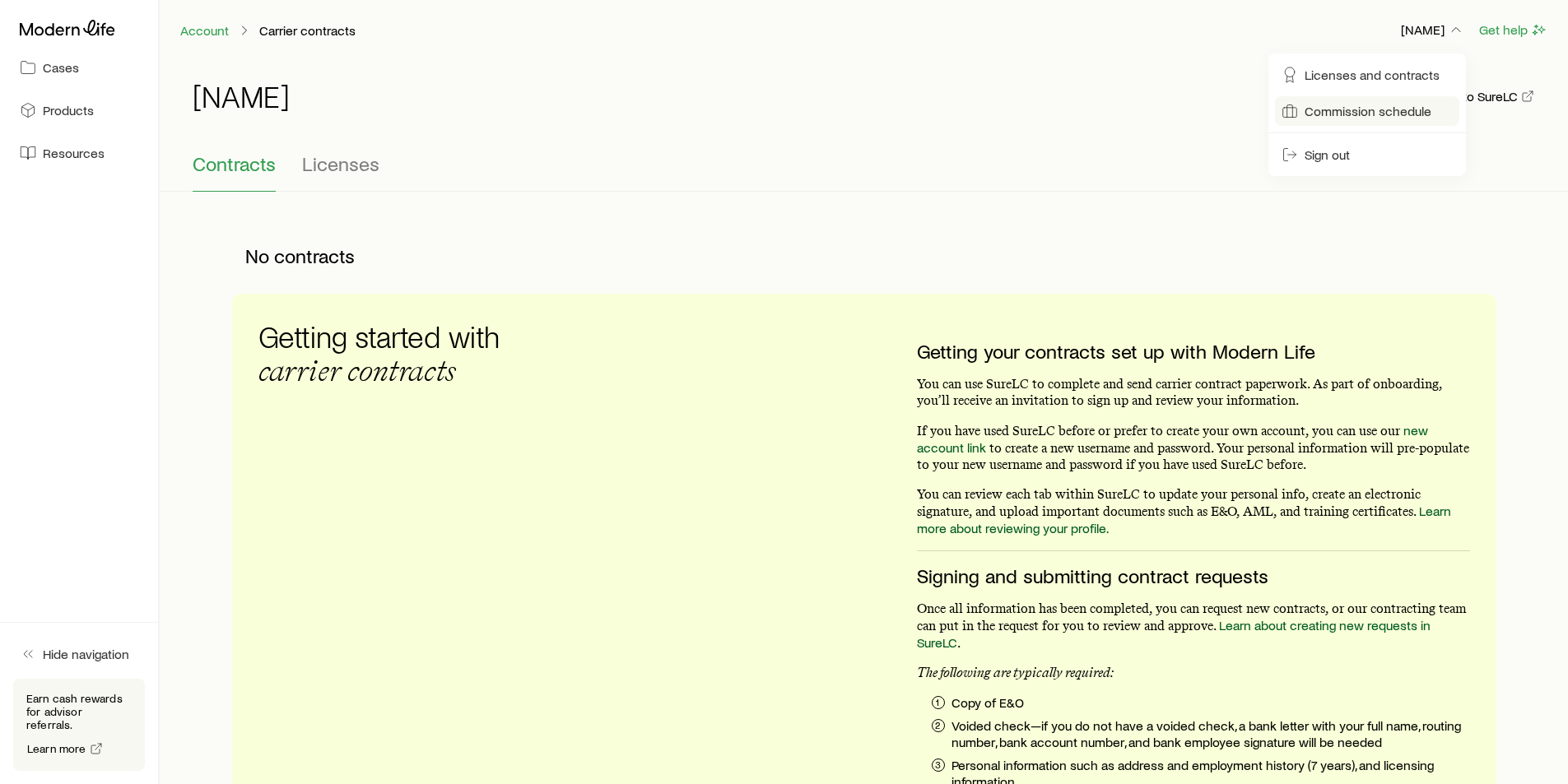 click on "Commission schedule" at bounding box center [1368, 111] 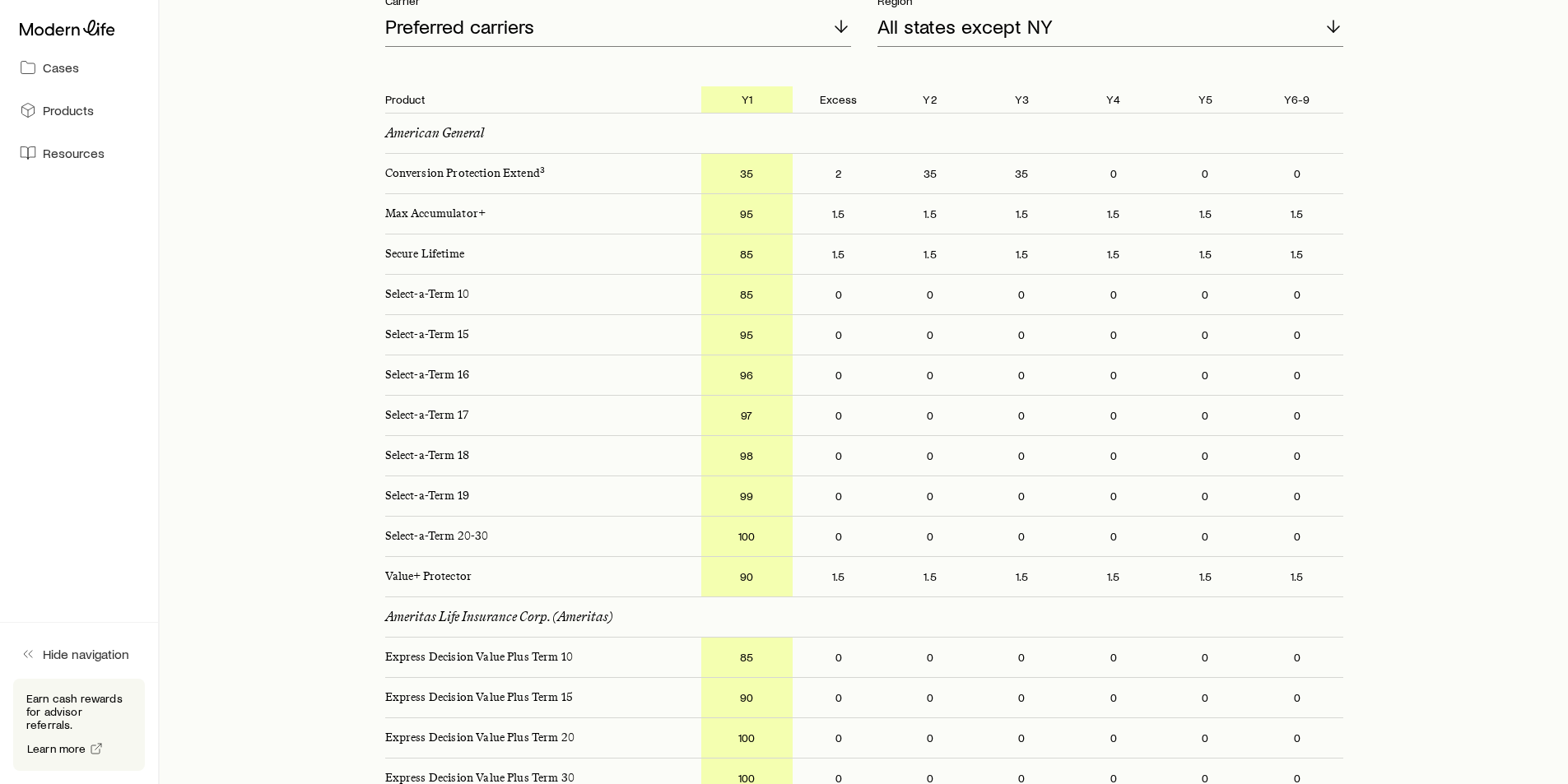 scroll, scrollTop: 0, scrollLeft: 0, axis: both 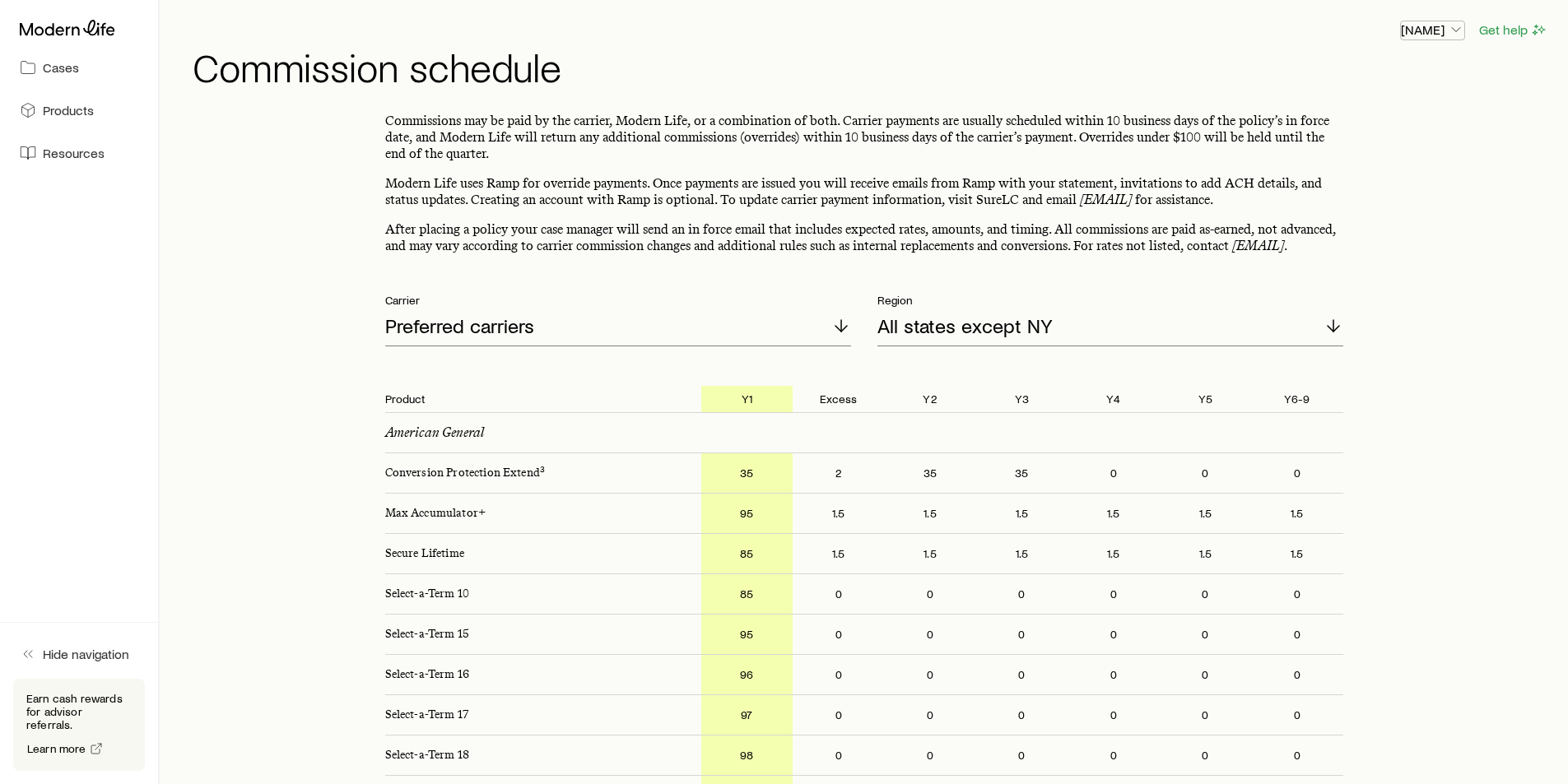 click on "[NAME]" at bounding box center (1432, 30) 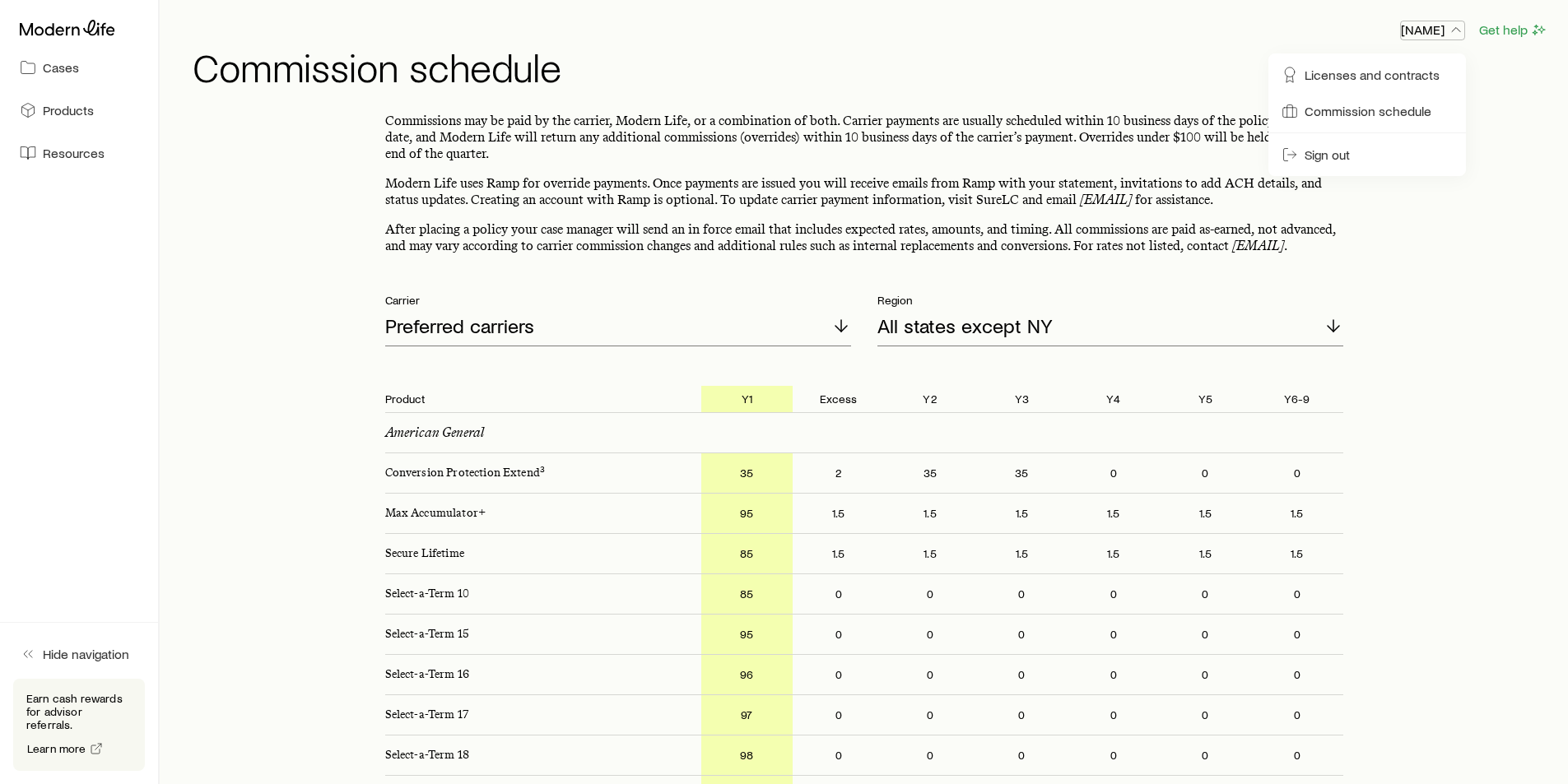 click on "[NAME]" at bounding box center (1432, 30) 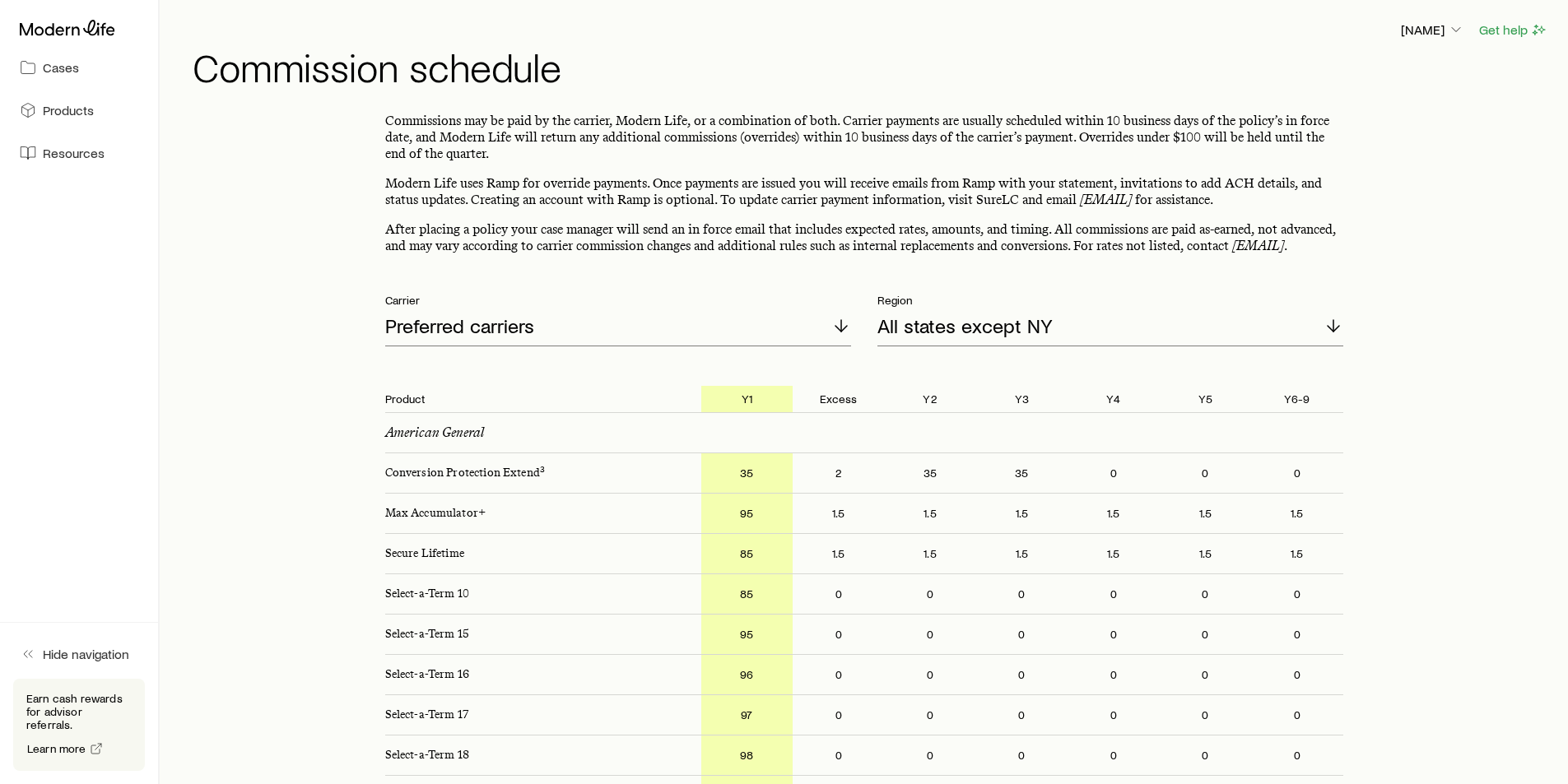 click on "Cases Products Resources" at bounding box center [79, 92] 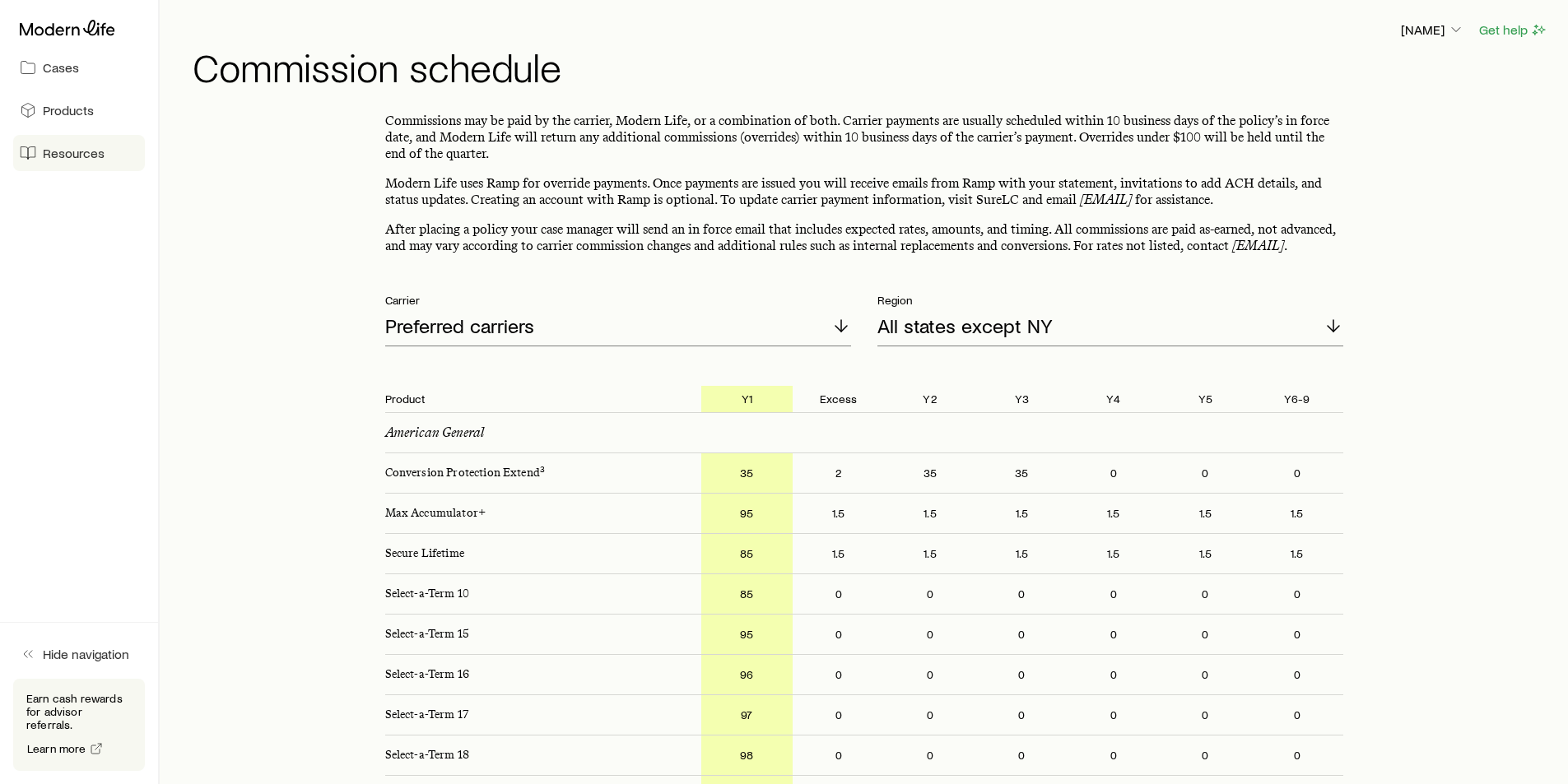 click on "Resources" at bounding box center (79, 153) 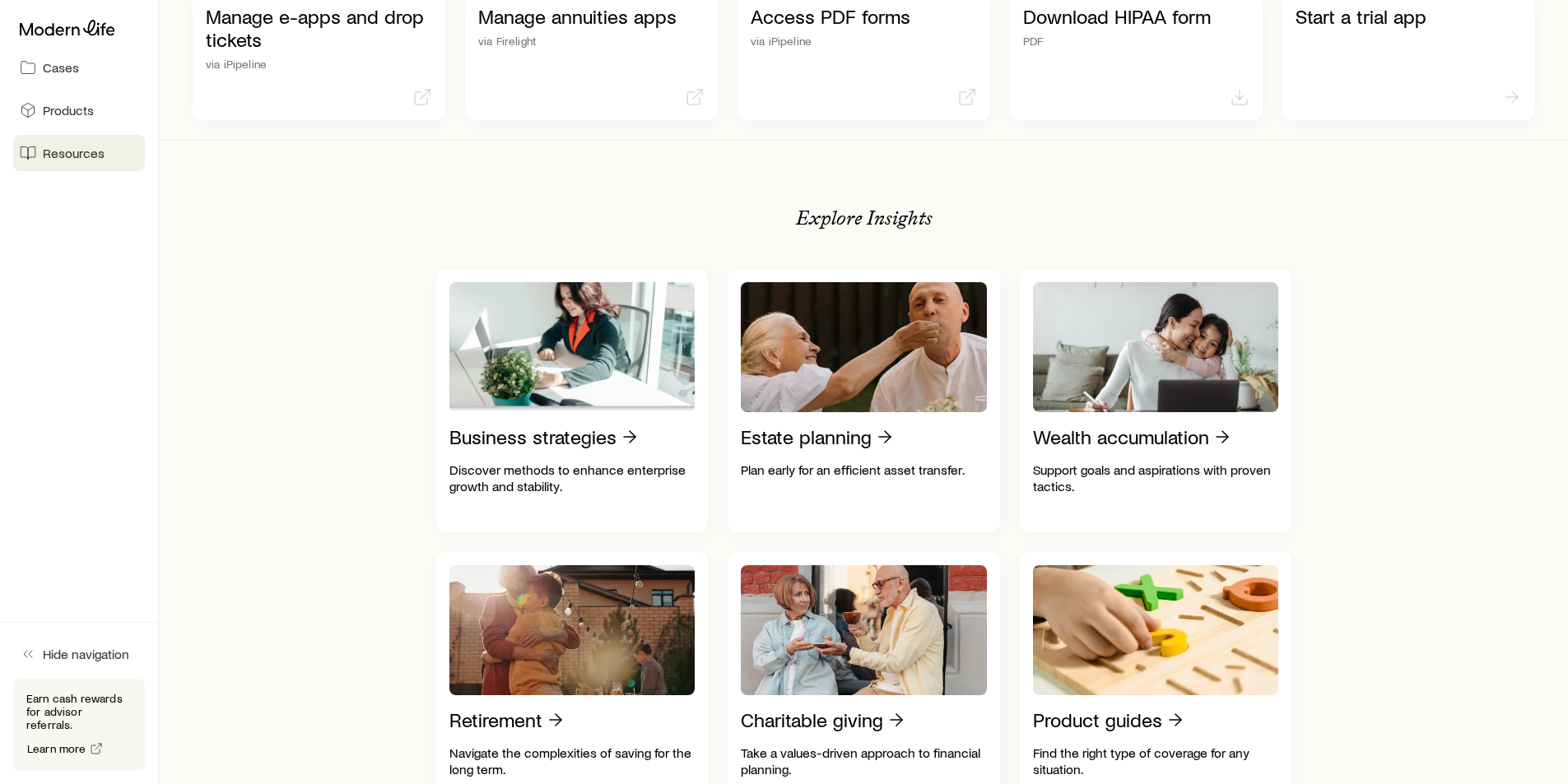 scroll, scrollTop: 0, scrollLeft: 0, axis: both 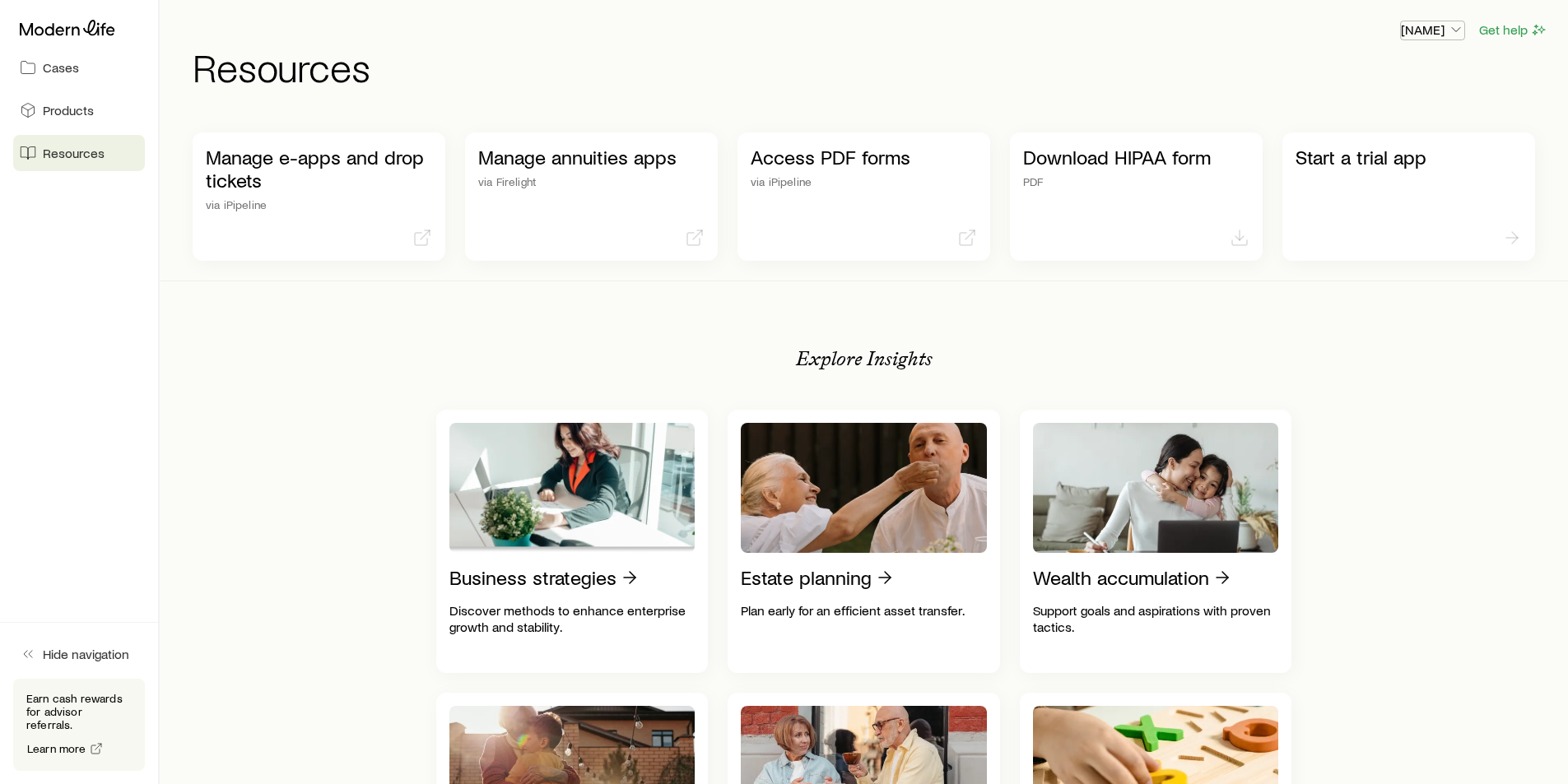 click on "[NAME]" at bounding box center (1432, 30) 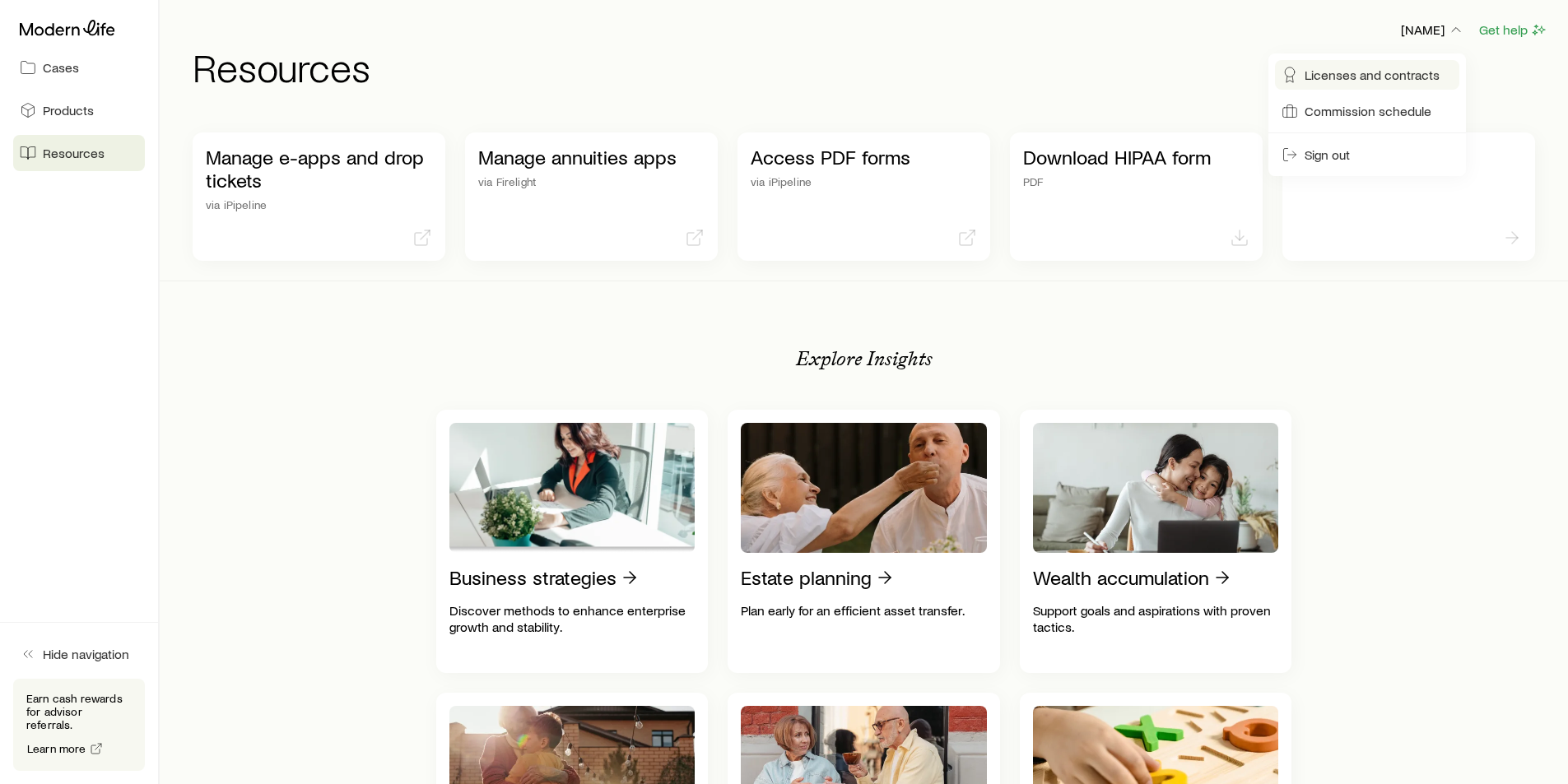 click on "Licenses and contracts" at bounding box center [1372, 75] 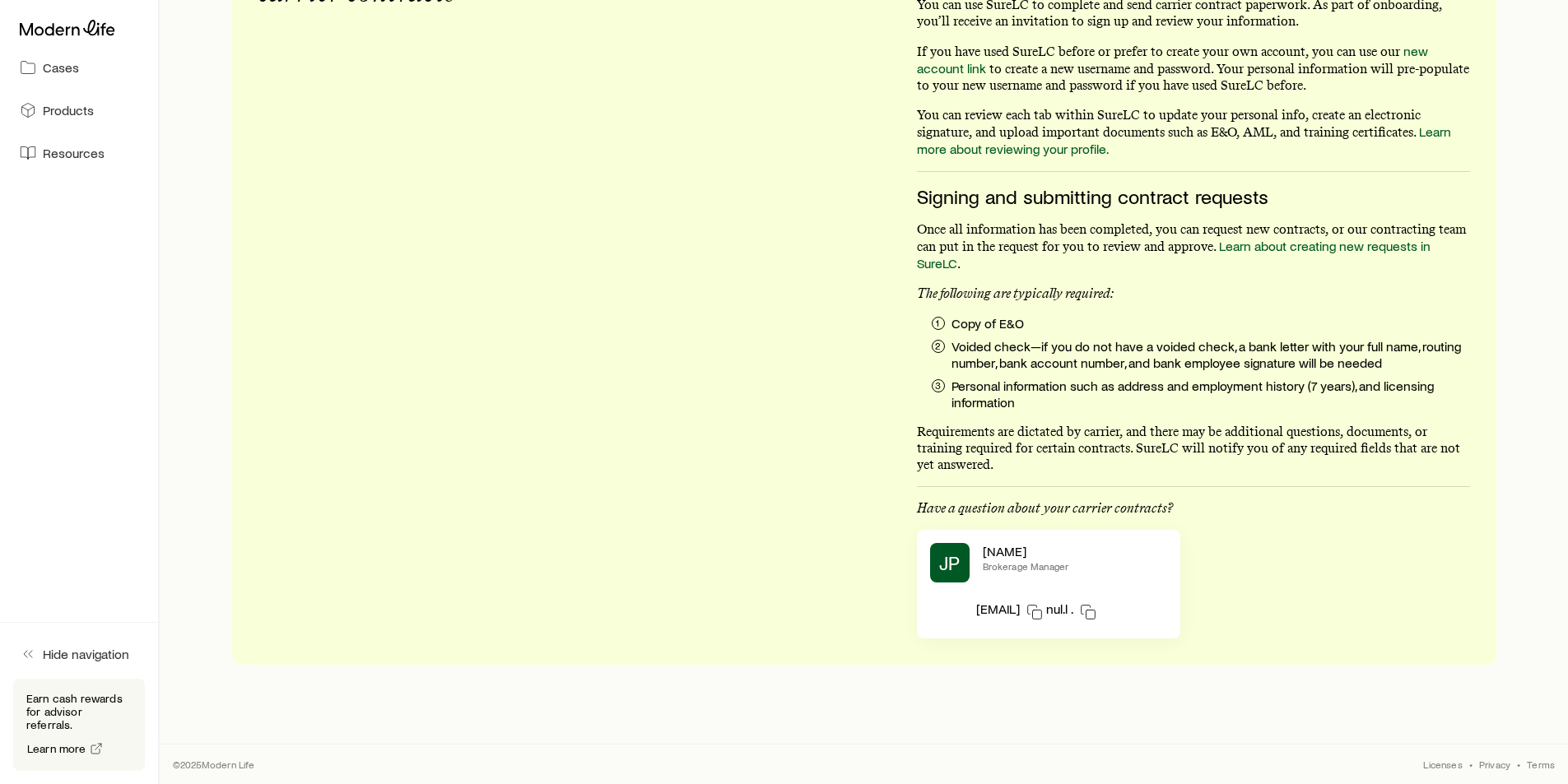 scroll, scrollTop: 0, scrollLeft: 0, axis: both 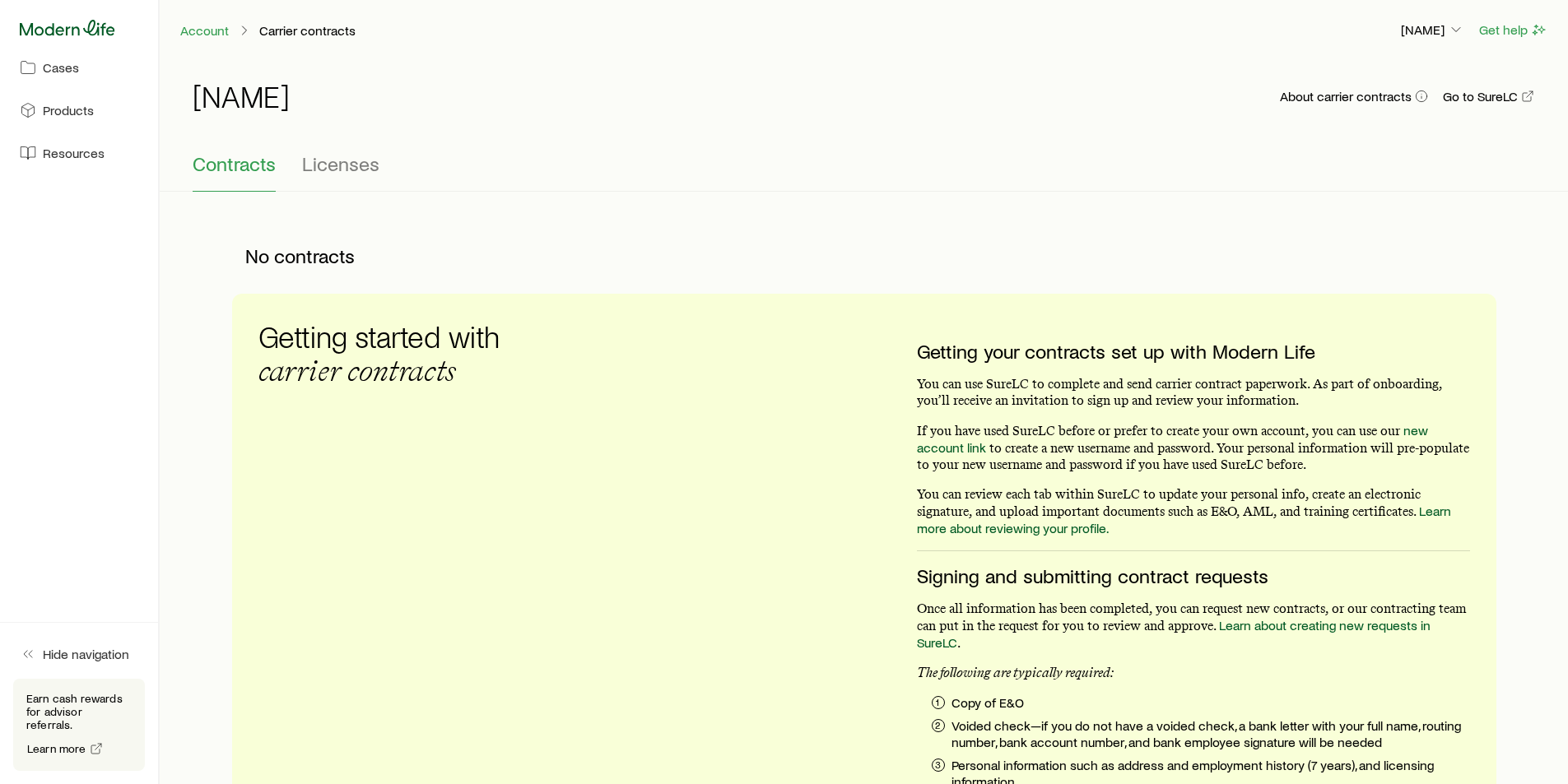 click 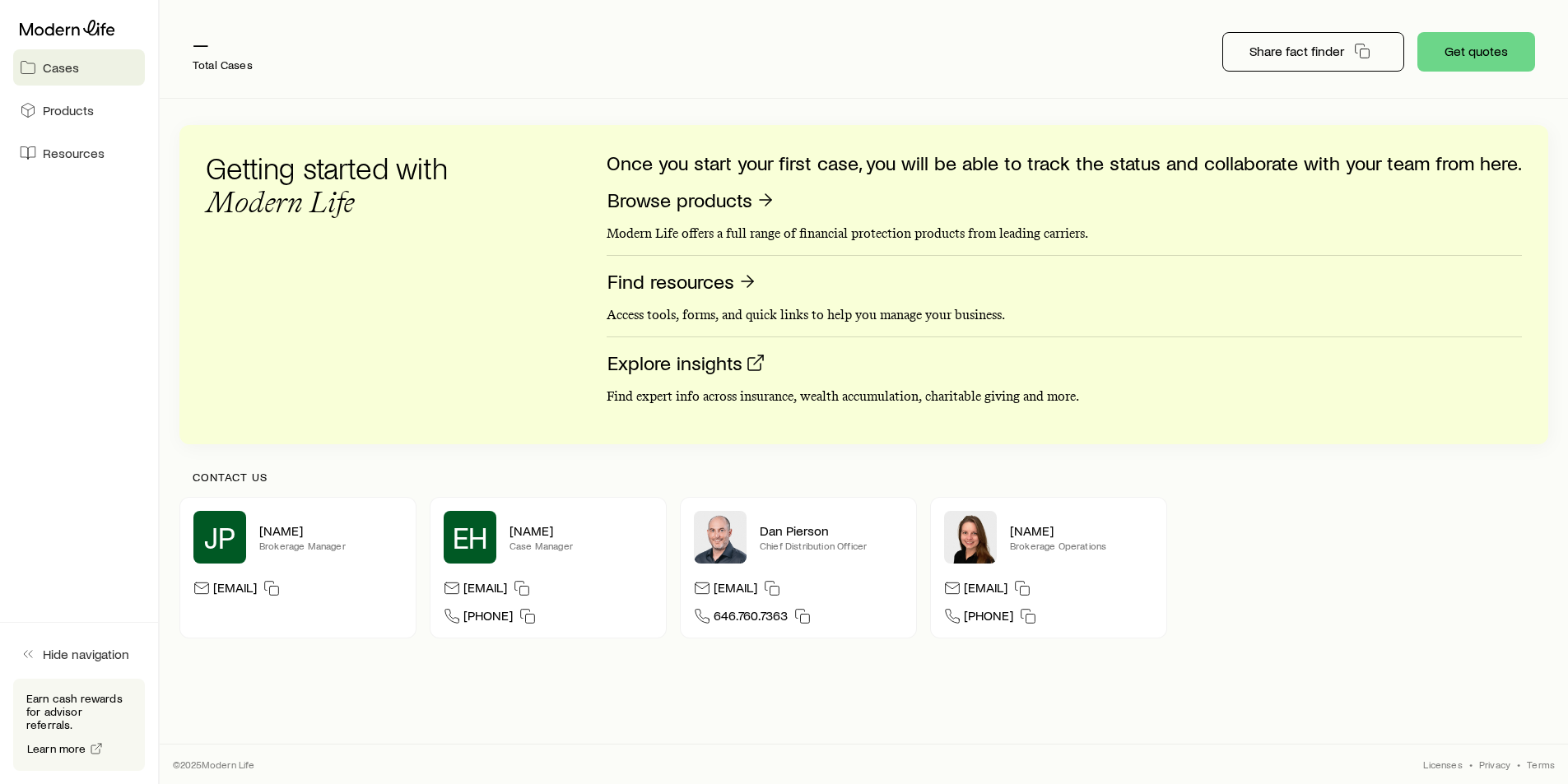 scroll, scrollTop: 0, scrollLeft: 0, axis: both 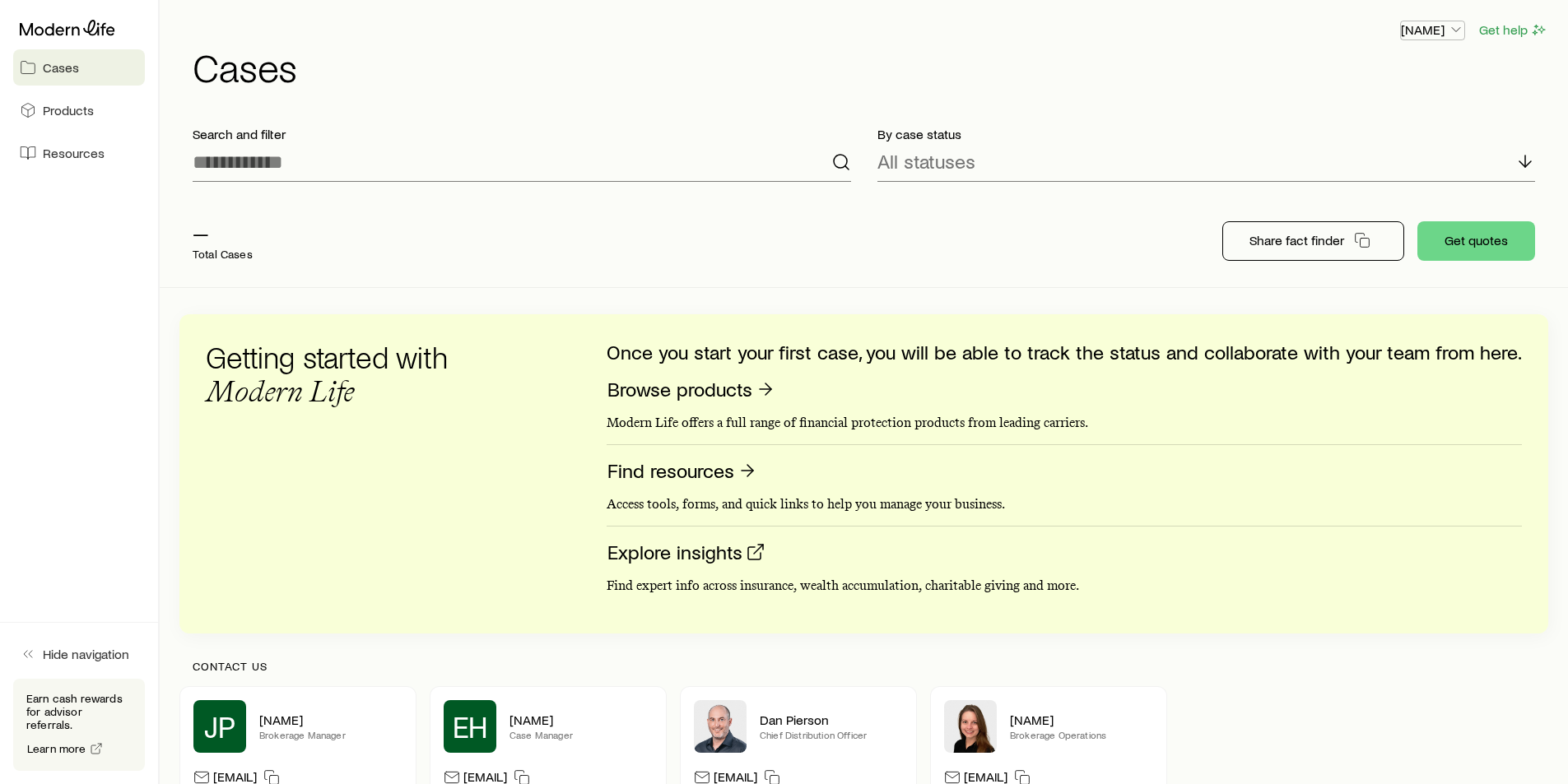 click on "[NAME]" at bounding box center (1432, 30) 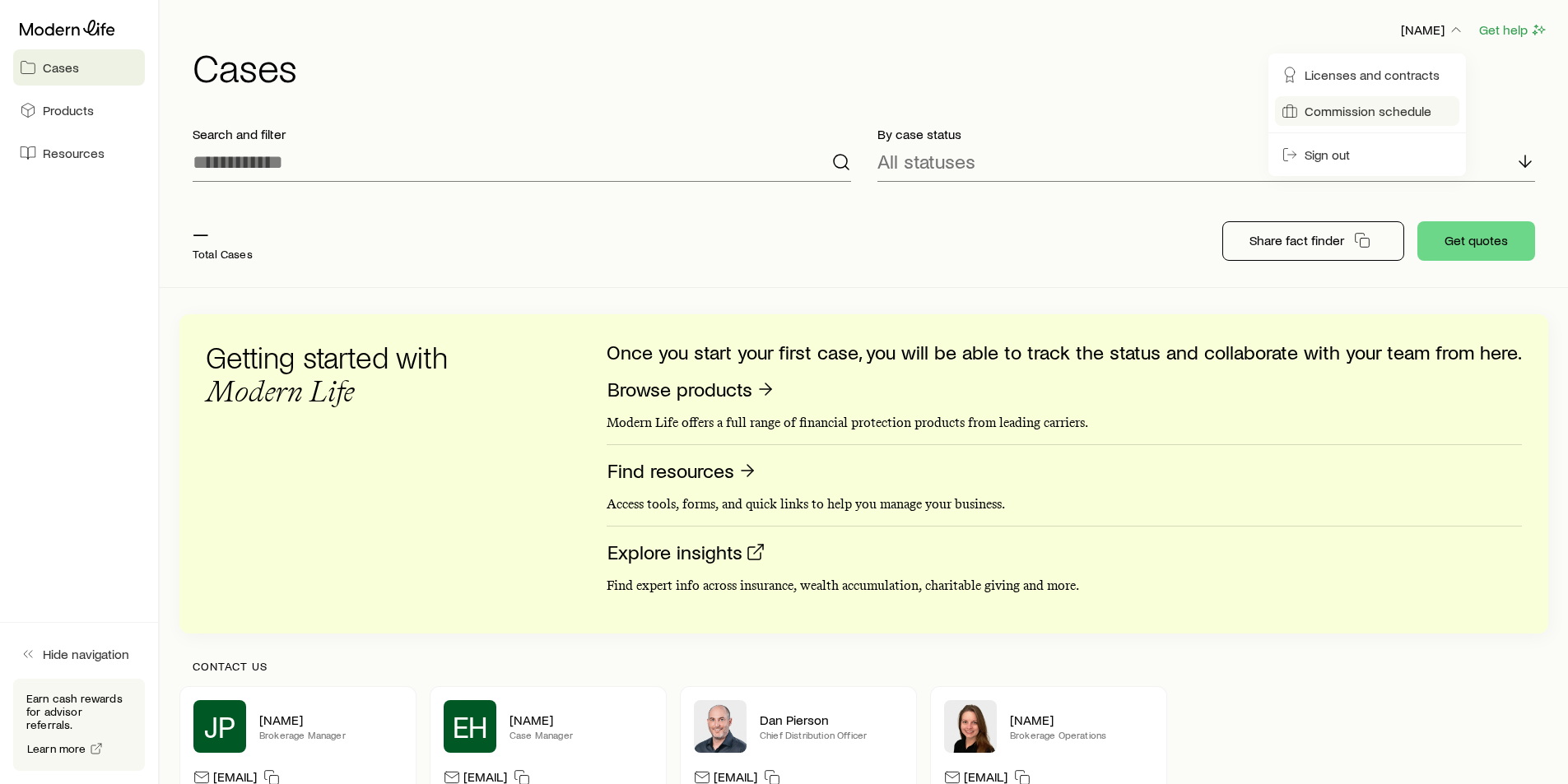 click on "Commission schedule" at bounding box center [1368, 111] 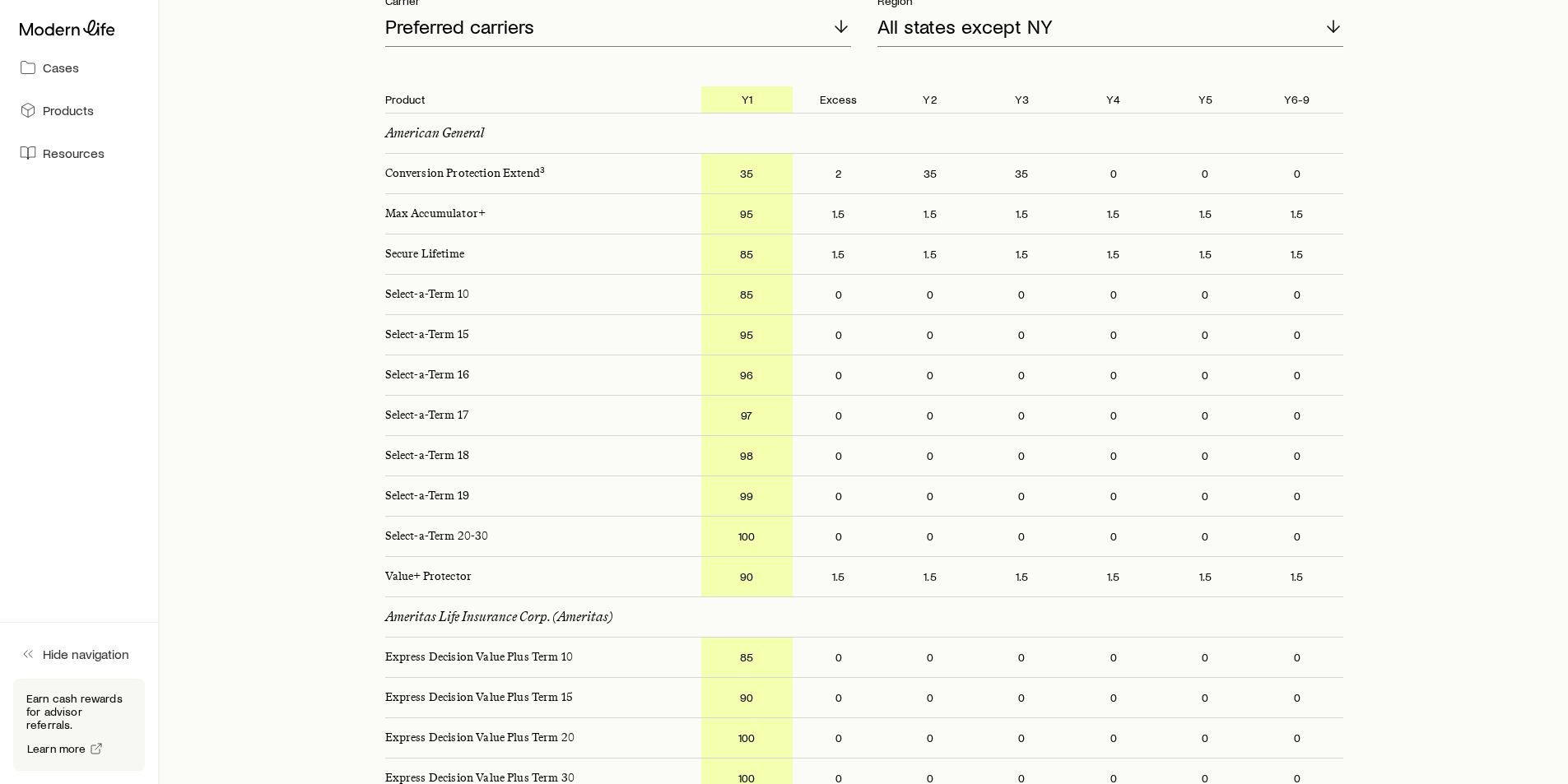 scroll, scrollTop: 0, scrollLeft: 0, axis: both 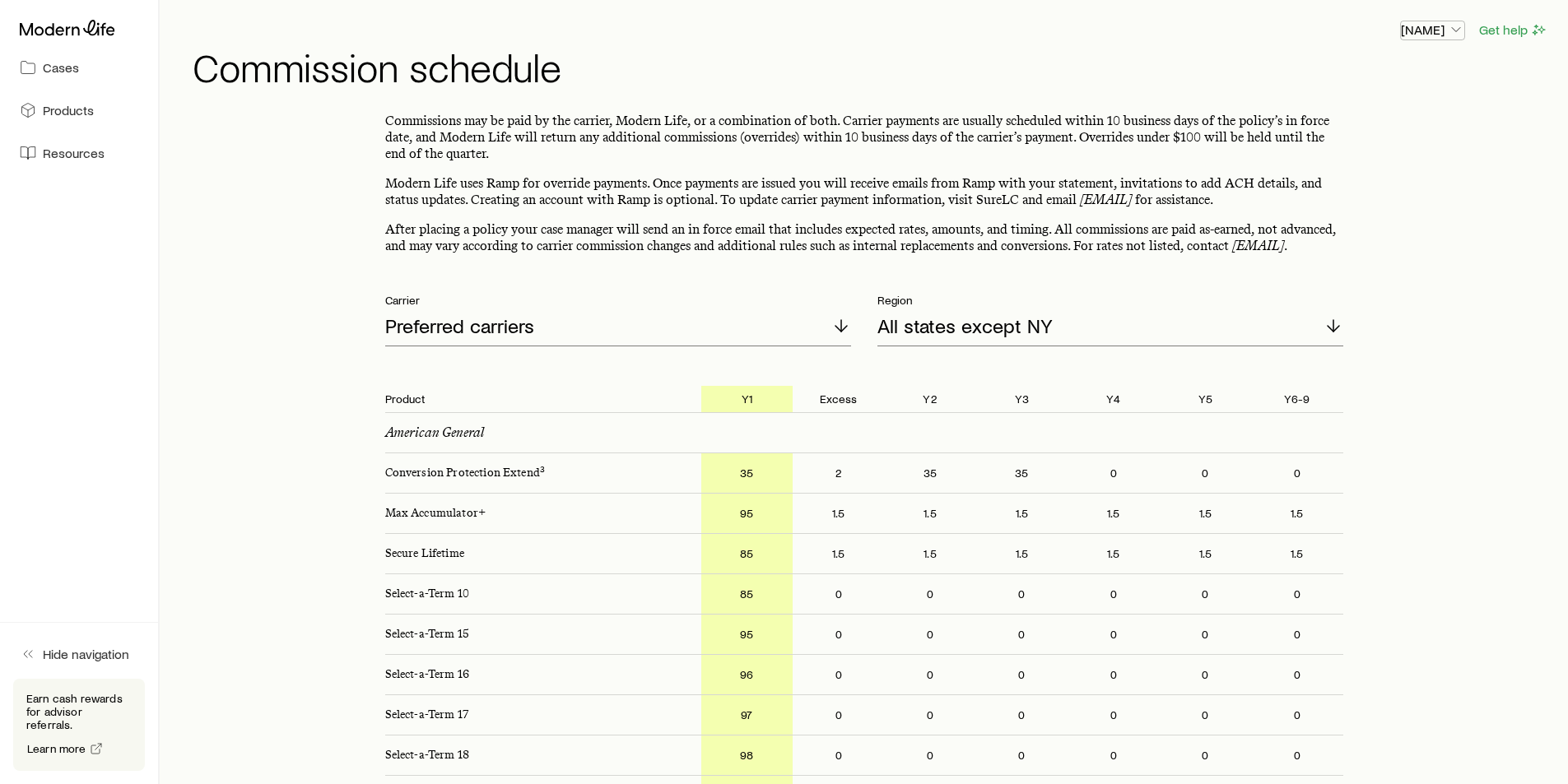 click on "[NAME]" at bounding box center [1432, 30] 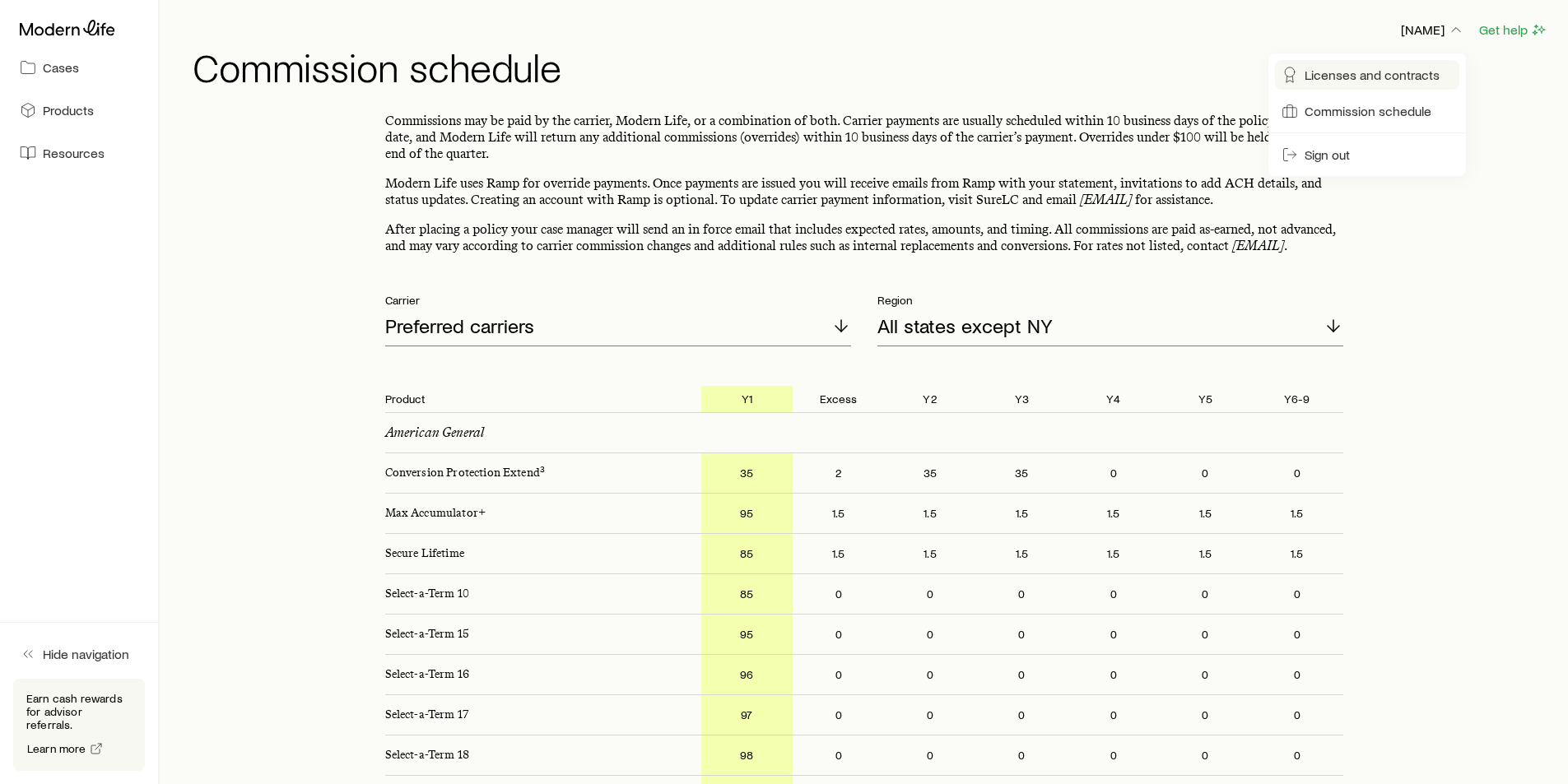 click on "Licenses and contracts" at bounding box center [1367, 75] 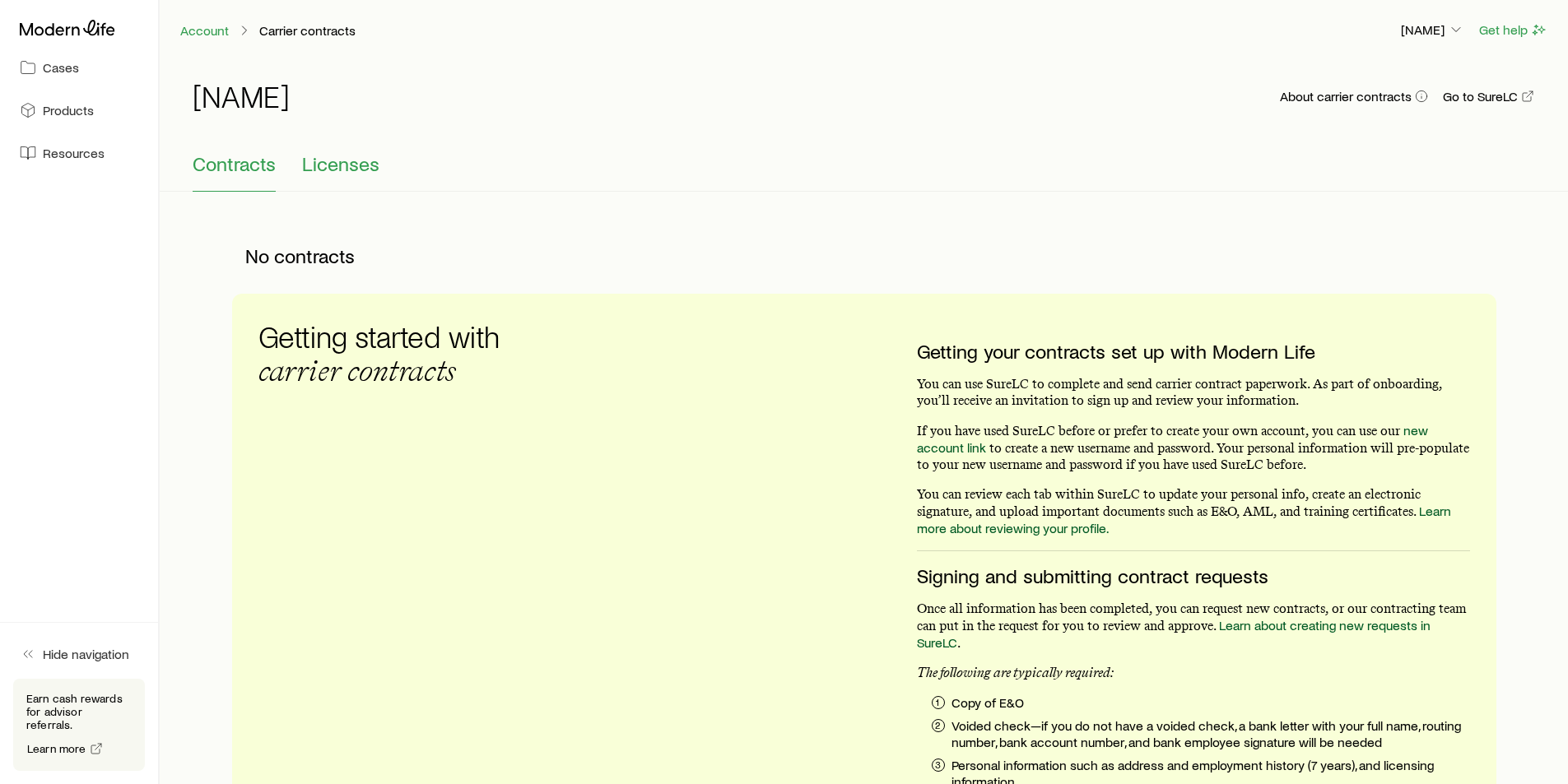 click on "Licenses" at bounding box center (341, 164) 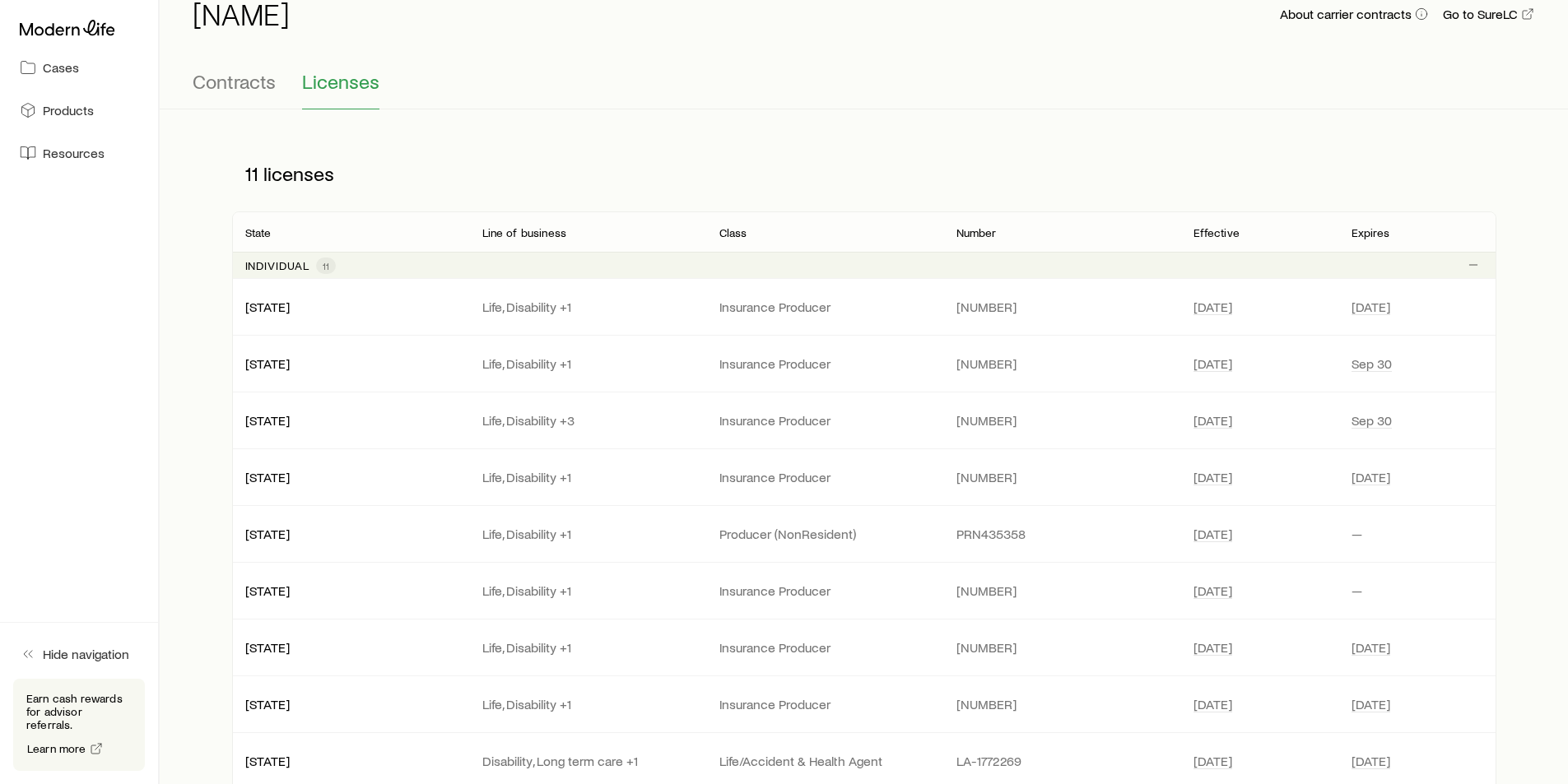 scroll, scrollTop: 0, scrollLeft: 0, axis: both 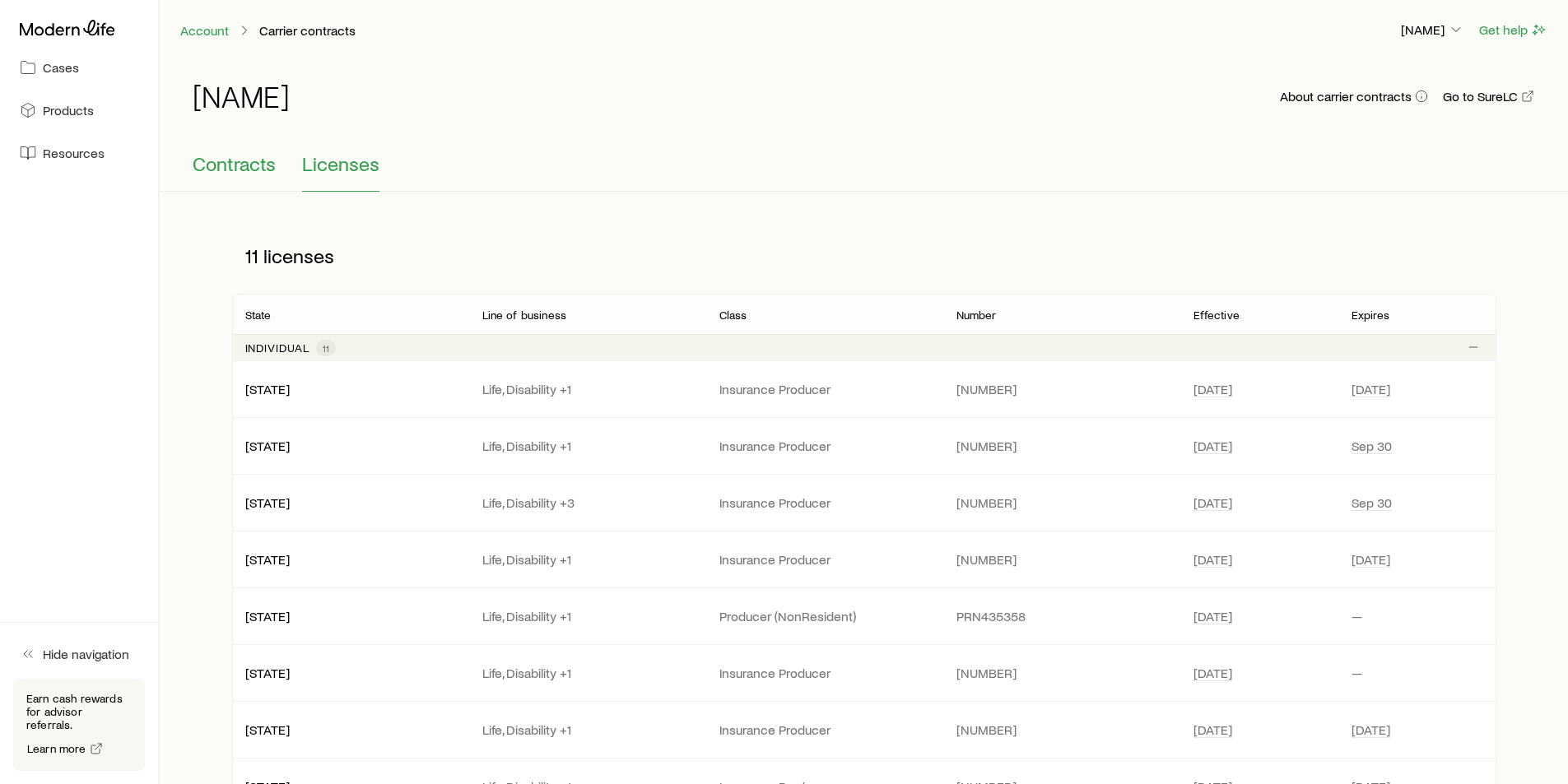 click on "Contracts" at bounding box center (234, 164) 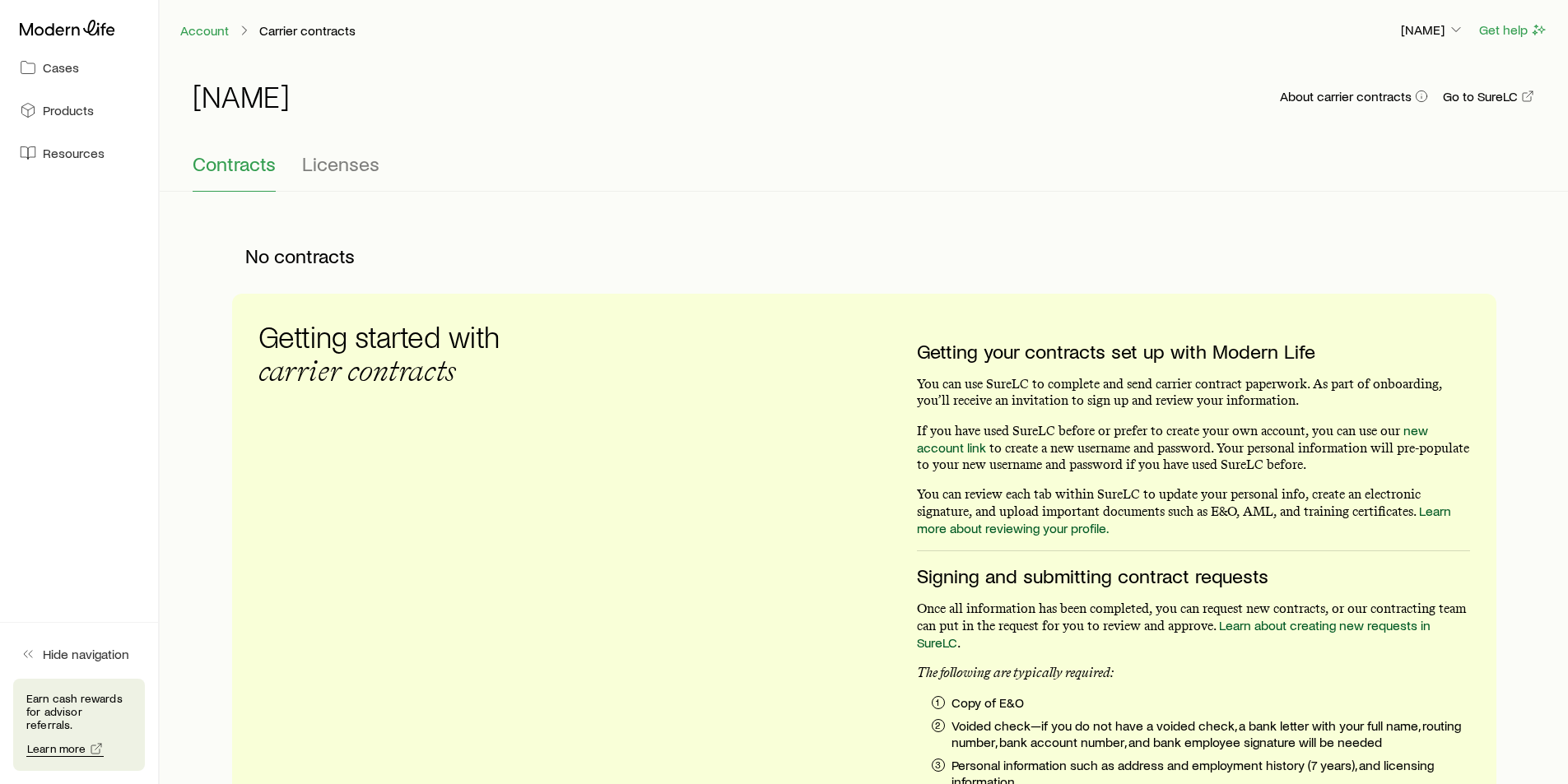 click on "Learn more" at bounding box center [57, 749] 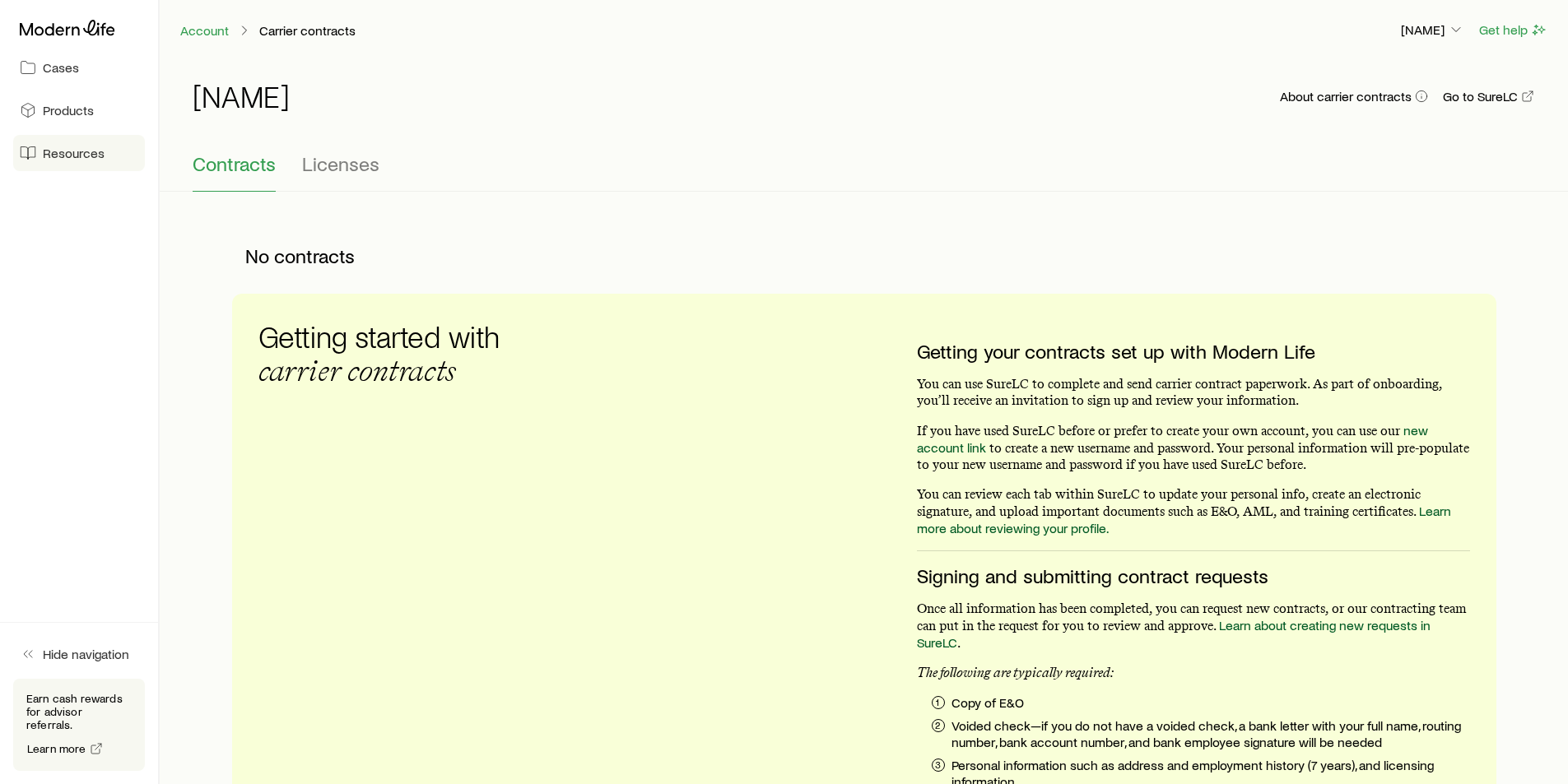click on "Resources" at bounding box center (73, 153) 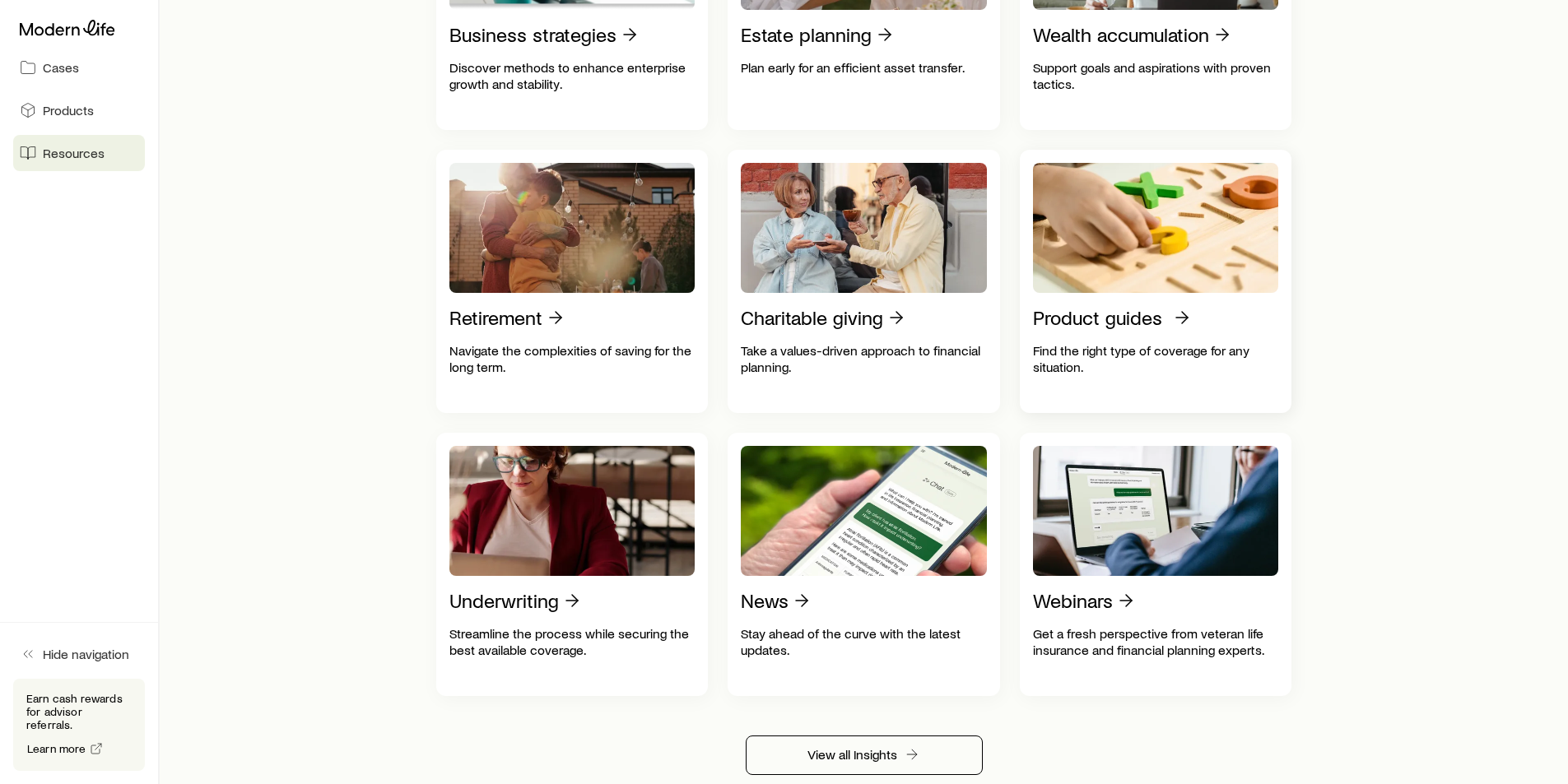scroll, scrollTop: 0, scrollLeft: 0, axis: both 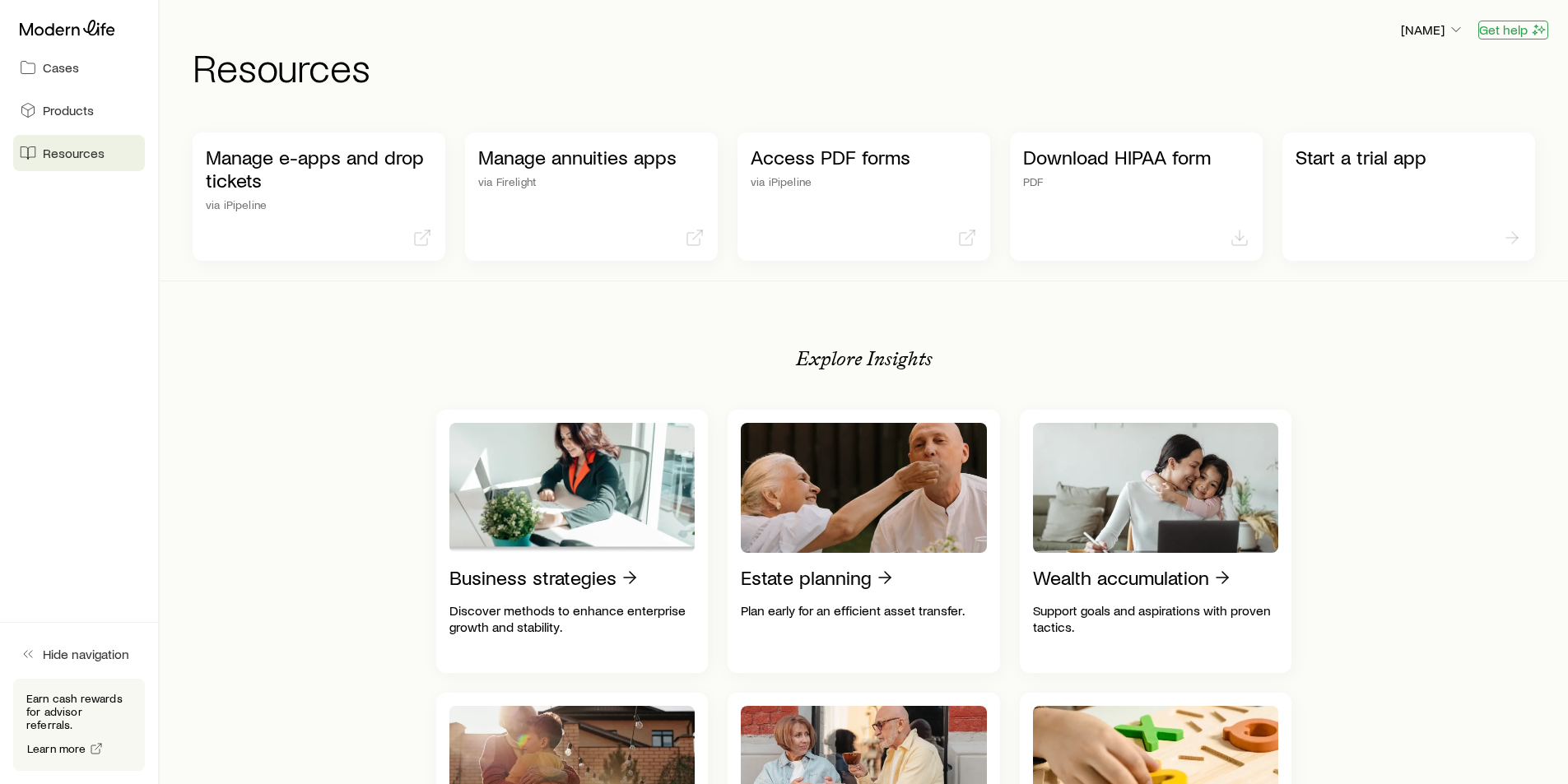 click on "Get help" at bounding box center (1513, 30) 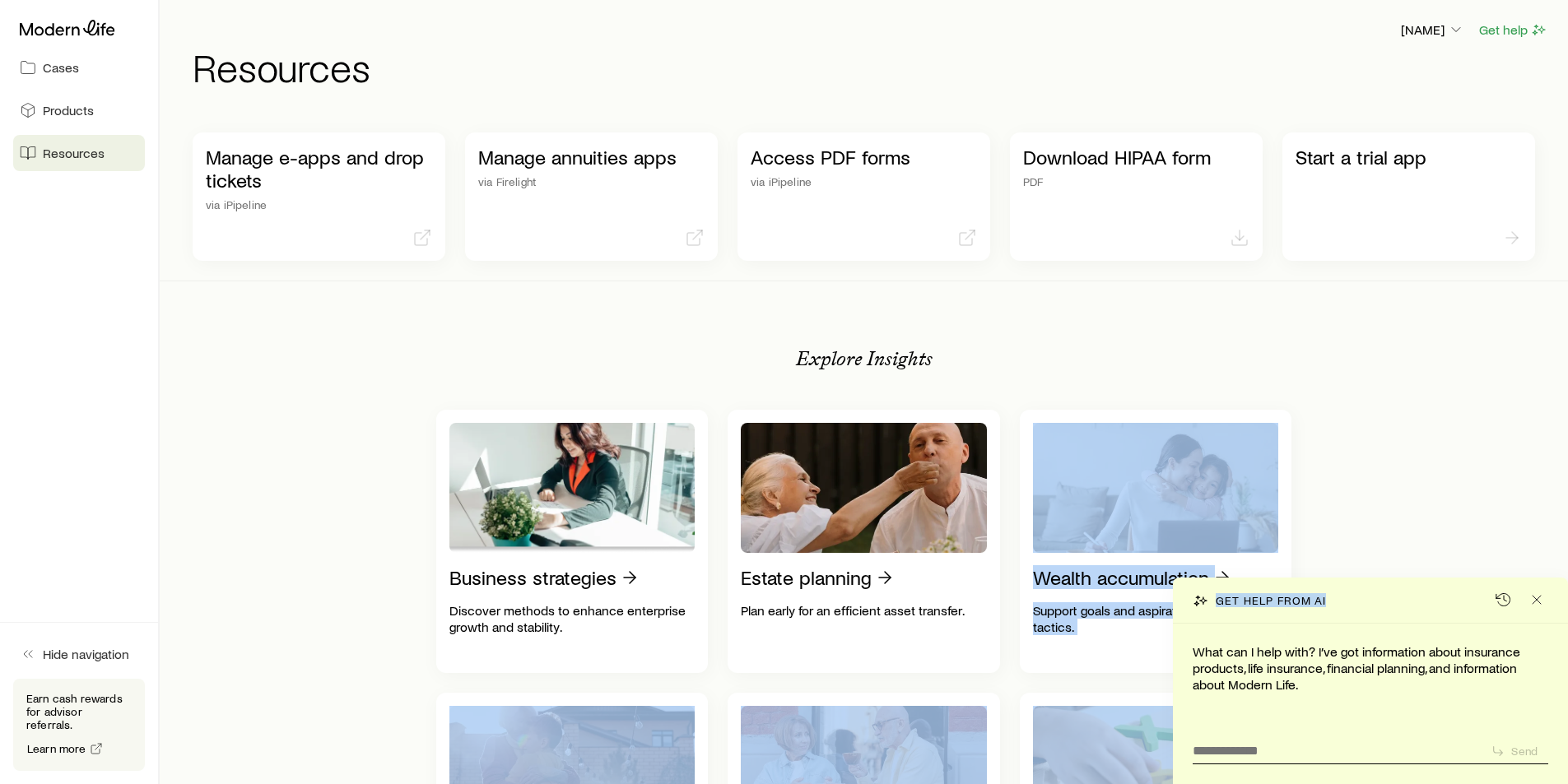 drag, startPoint x: 1373, startPoint y: 605, endPoint x: 1369, endPoint y: 367, distance: 238.0336 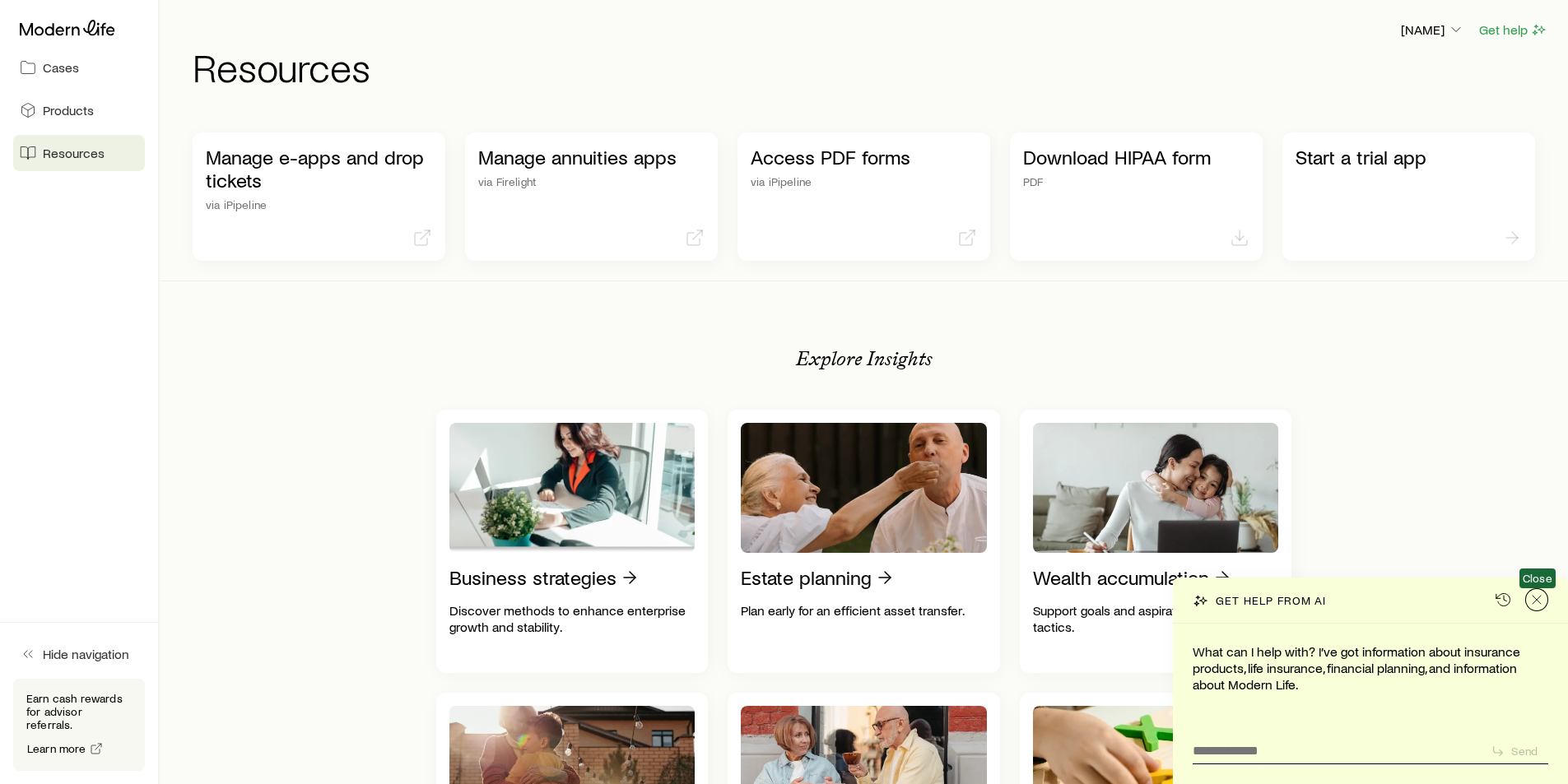 click 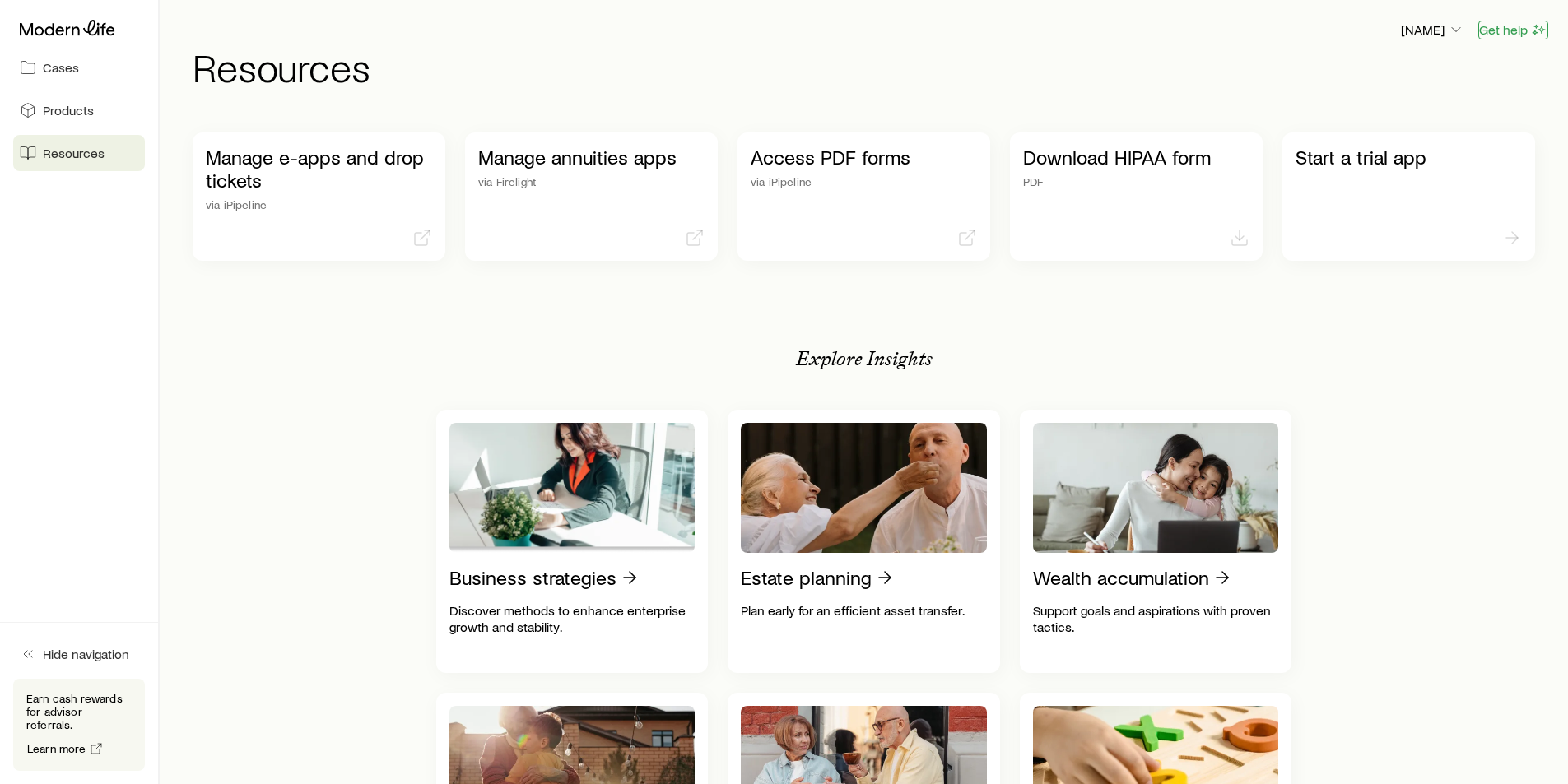 click on "Get help" at bounding box center [1513, 30] 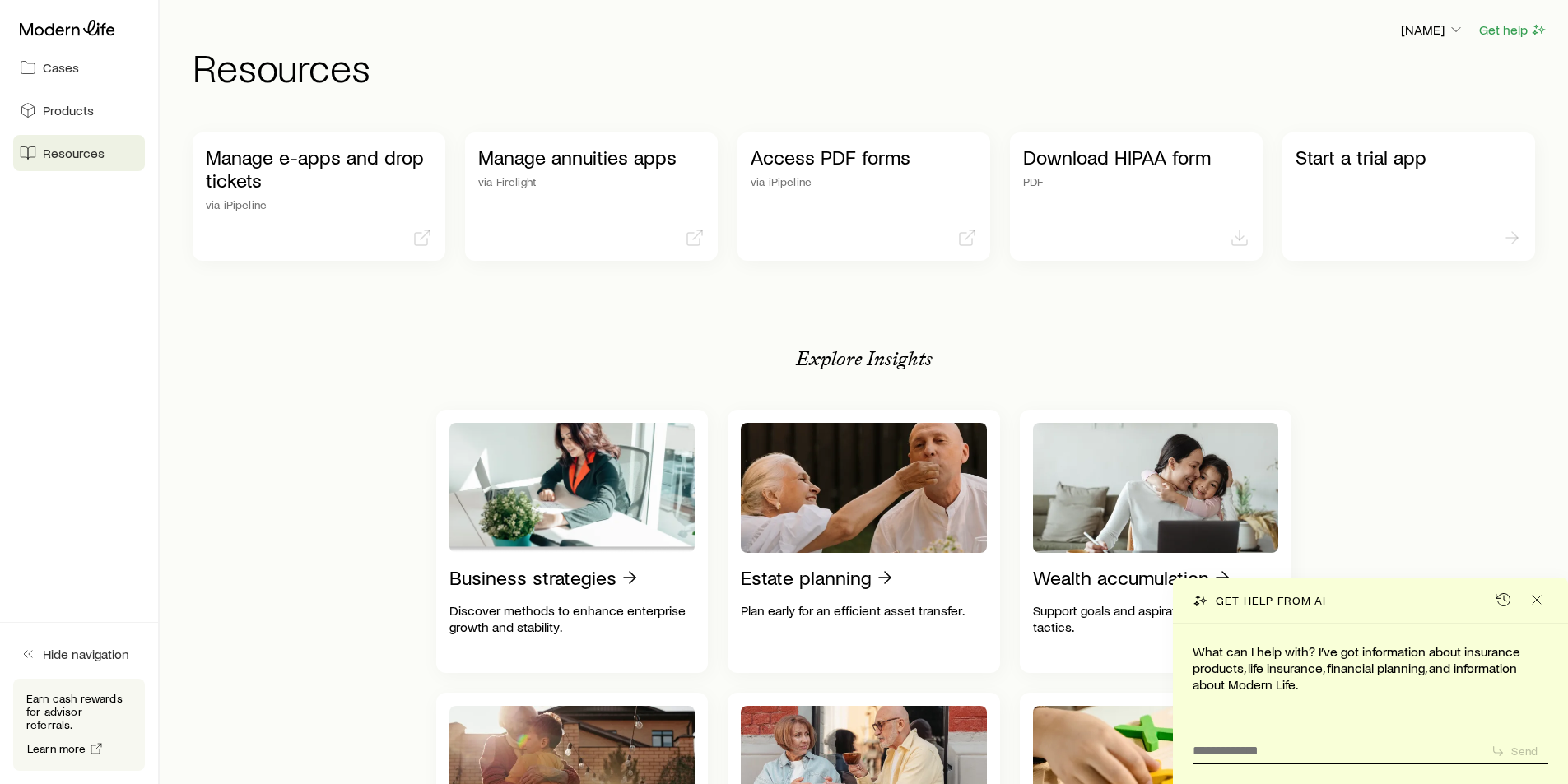 click on "Send" at bounding box center [1370, 749] 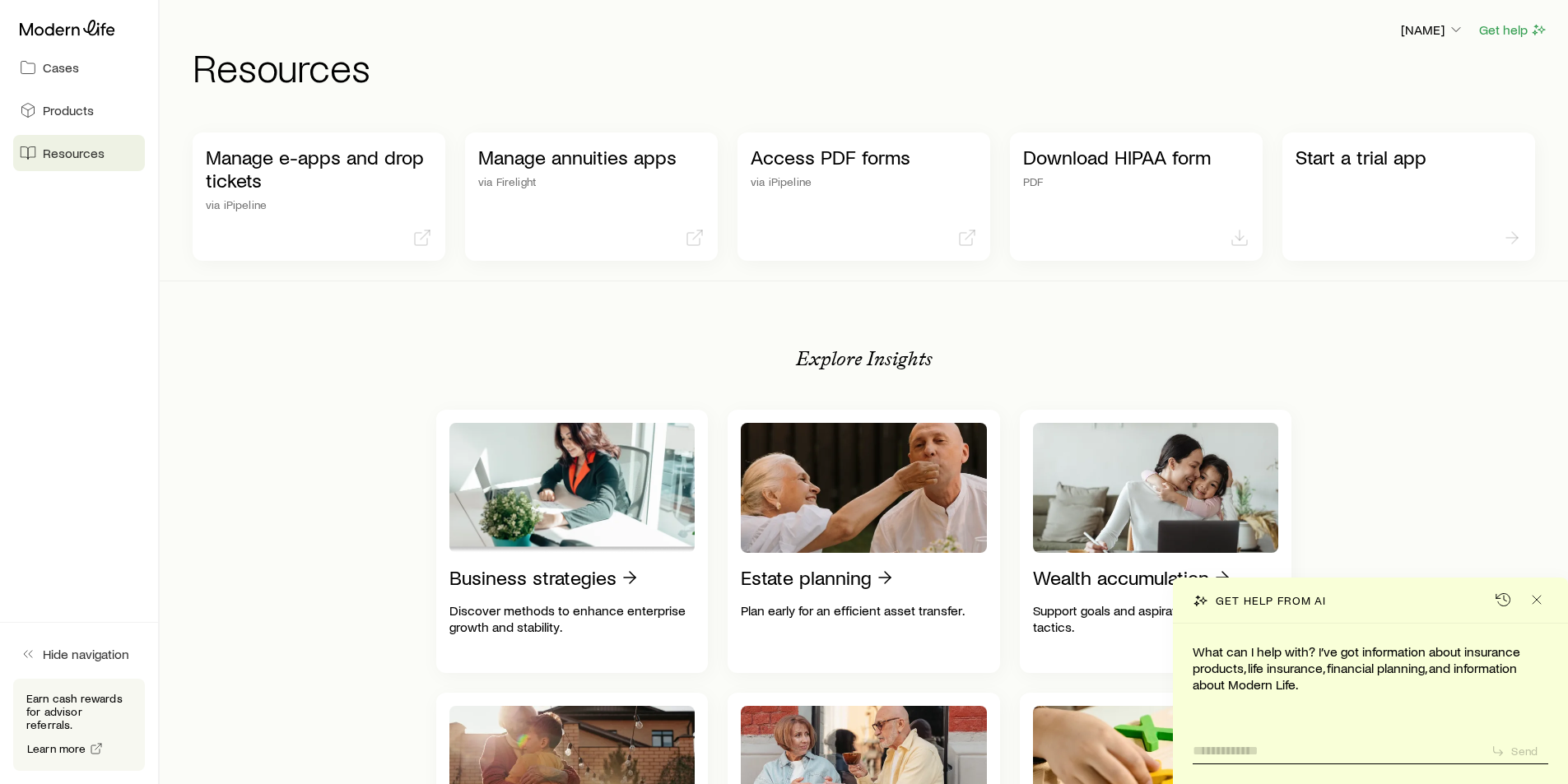 click at bounding box center [1335, 745] 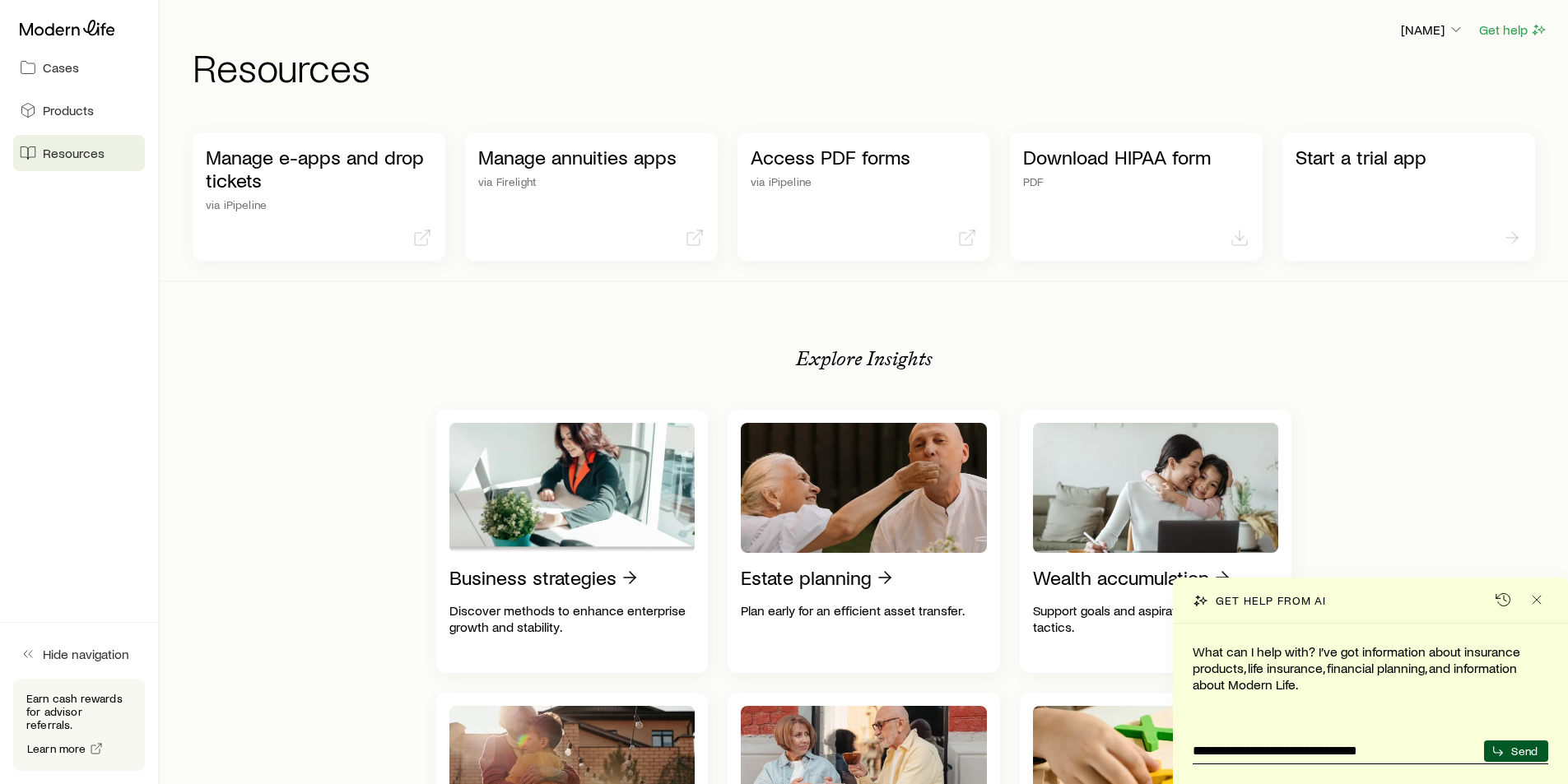 type on "**********" 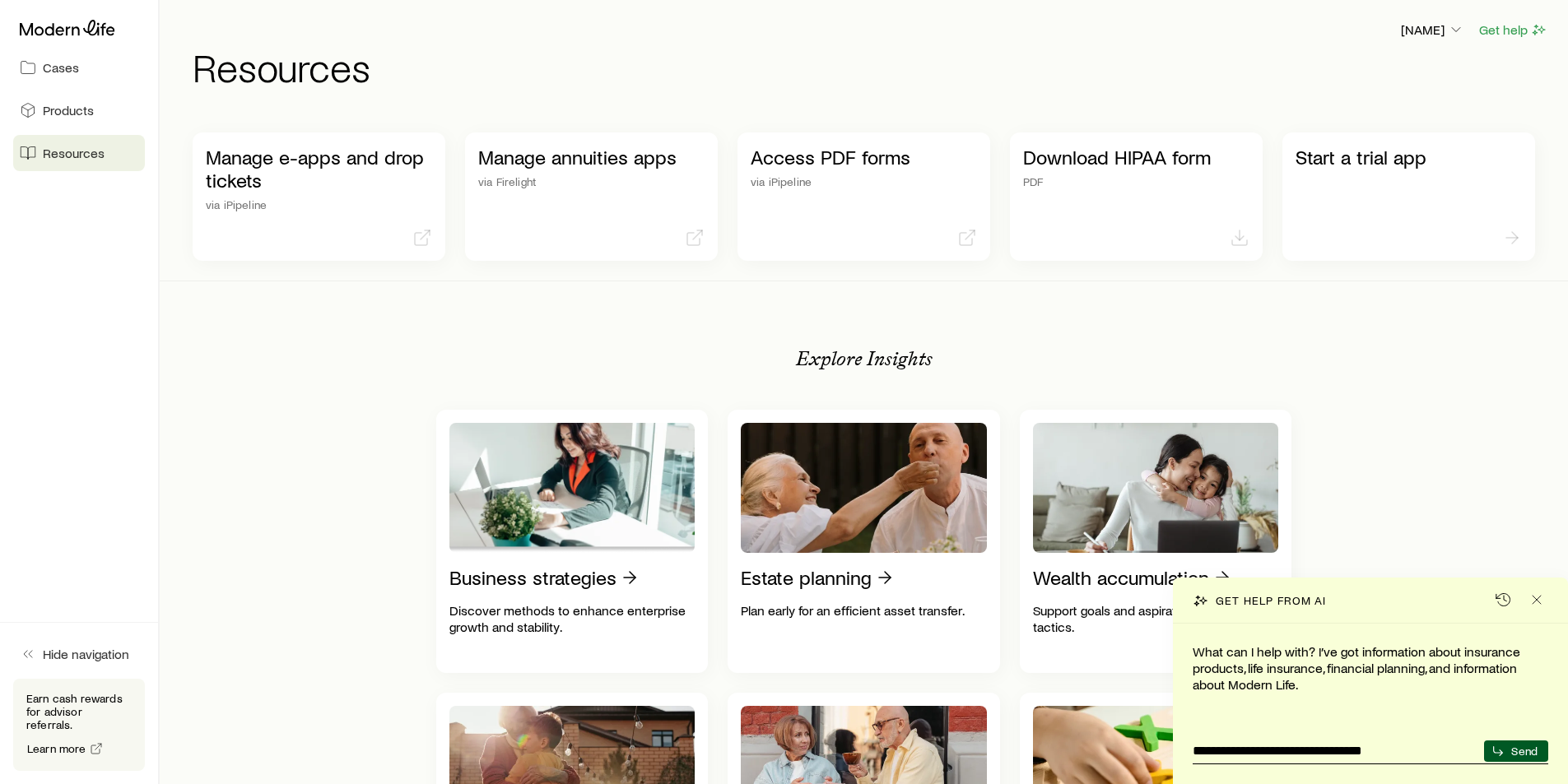 type 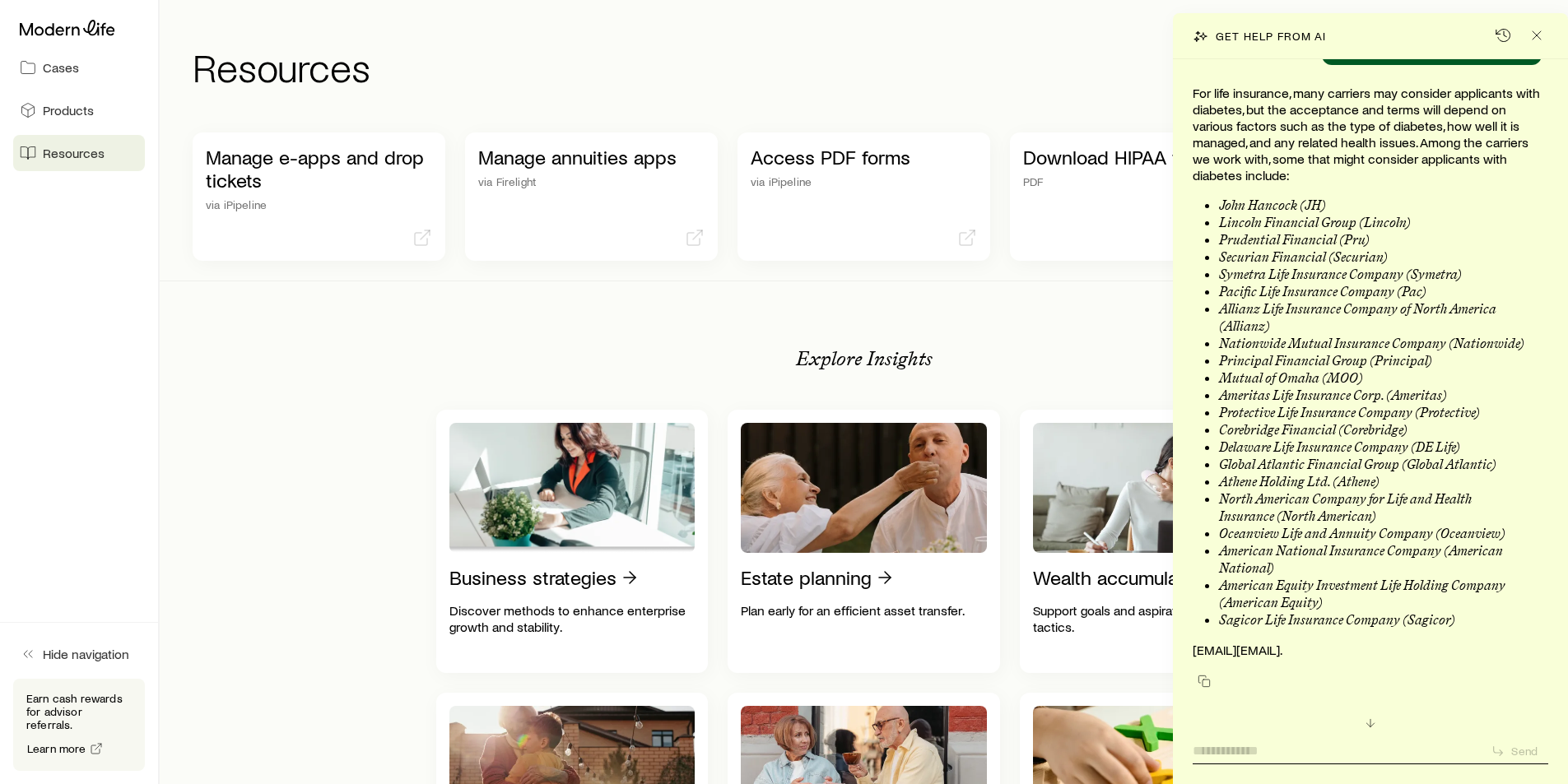 scroll, scrollTop: 109, scrollLeft: 0, axis: vertical 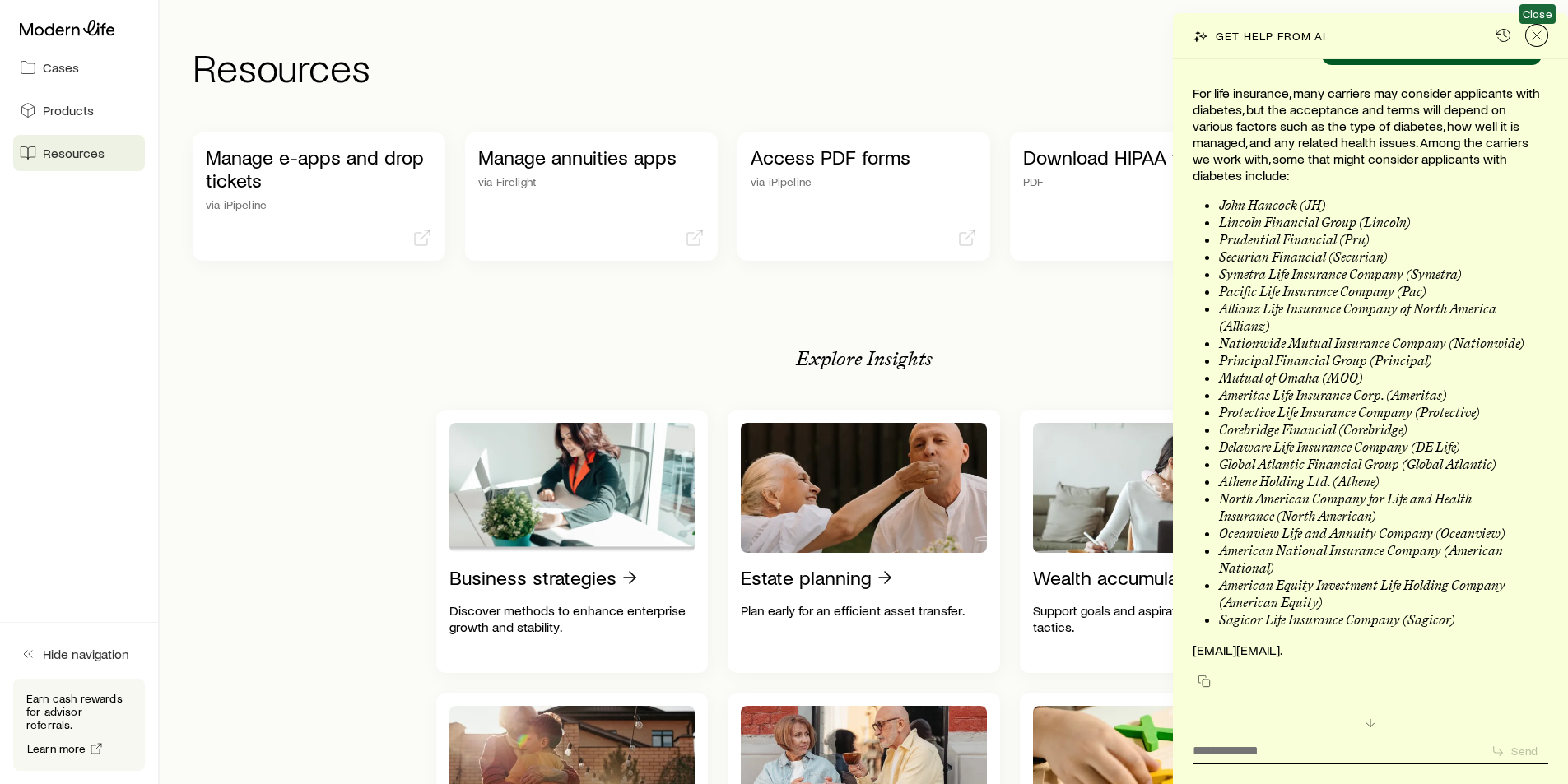 click 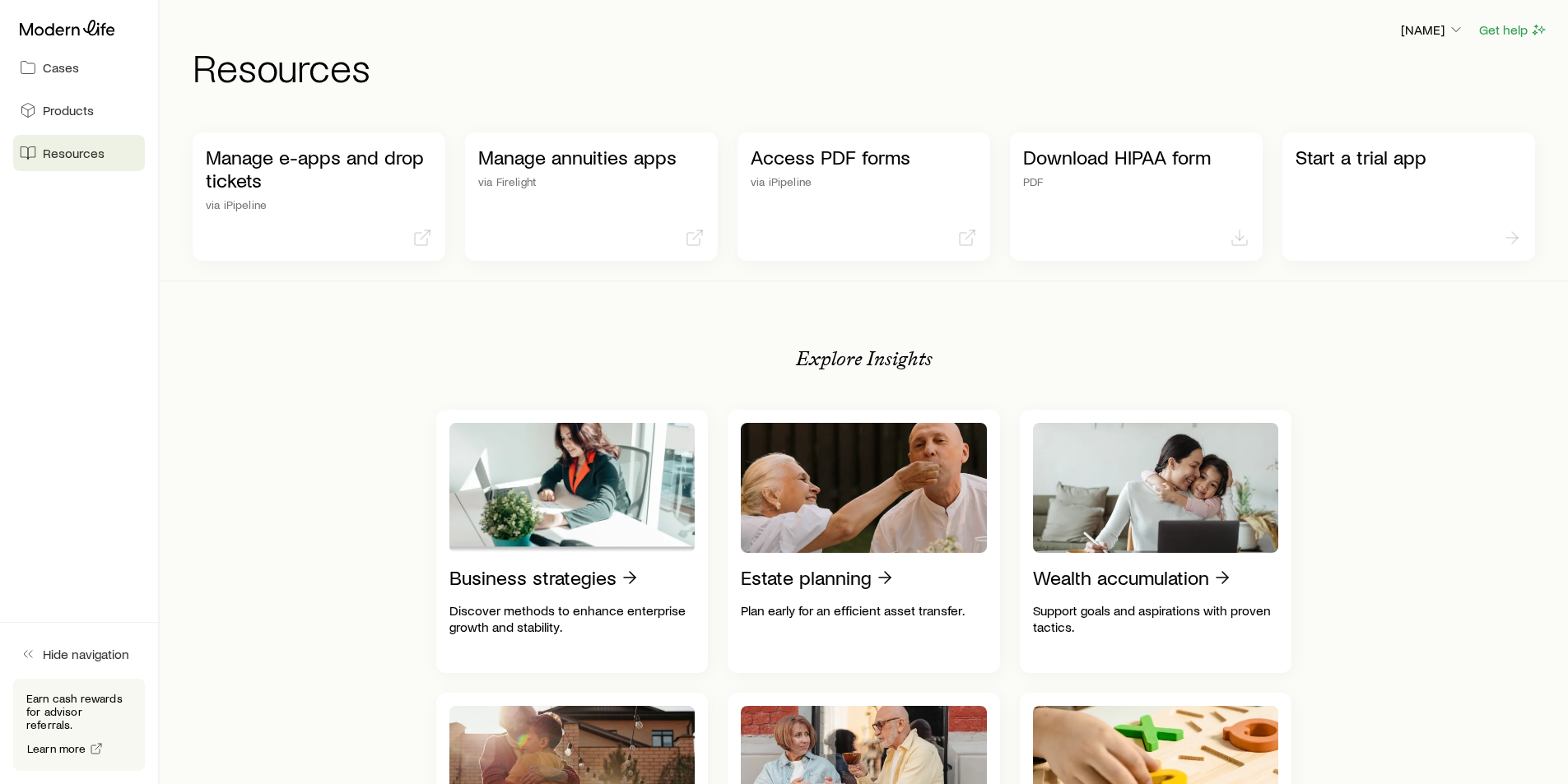 click on "[NAME]" at bounding box center [863, 1112] 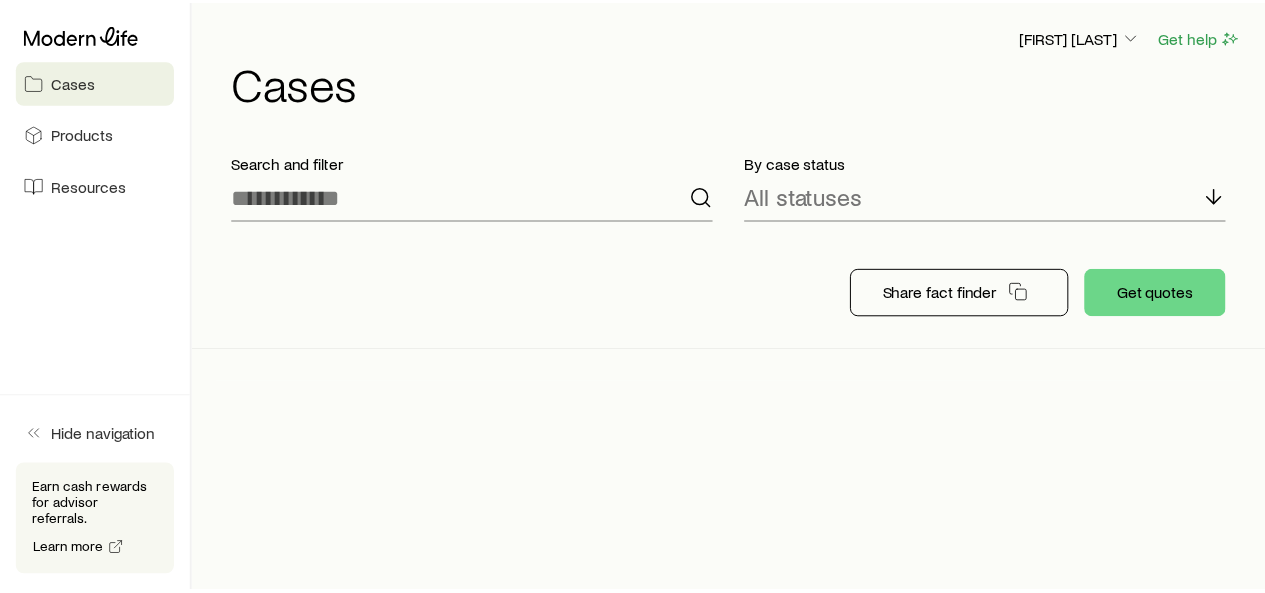 scroll, scrollTop: 0, scrollLeft: 0, axis: both 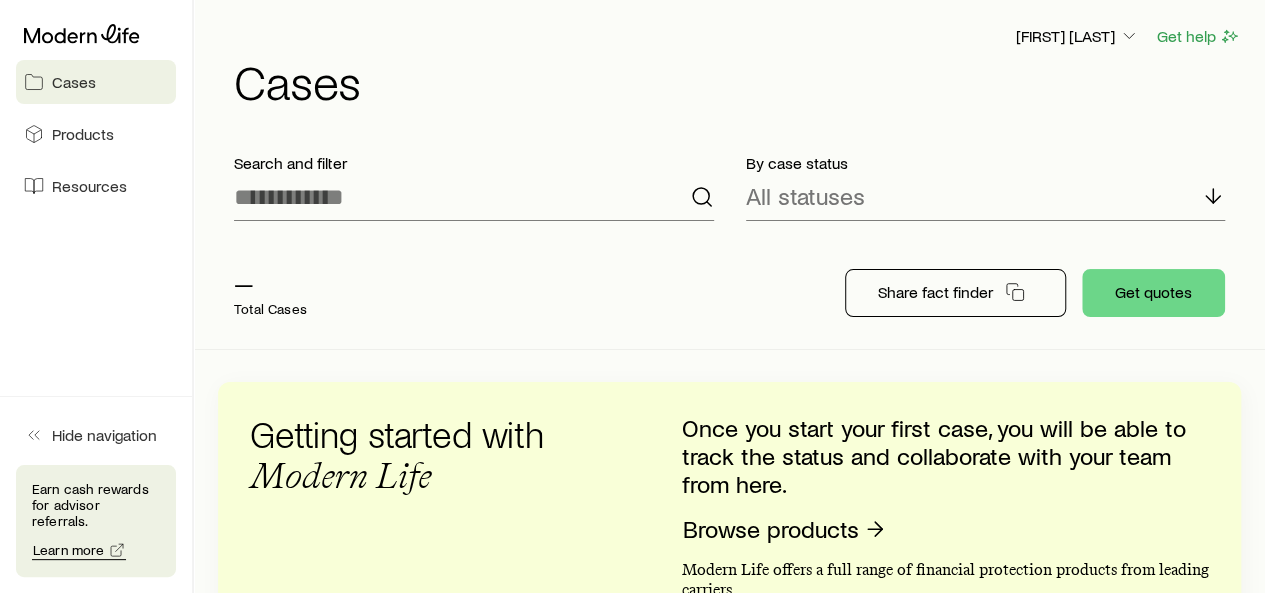 click on "Learn more" at bounding box center [69, 550] 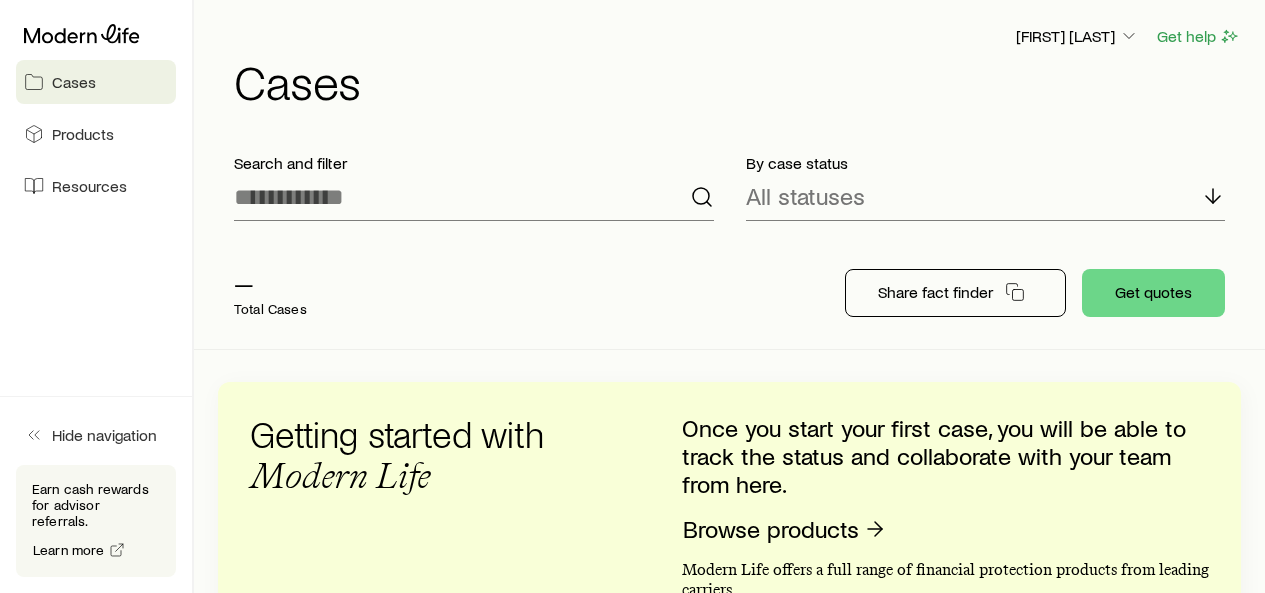 scroll, scrollTop: 0, scrollLeft: 0, axis: both 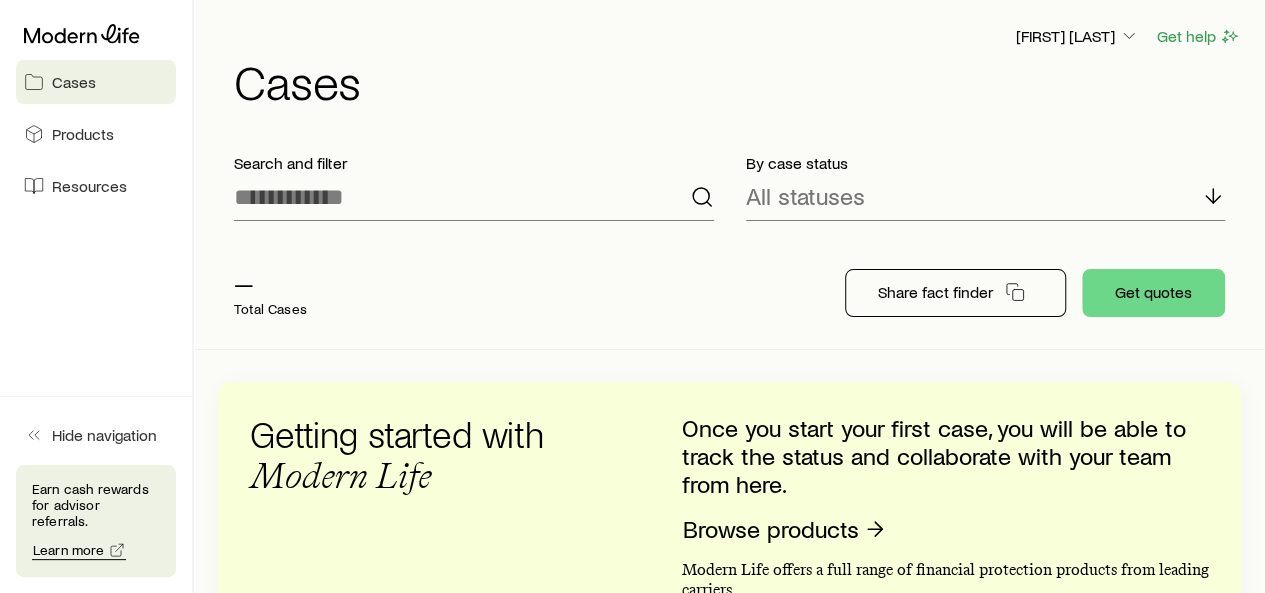 click on "Learn more" at bounding box center (69, 550) 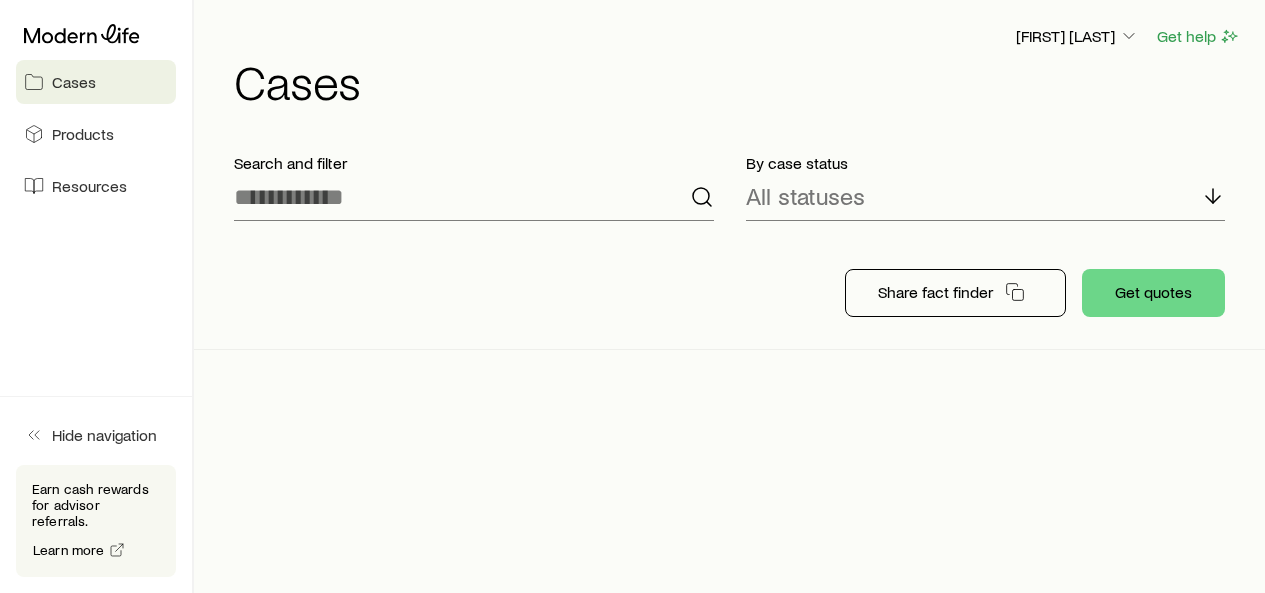 scroll, scrollTop: 0, scrollLeft: 0, axis: both 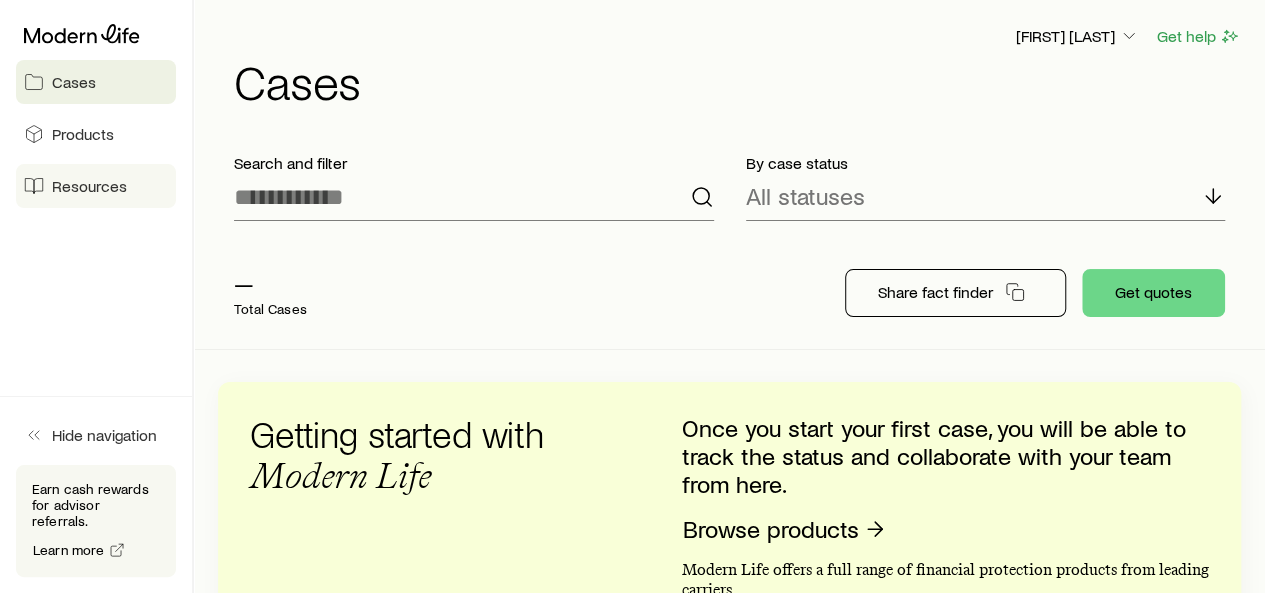 click on "Resources" at bounding box center [89, 186] 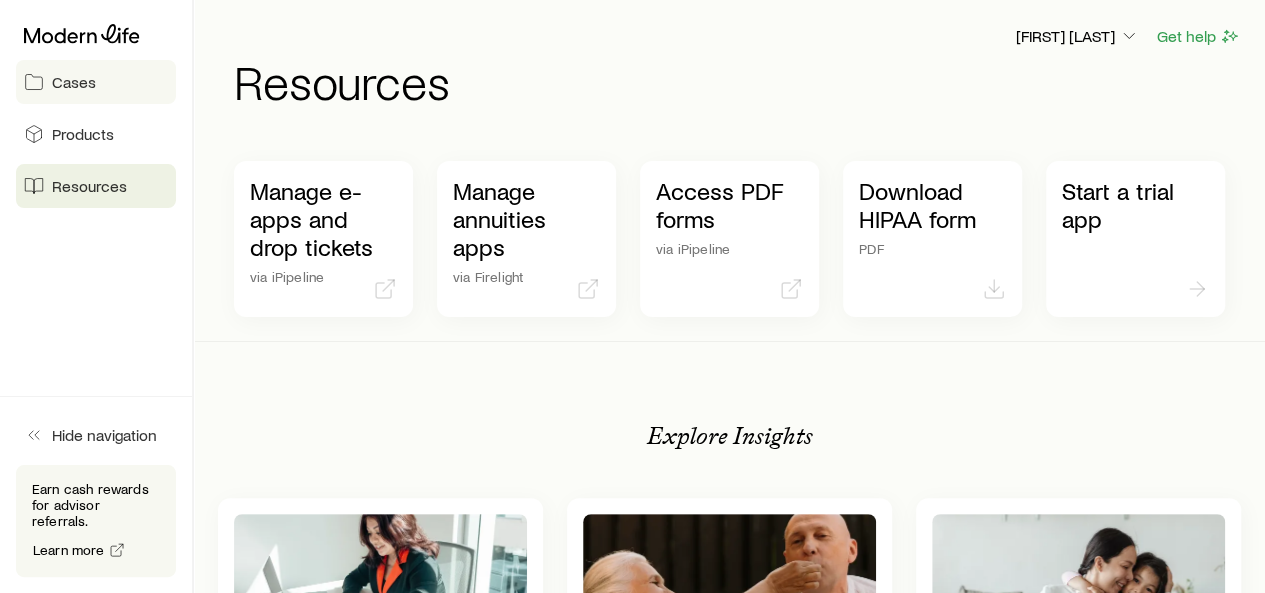 click on "Cases" at bounding box center (96, 82) 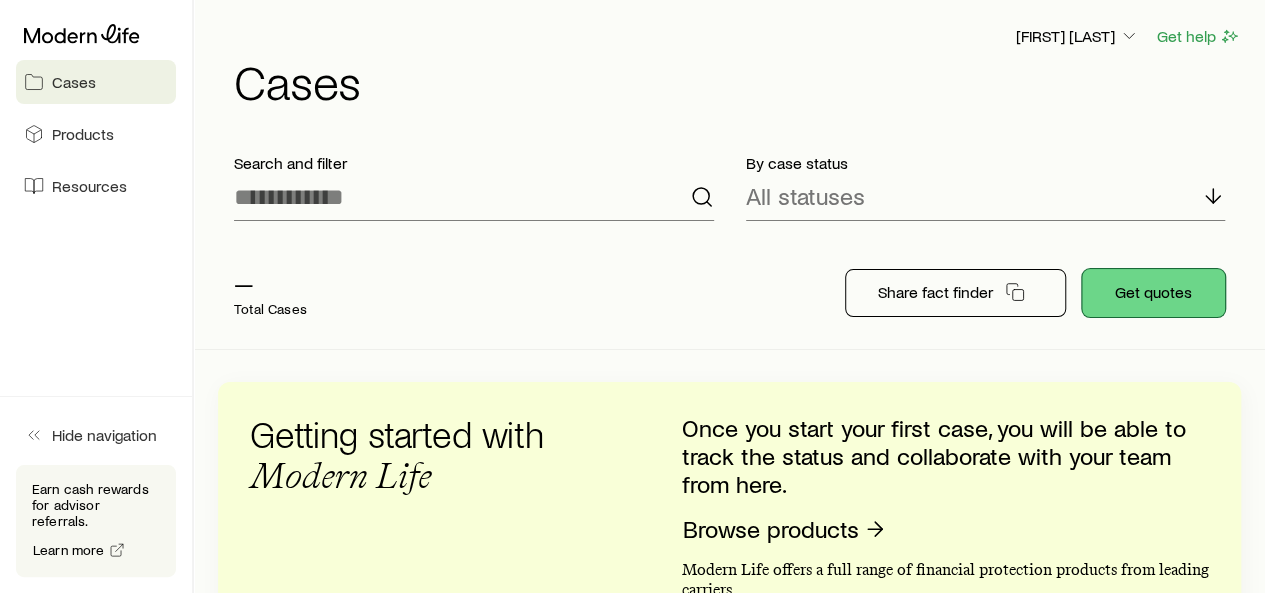 click on "Get quotes" at bounding box center (1153, 293) 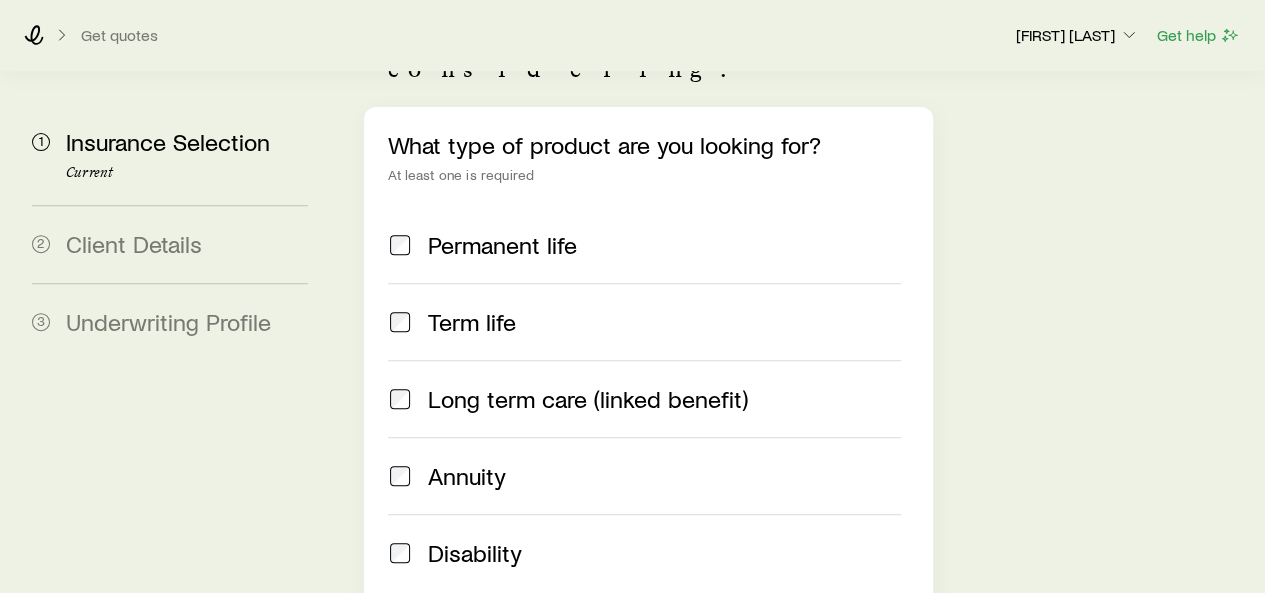 scroll, scrollTop: 294, scrollLeft: 0, axis: vertical 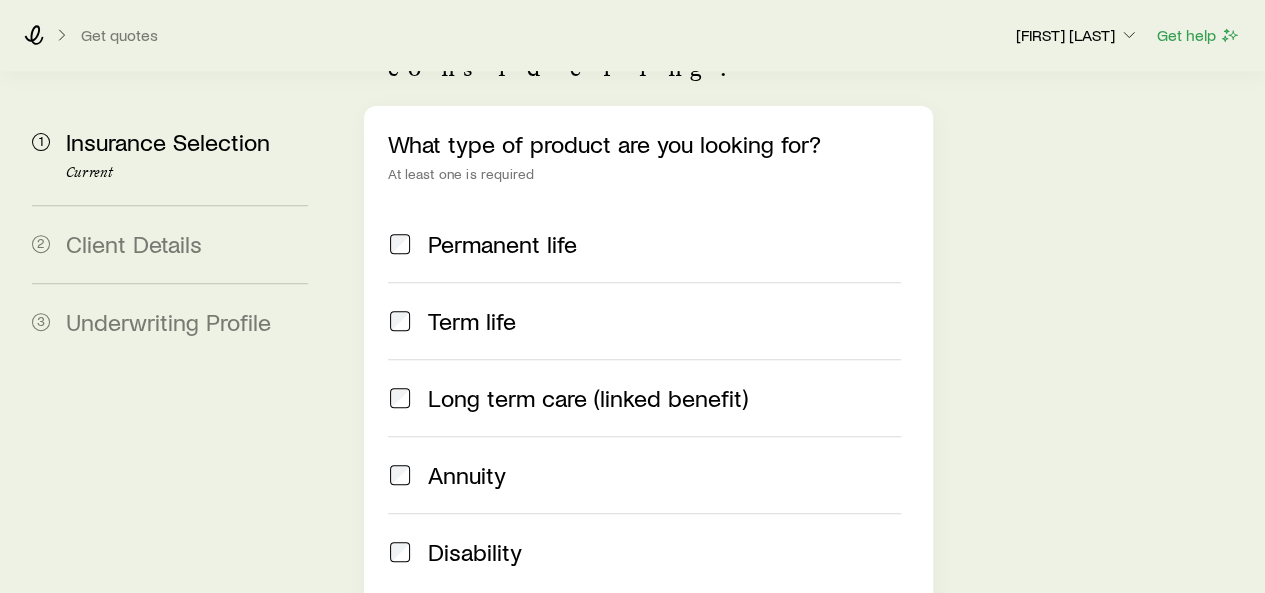 click on "Long term care (linked benefit)" at bounding box center (644, 398) 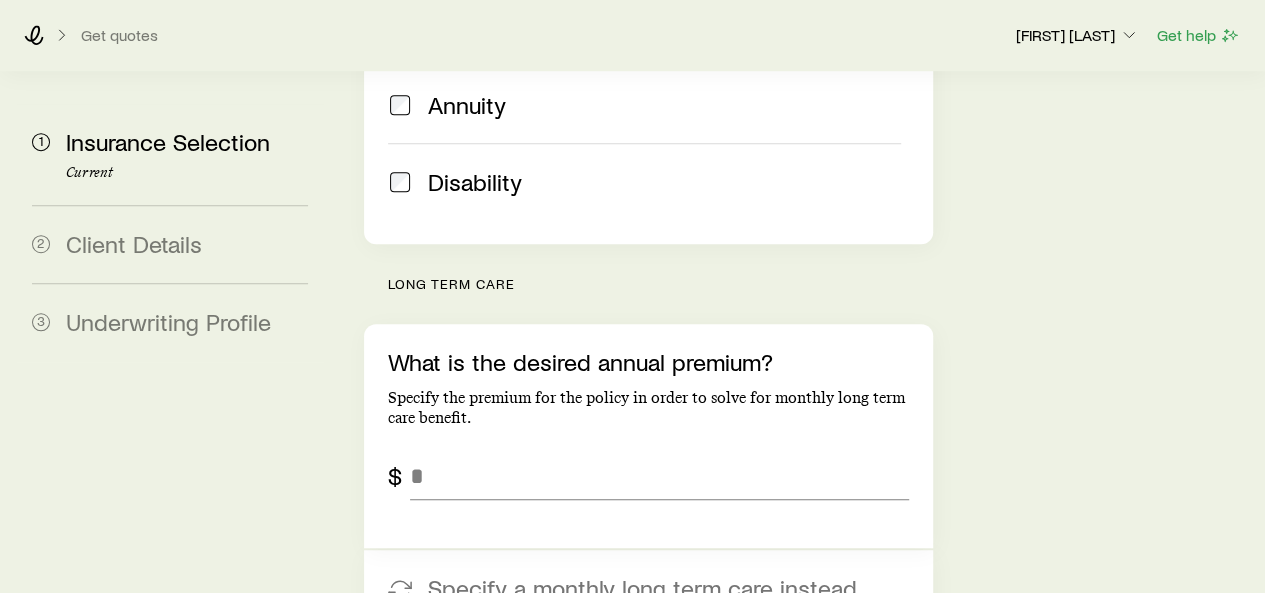 scroll, scrollTop: 669, scrollLeft: 0, axis: vertical 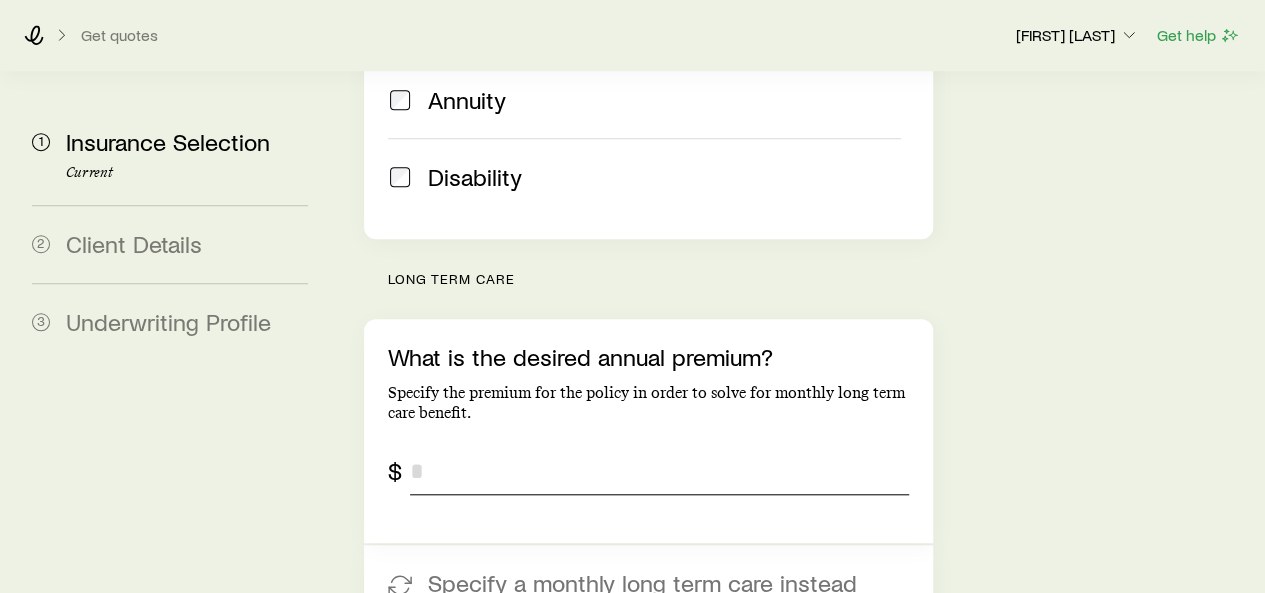click at bounding box center [659, 471] 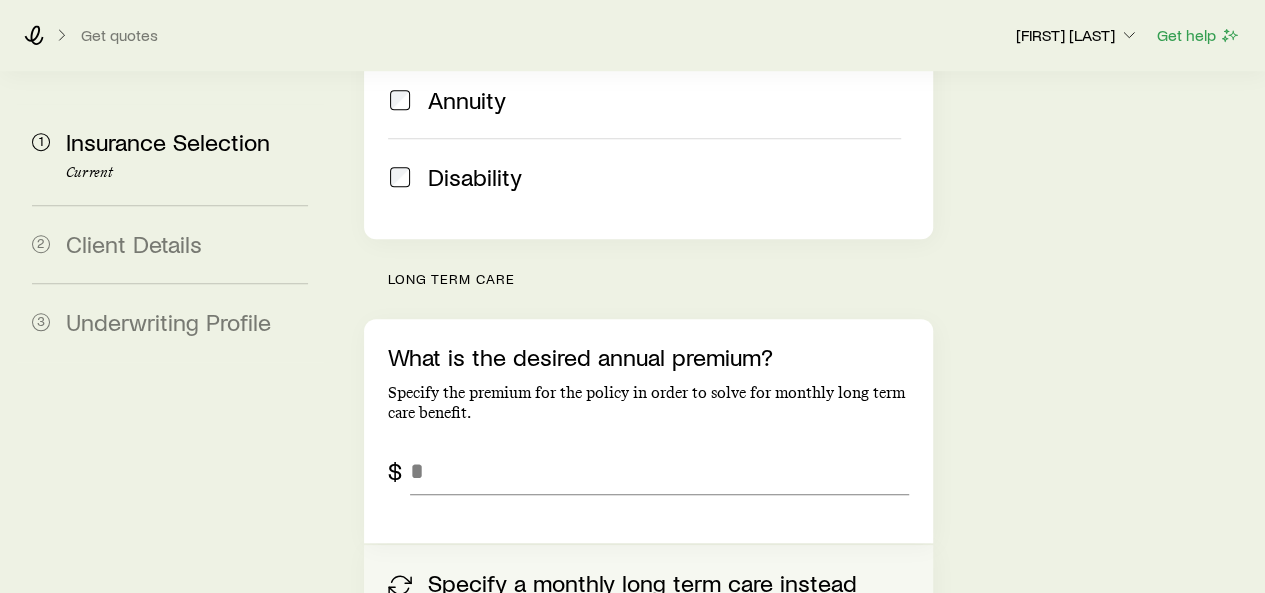click on "Specify a monthly long term care instead" at bounding box center (648, 583) 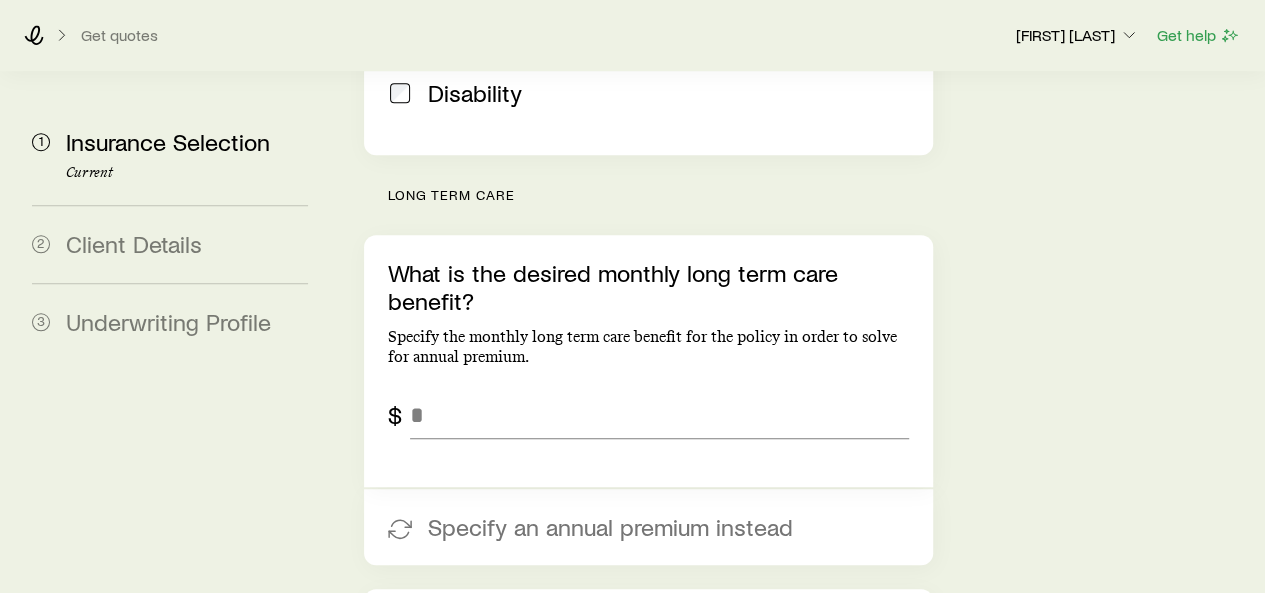 scroll, scrollTop: 757, scrollLeft: 0, axis: vertical 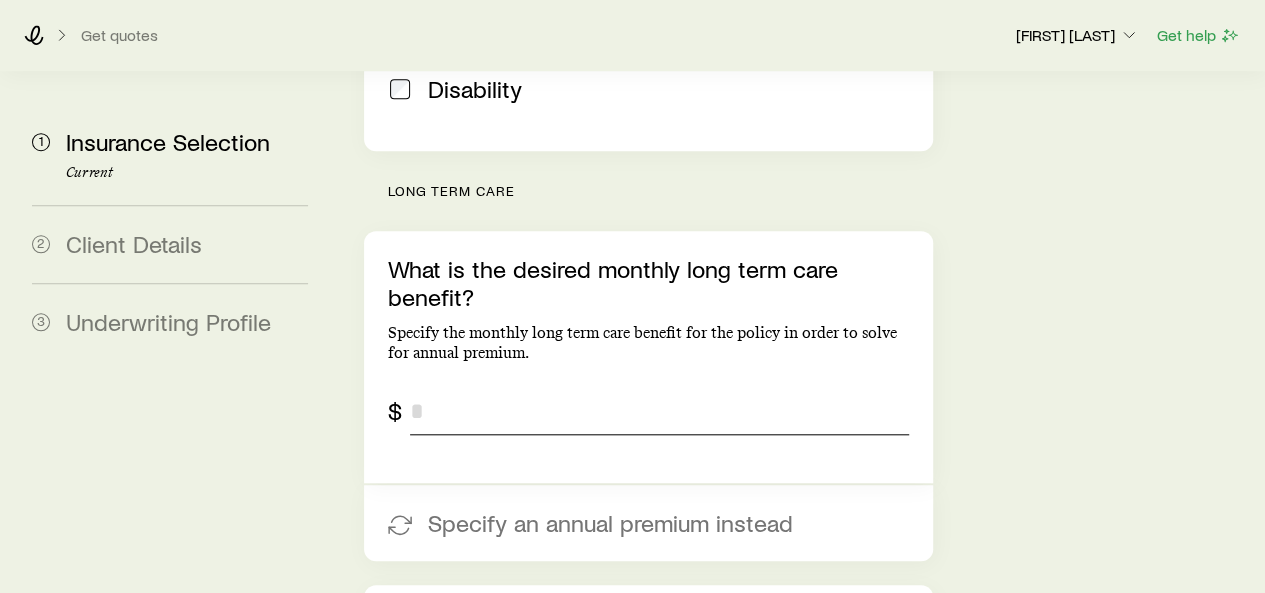 click at bounding box center (659, 411) 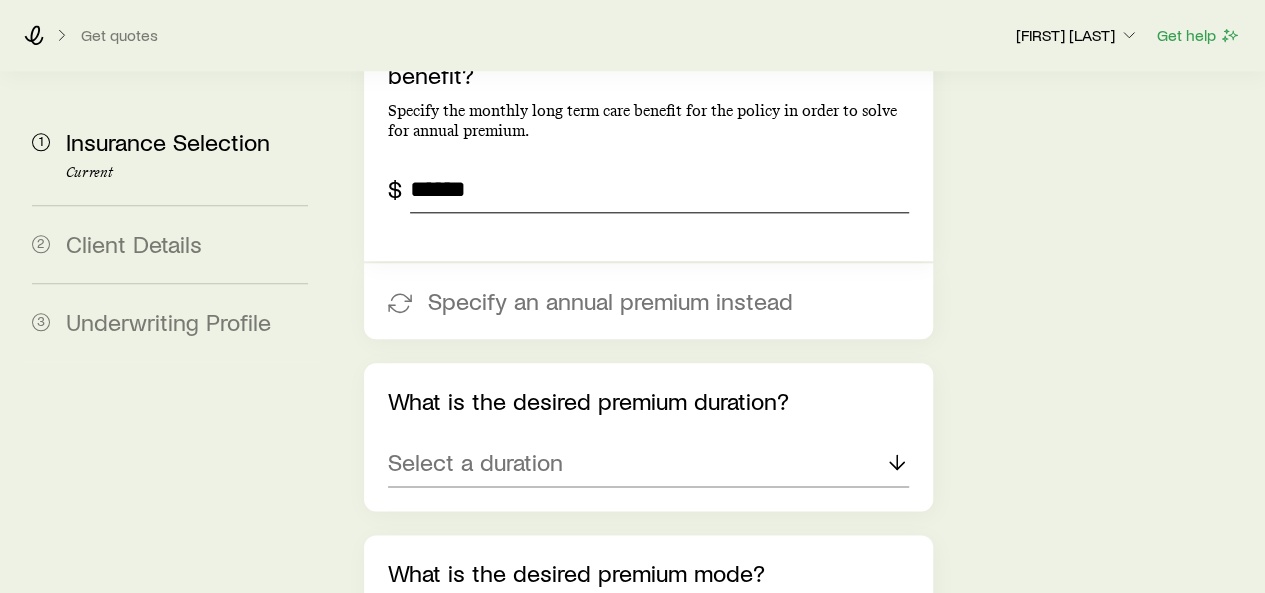 scroll, scrollTop: 980, scrollLeft: 0, axis: vertical 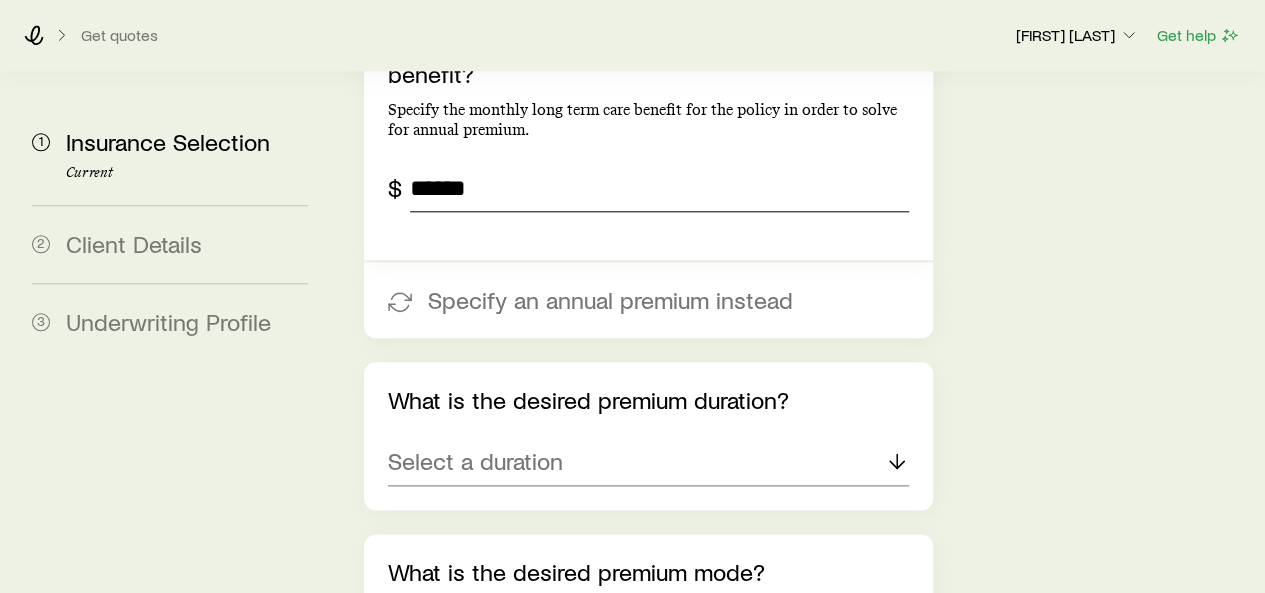 type on "******" 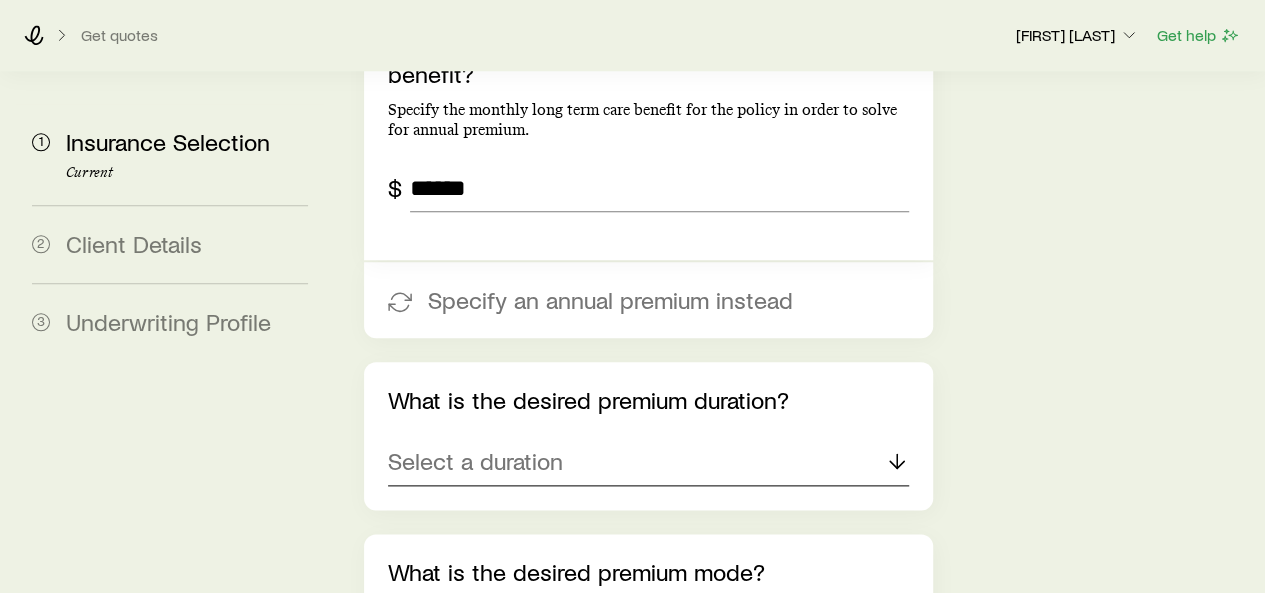 click on "Select a duration" at bounding box center [475, 461] 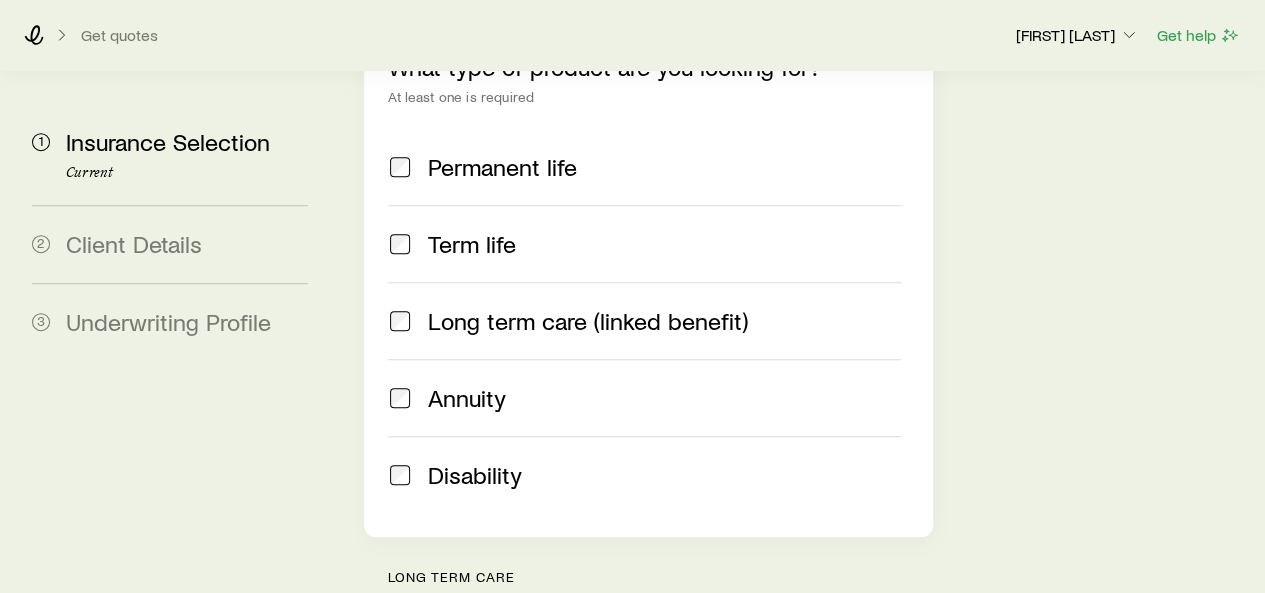 scroll, scrollTop: 368, scrollLeft: 0, axis: vertical 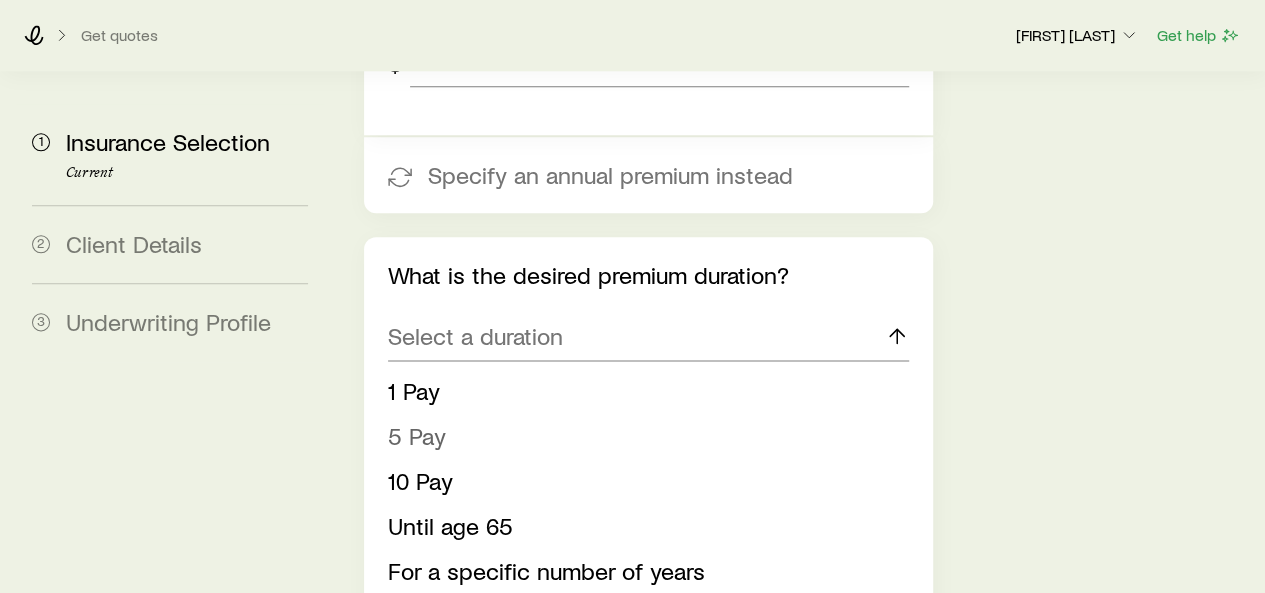 click on "5 Pay" at bounding box center [417, 435] 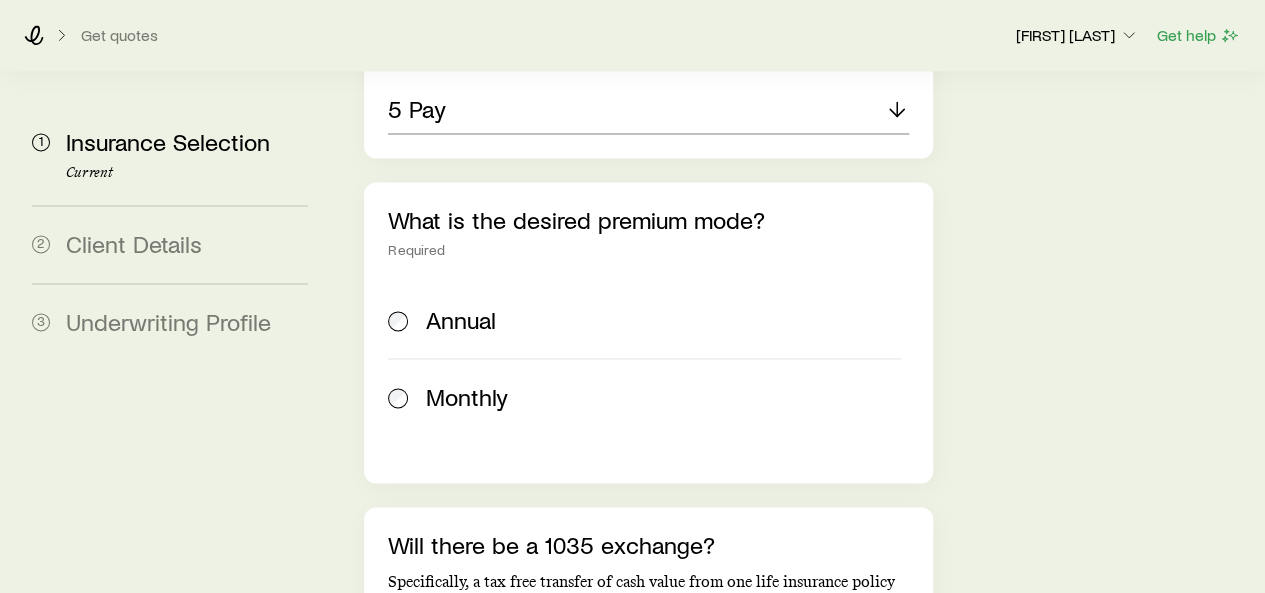 scroll, scrollTop: 1333, scrollLeft: 0, axis: vertical 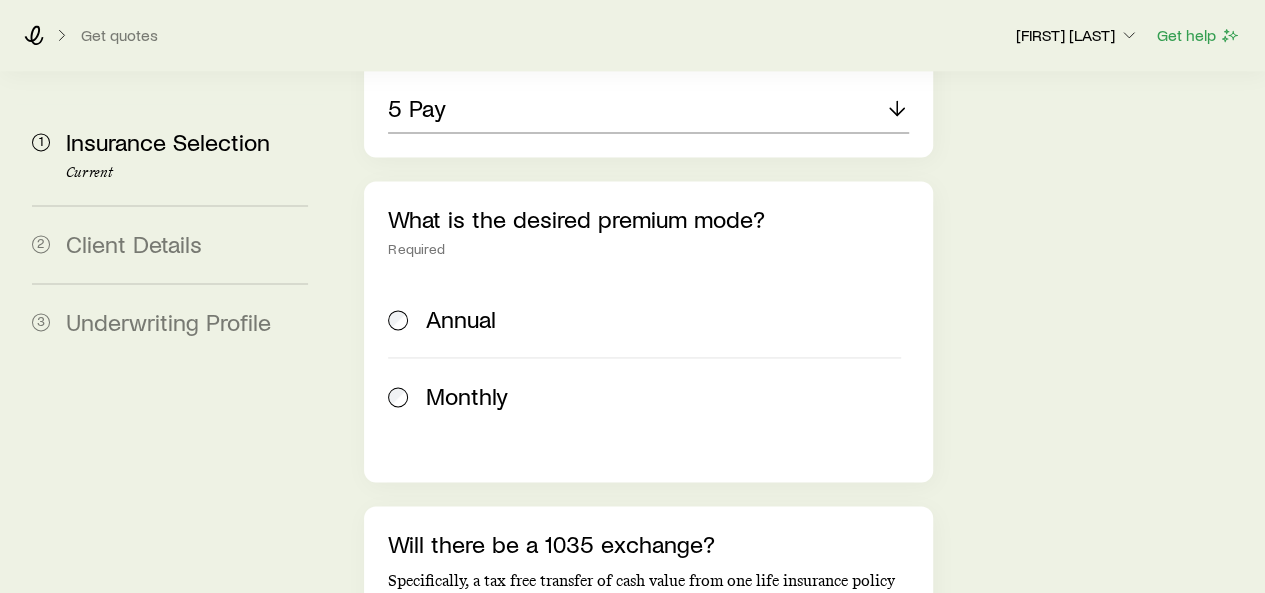 click on "Monthly" at bounding box center [467, 396] 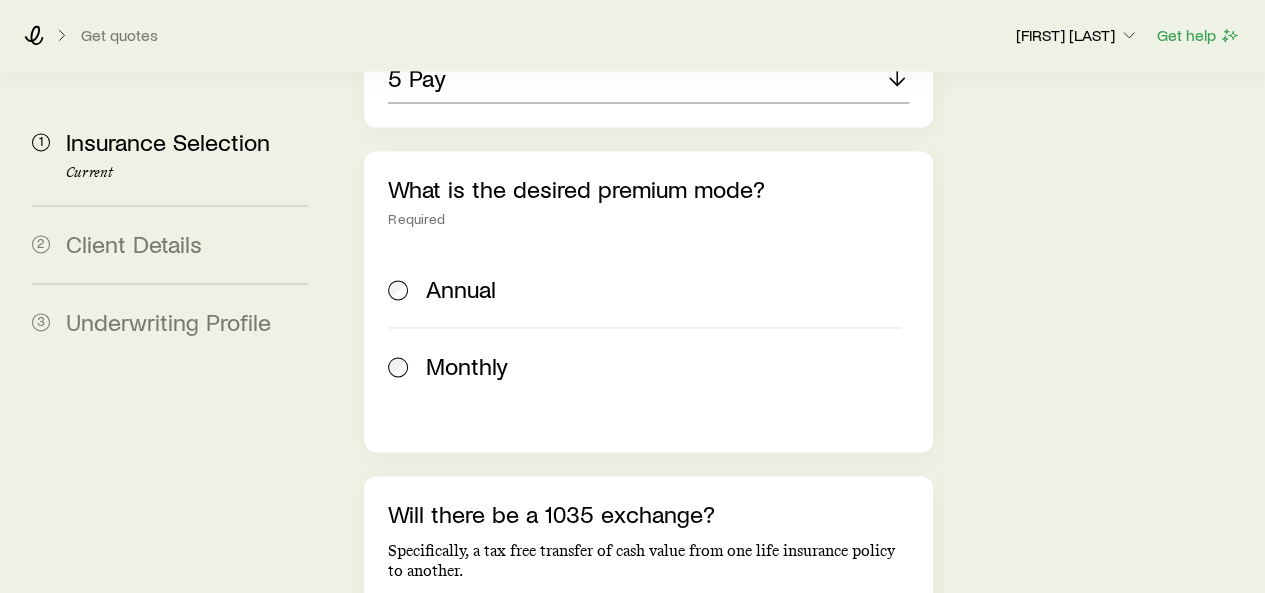 scroll, scrollTop: 1365, scrollLeft: 0, axis: vertical 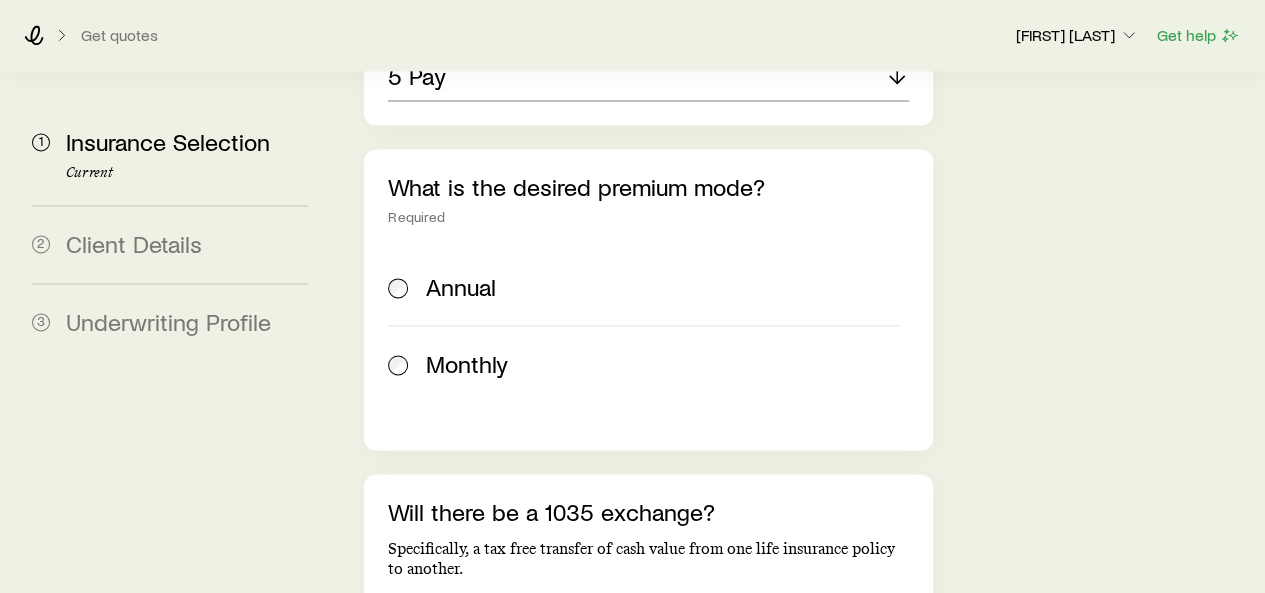 click on "Annual" at bounding box center [644, 287] 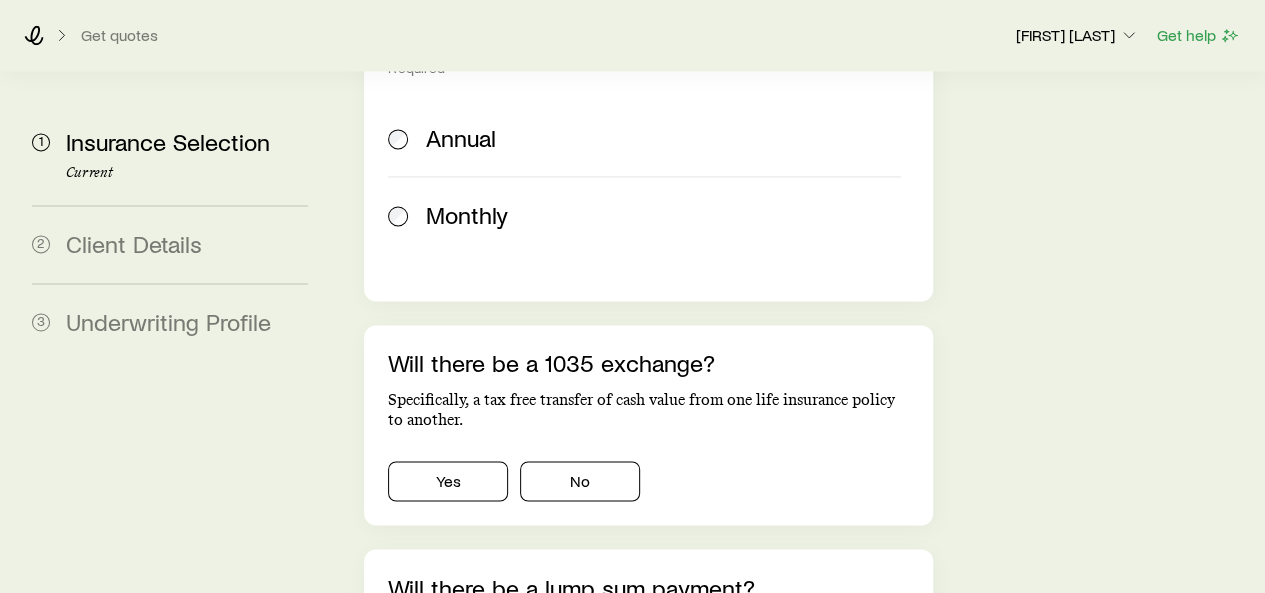 scroll, scrollTop: 1512, scrollLeft: 0, axis: vertical 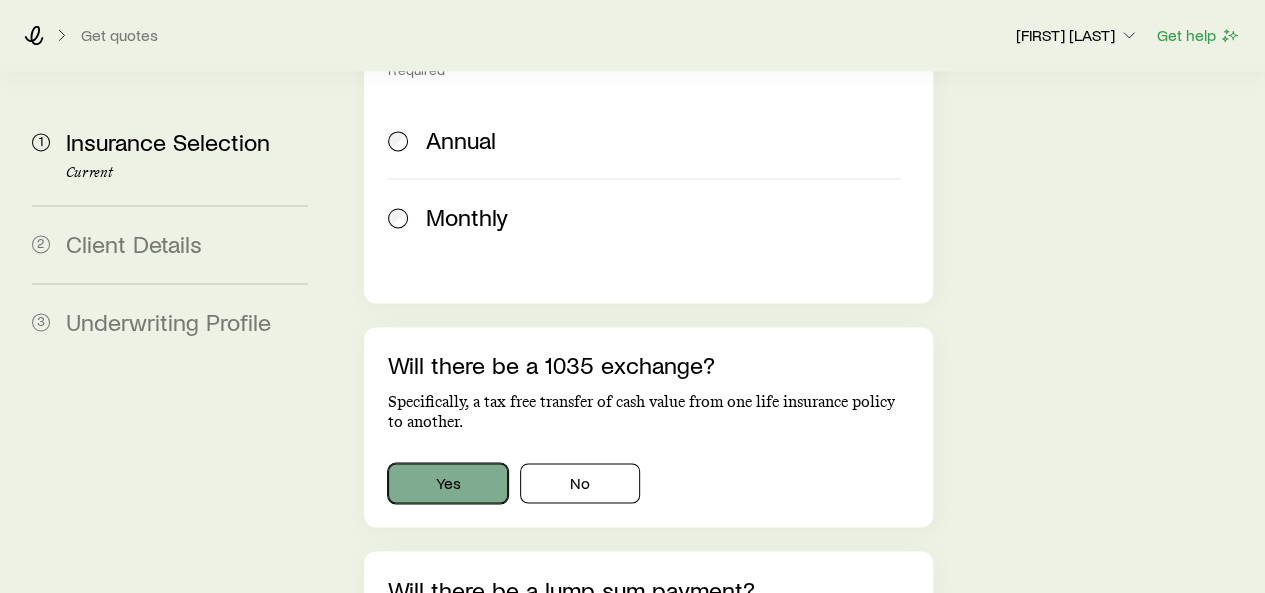 click on "Yes" at bounding box center [448, 483] 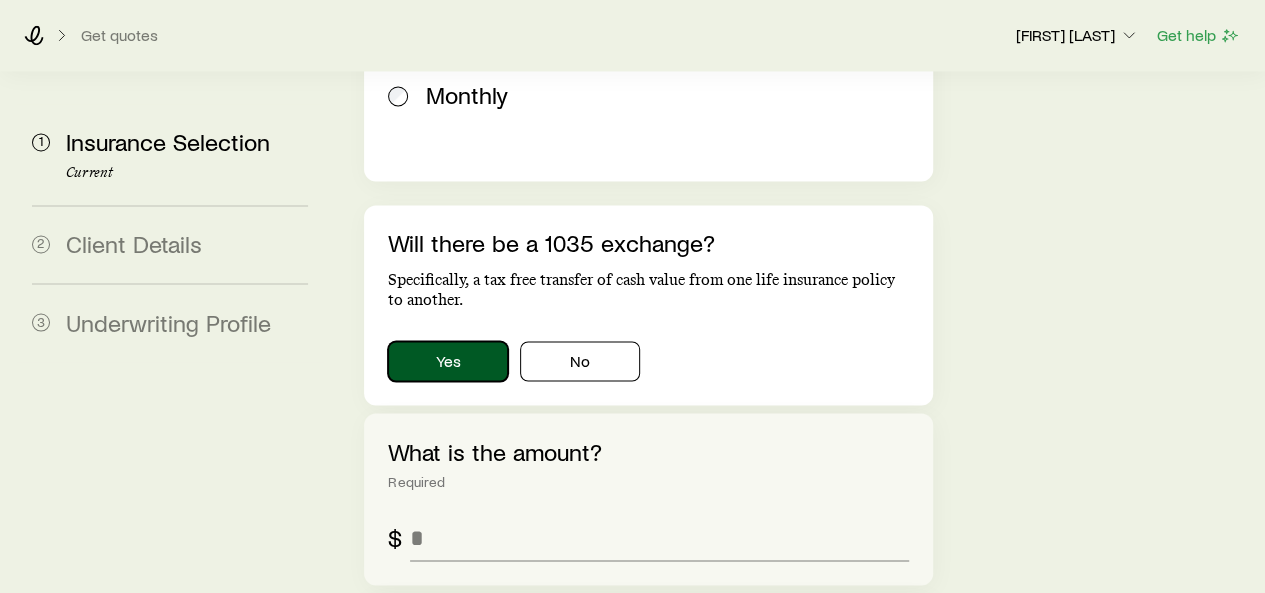 scroll, scrollTop: 1632, scrollLeft: 0, axis: vertical 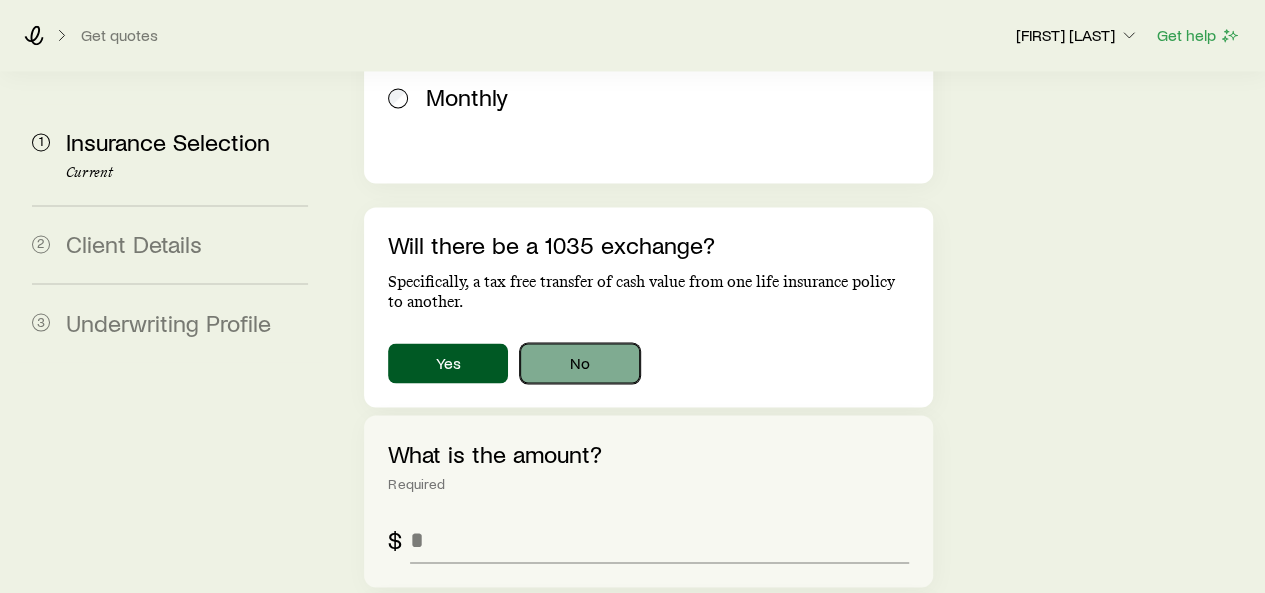 click on "No" at bounding box center (580, 363) 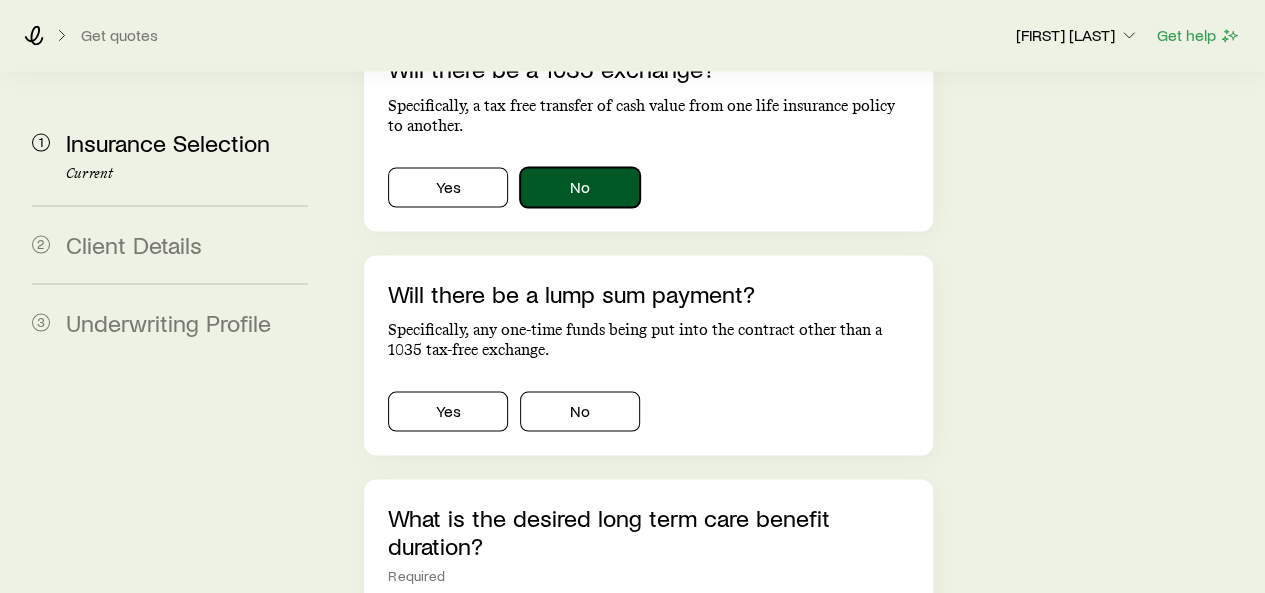 scroll, scrollTop: 1808, scrollLeft: 0, axis: vertical 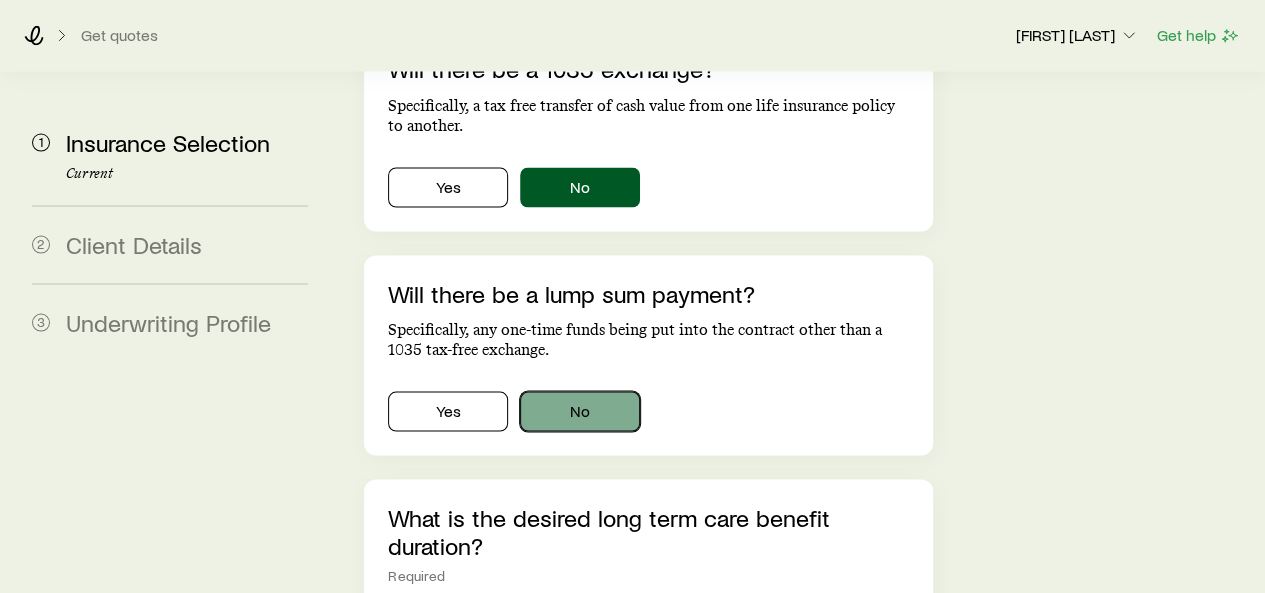 click on "No" at bounding box center [580, 411] 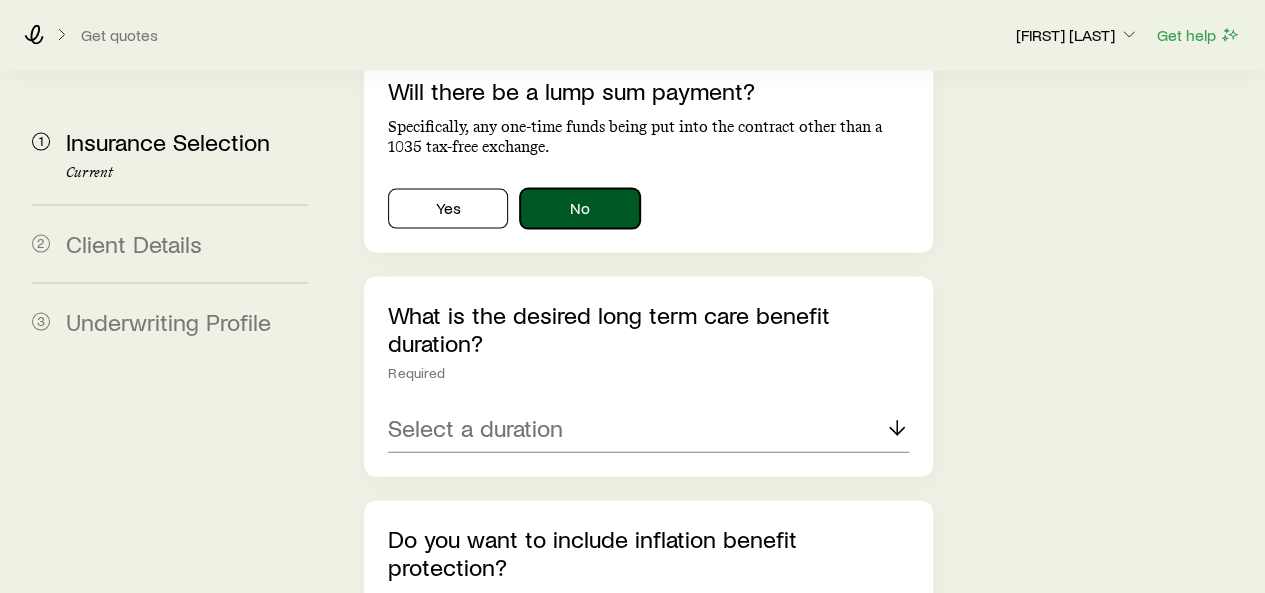 scroll, scrollTop: 2012, scrollLeft: 0, axis: vertical 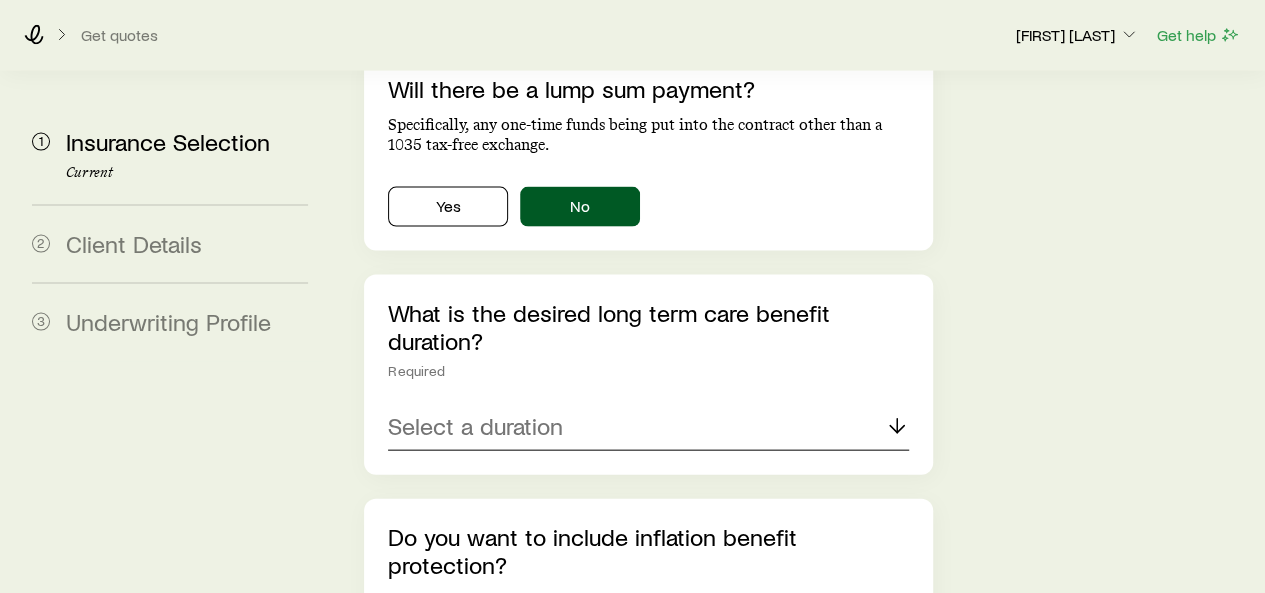 click on "Select a duration" at bounding box center [648, 427] 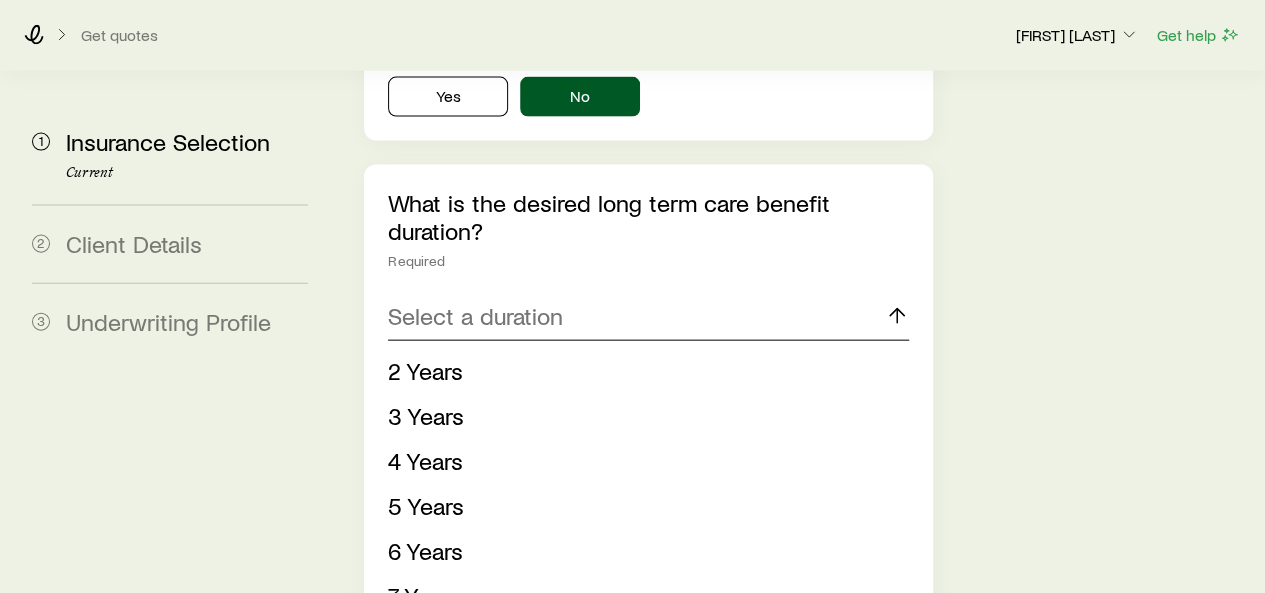 scroll, scrollTop: 2124, scrollLeft: 0, axis: vertical 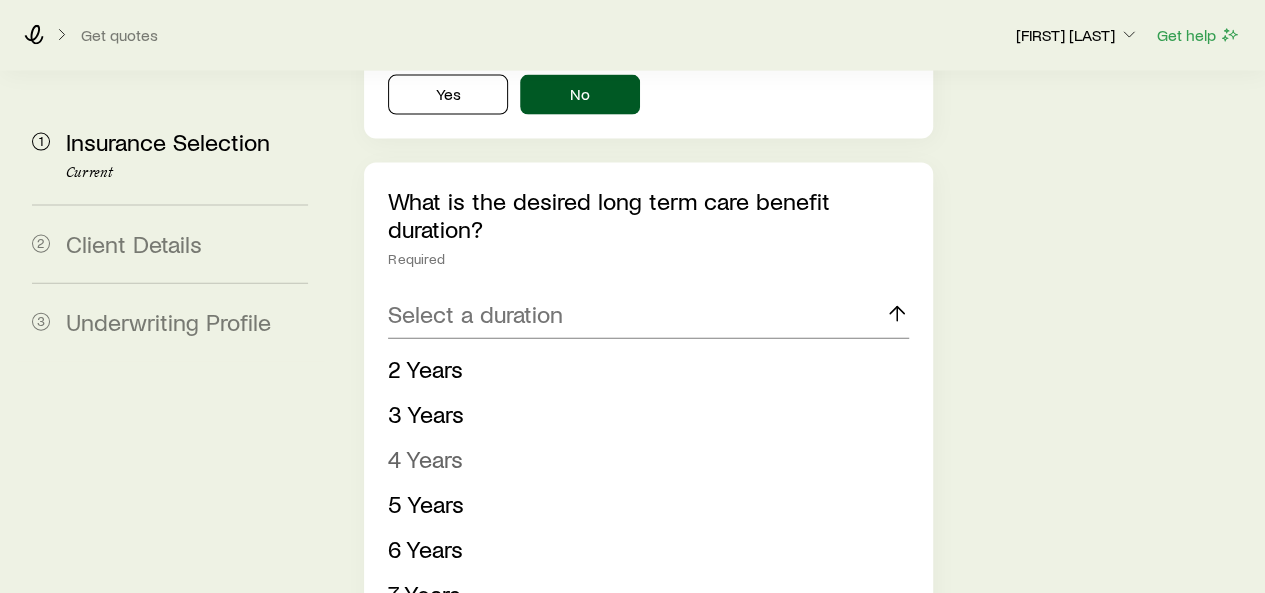 click on "4 Years" at bounding box center [425, 458] 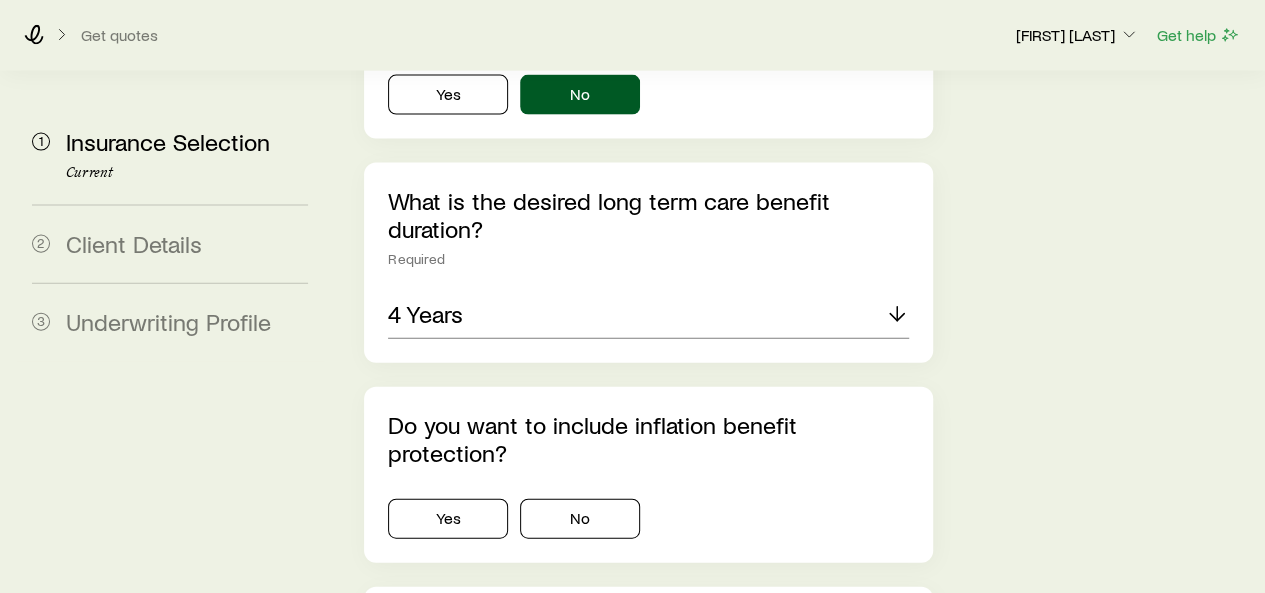 scroll, scrollTop: 2300, scrollLeft: 0, axis: vertical 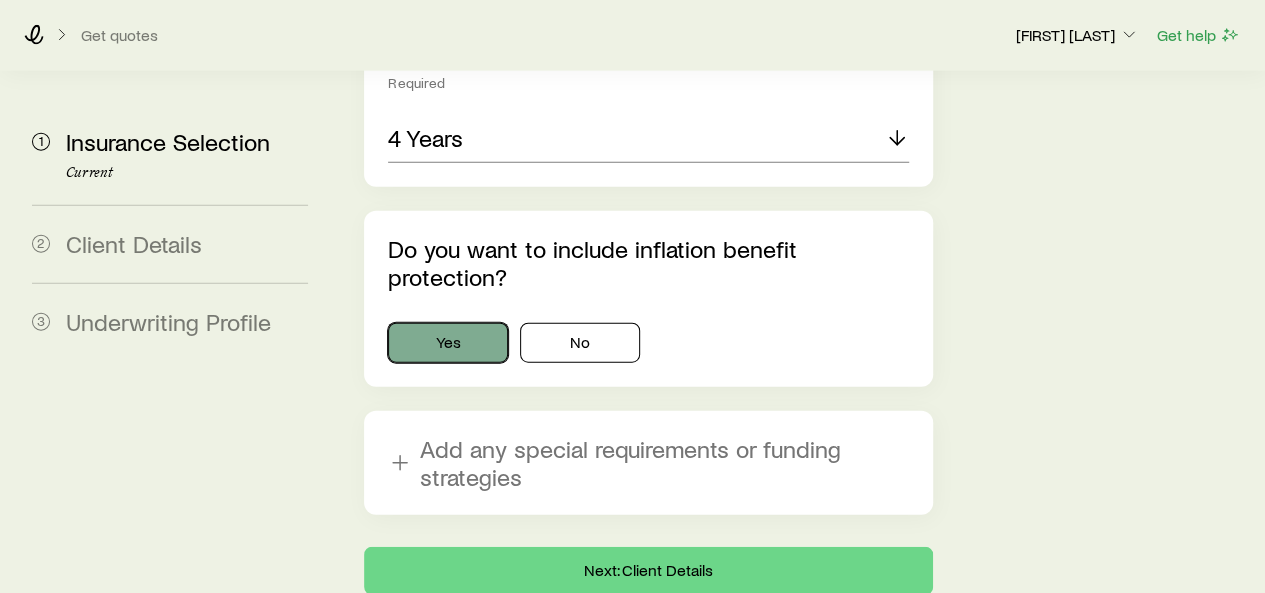 click on "Yes" at bounding box center [448, 343] 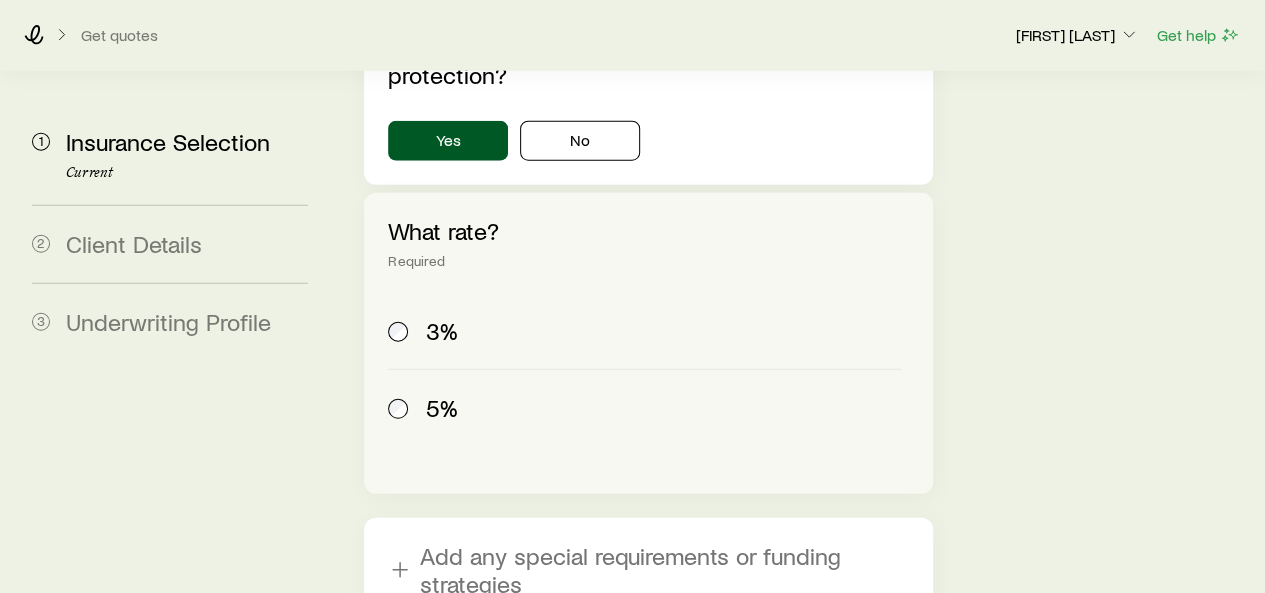 click on "3%" at bounding box center [644, 331] 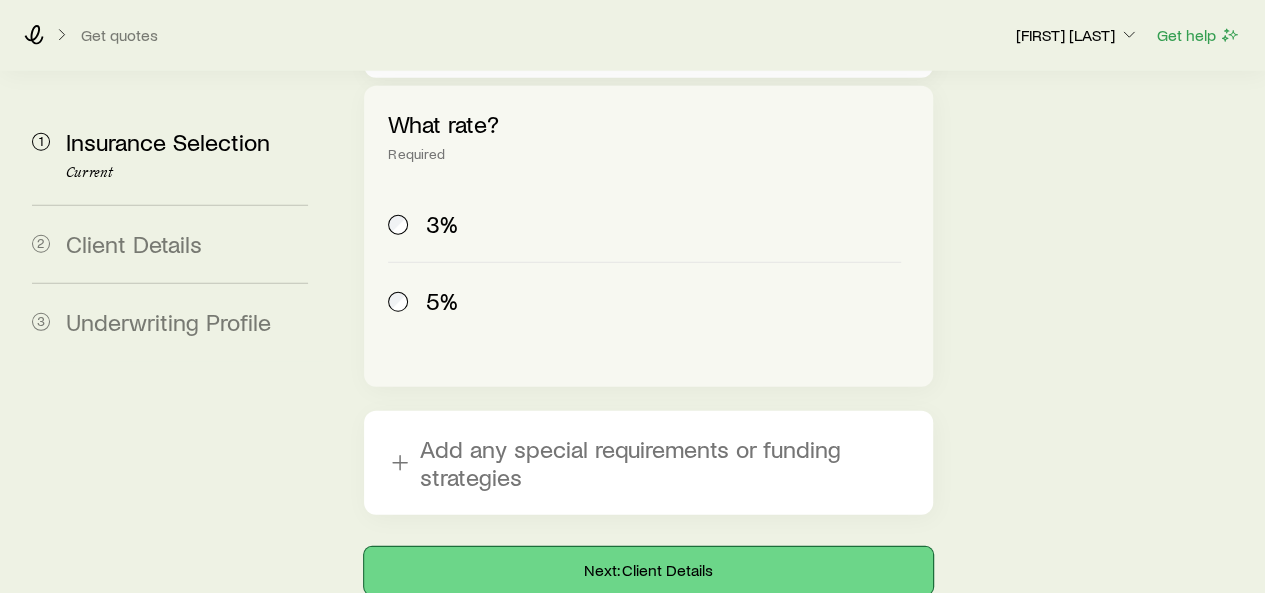 click on "Next: Client Details" at bounding box center (648, 571) 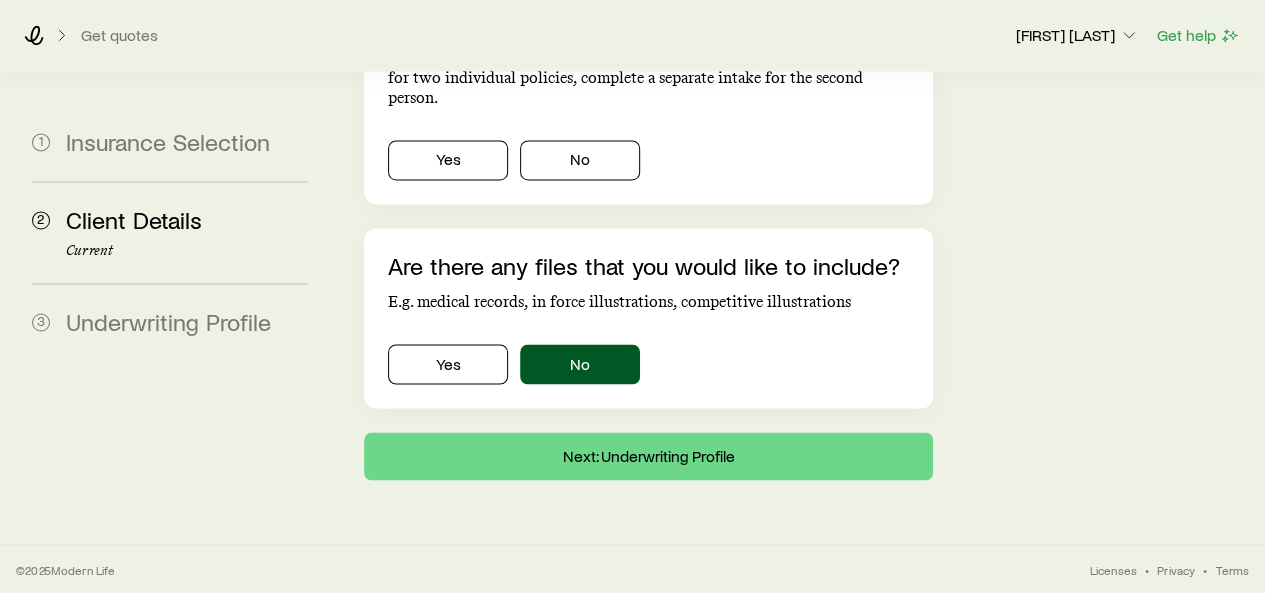 scroll, scrollTop: 0, scrollLeft: 0, axis: both 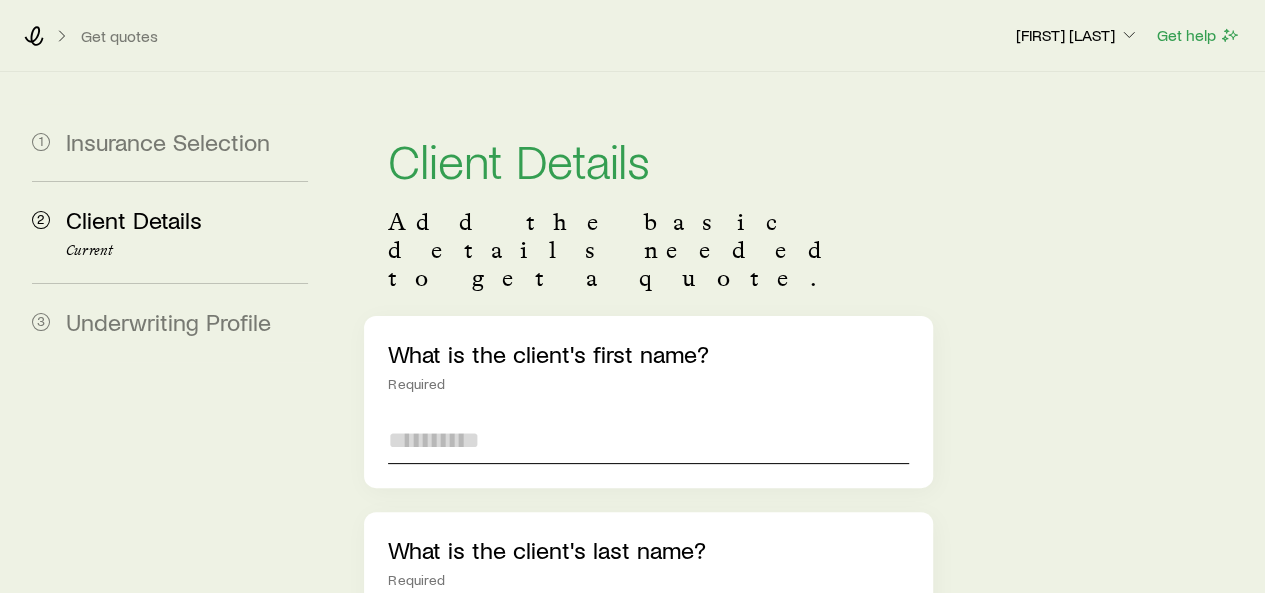 click at bounding box center [648, 440] 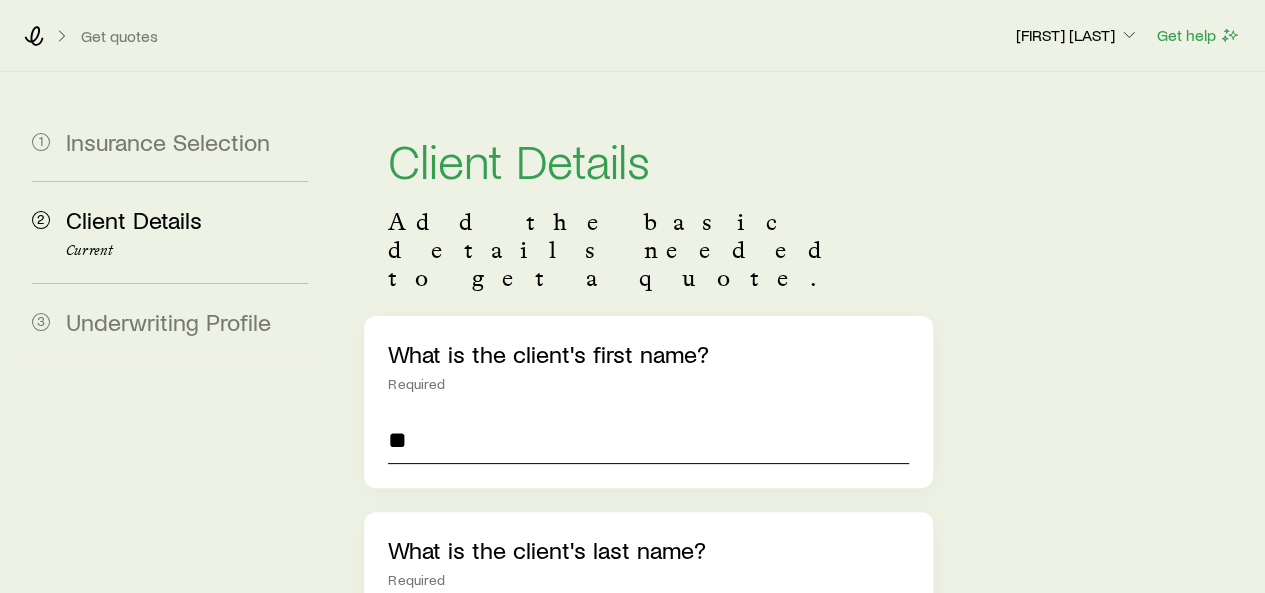 type on "*" 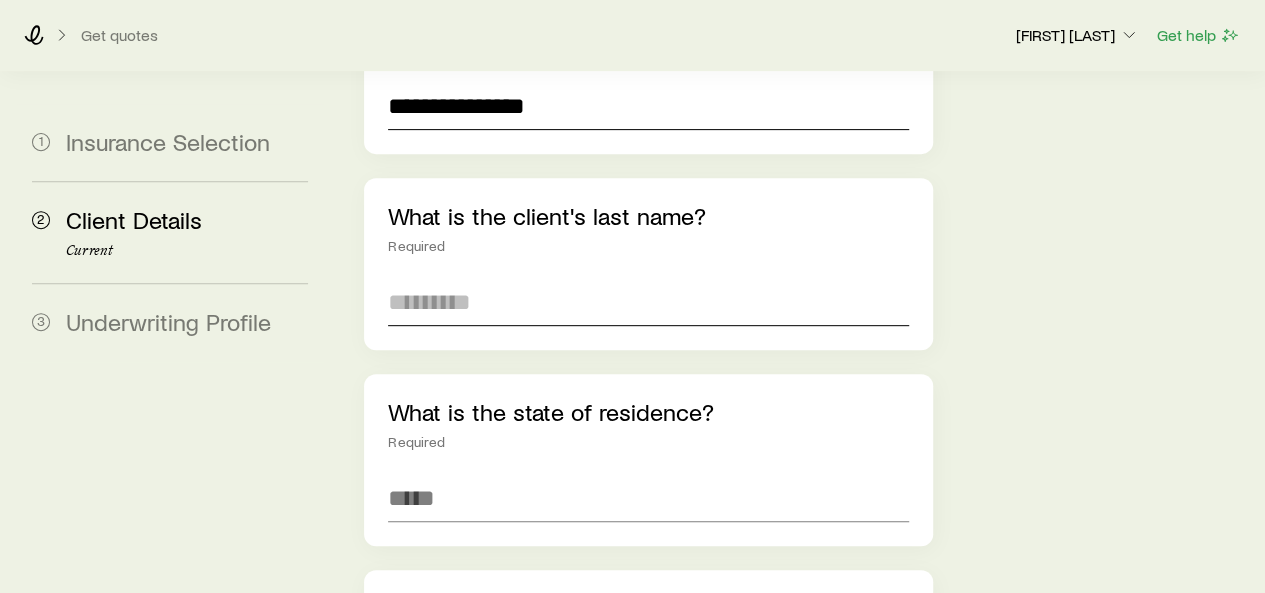 scroll, scrollTop: 142, scrollLeft: 0, axis: vertical 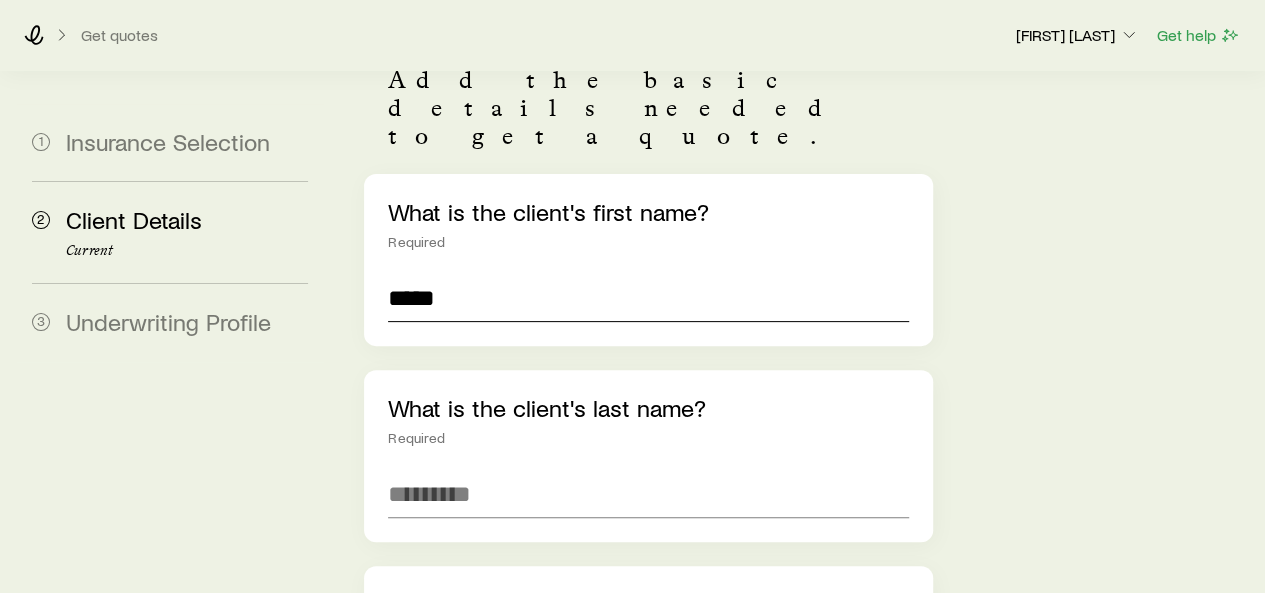 type on "*****" 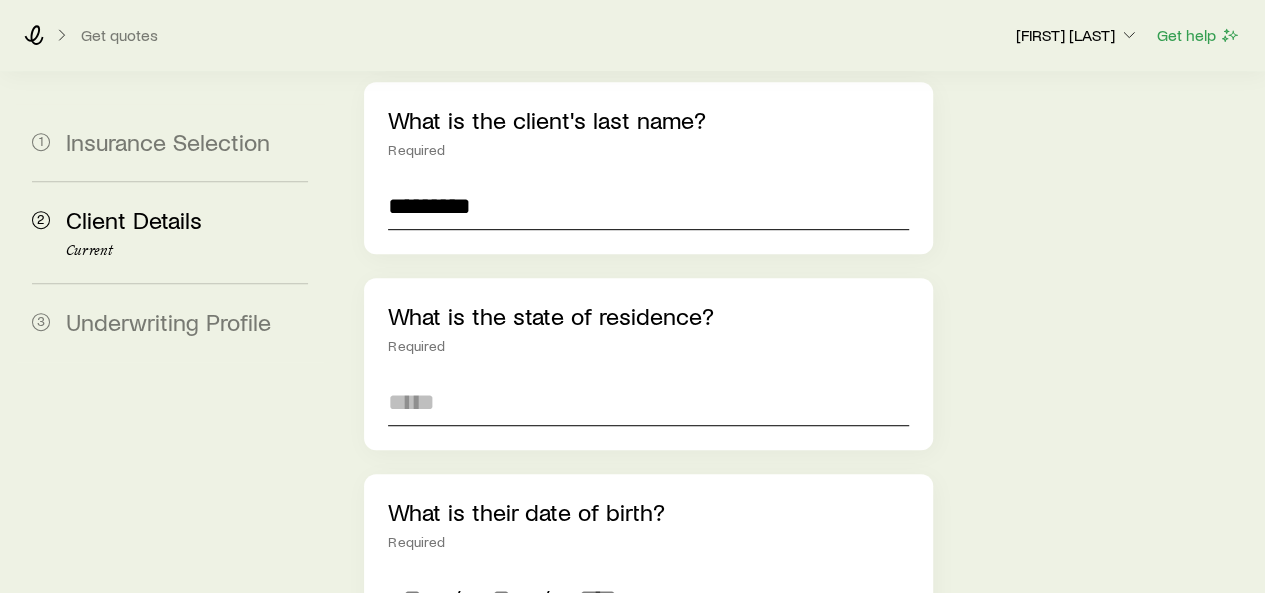 scroll, scrollTop: 458, scrollLeft: 0, axis: vertical 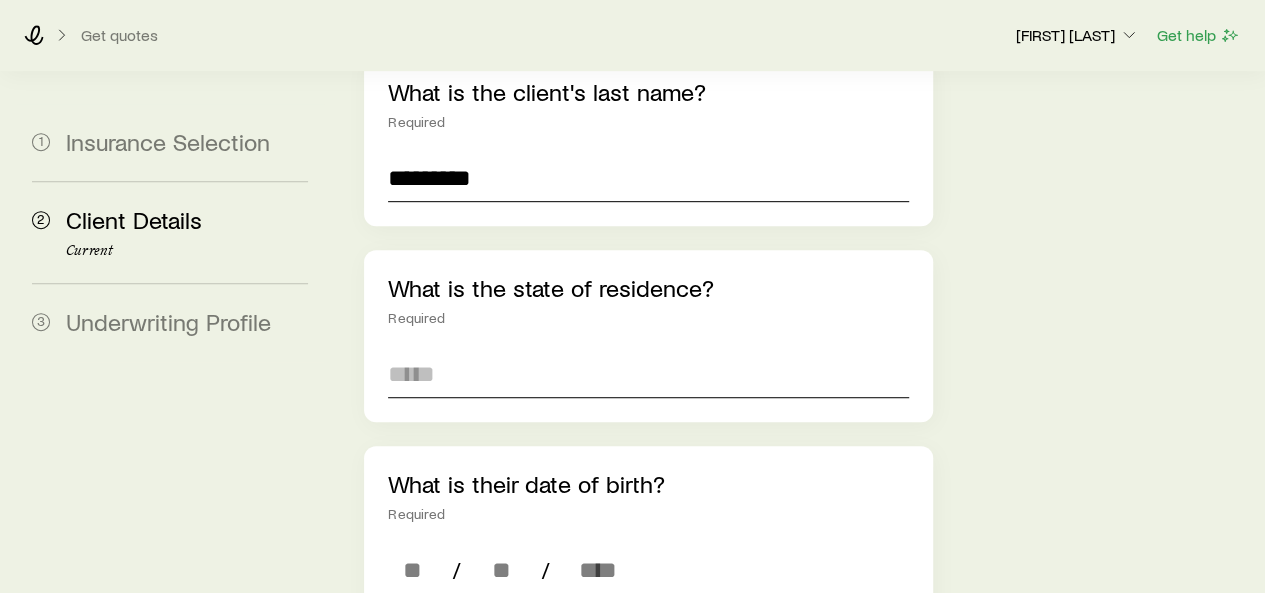 type on "*********" 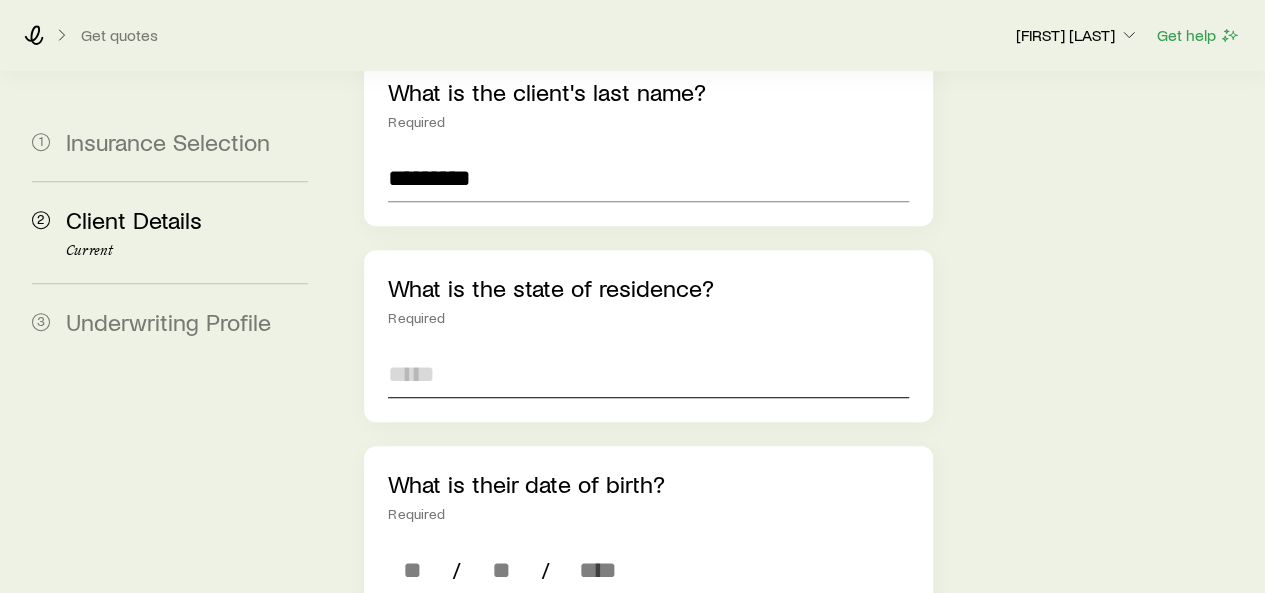 click at bounding box center [648, 374] 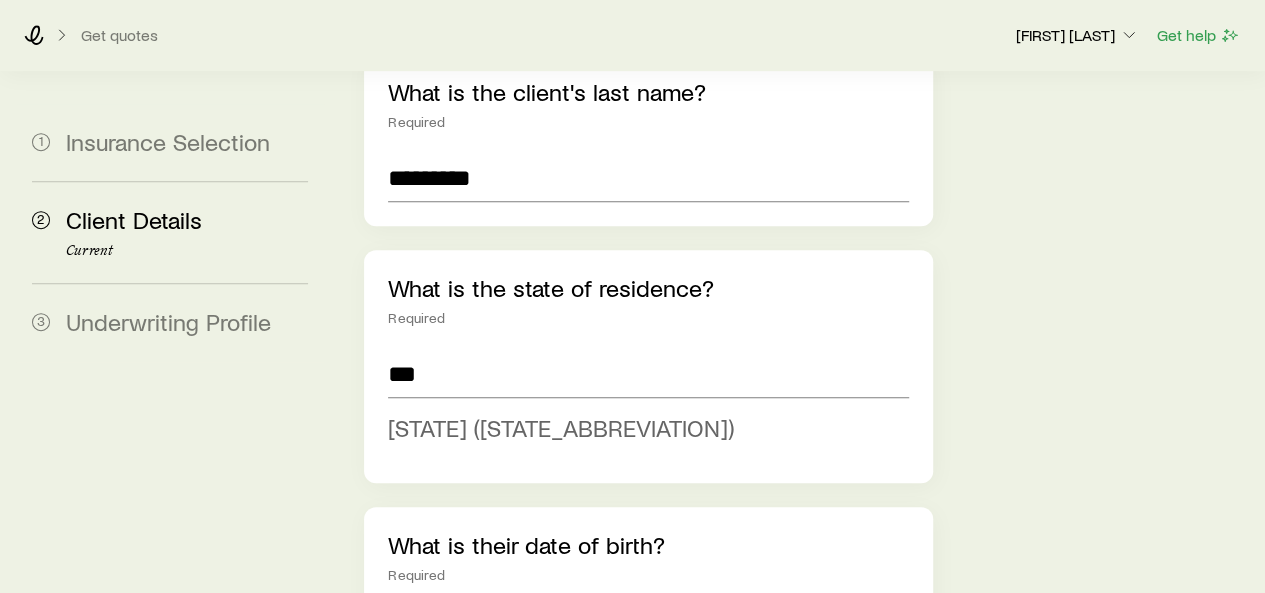 click on "Vermont (VT)" at bounding box center [561, 427] 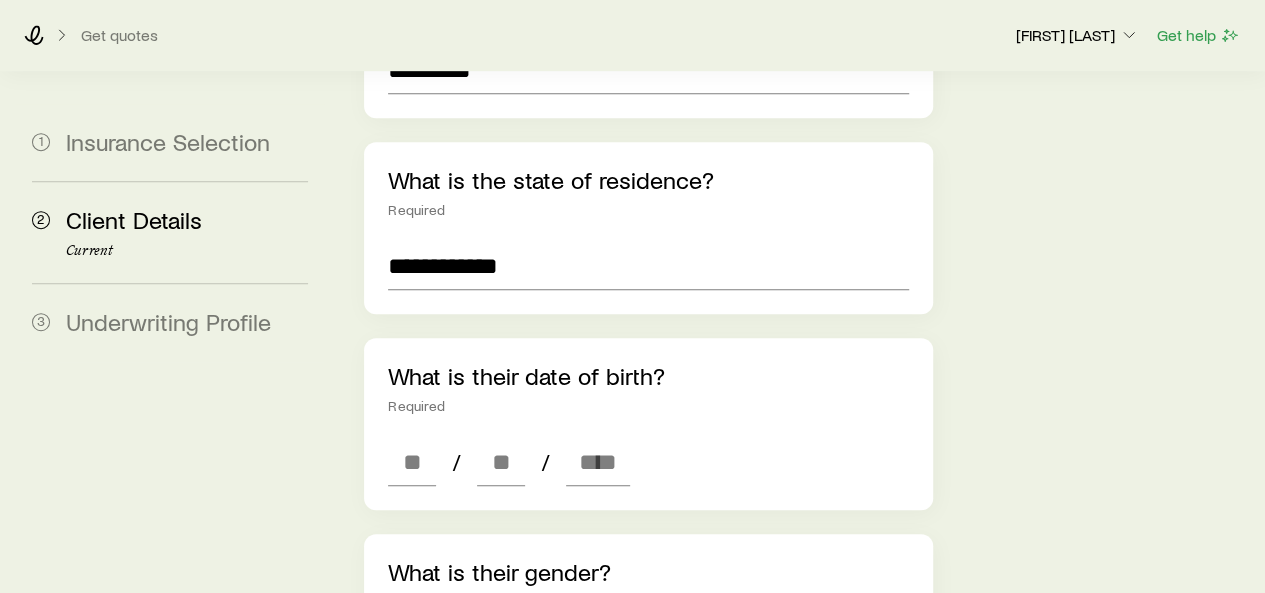 scroll, scrollTop: 593, scrollLeft: 0, axis: vertical 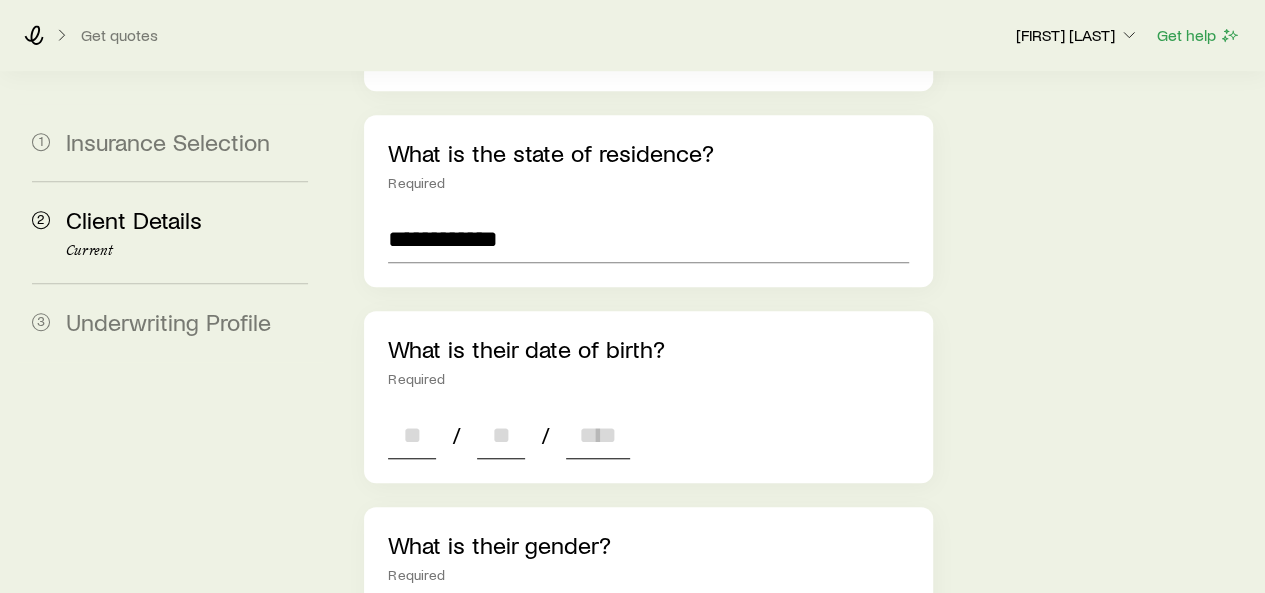 click at bounding box center (412, 435) 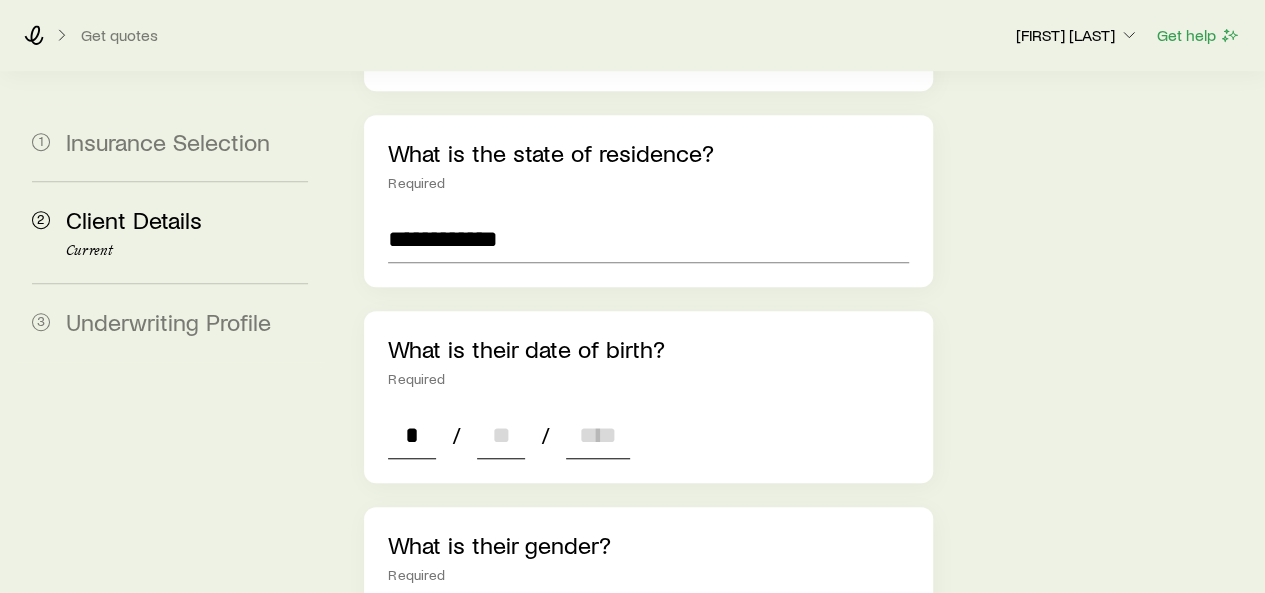 type on "**" 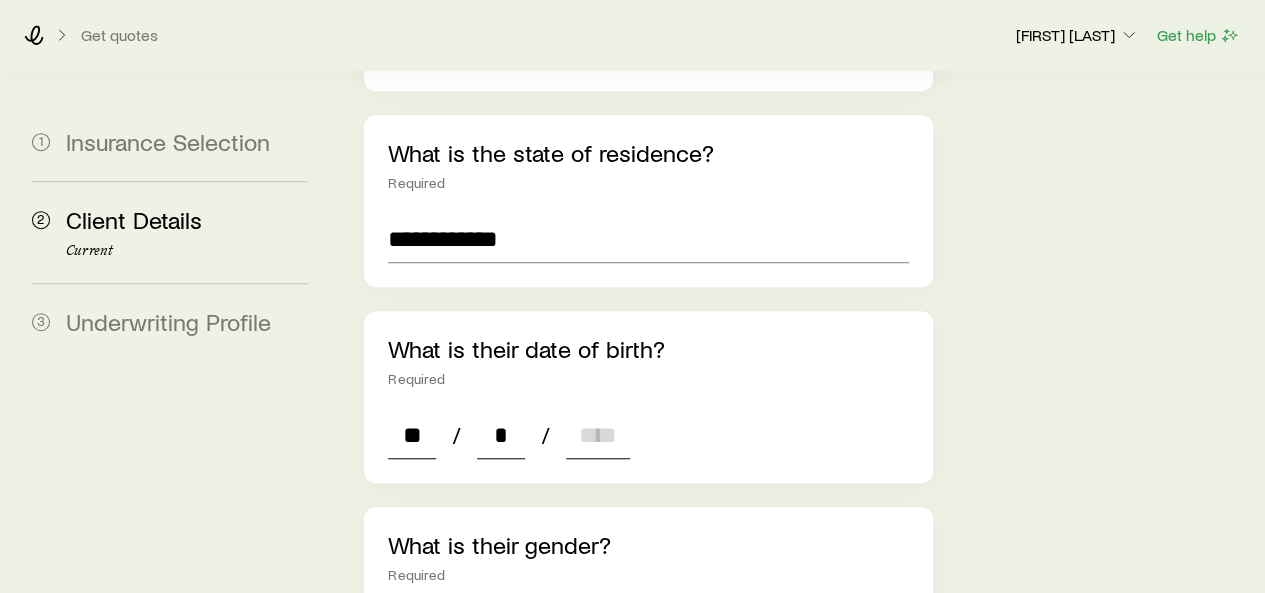 type on "**" 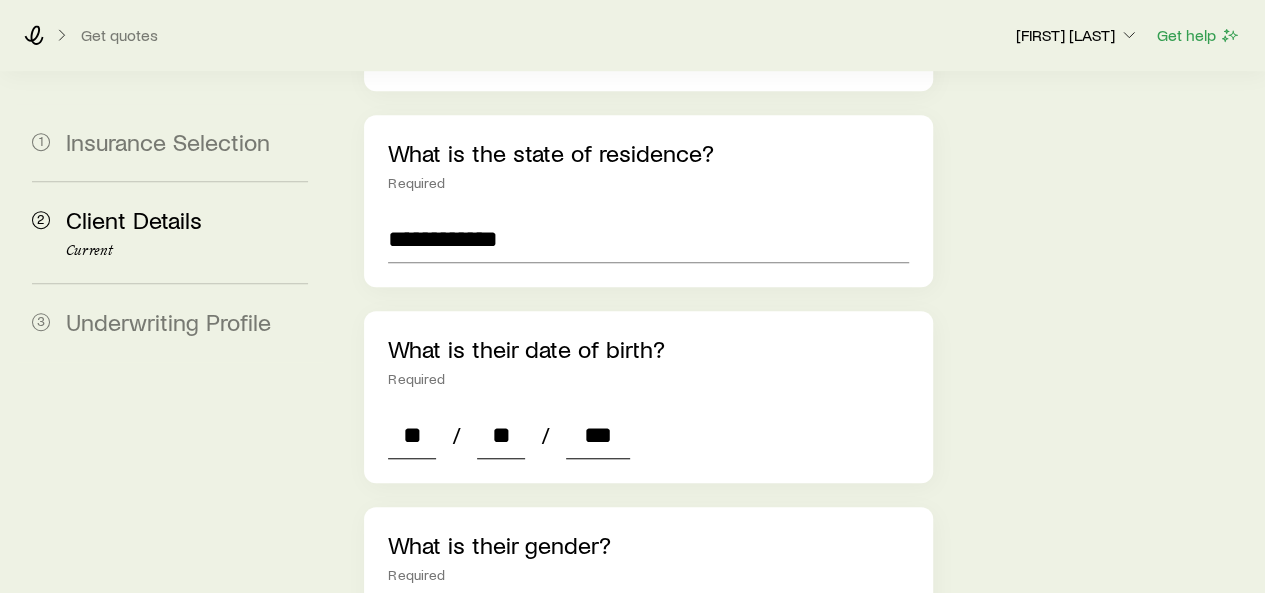 type on "****" 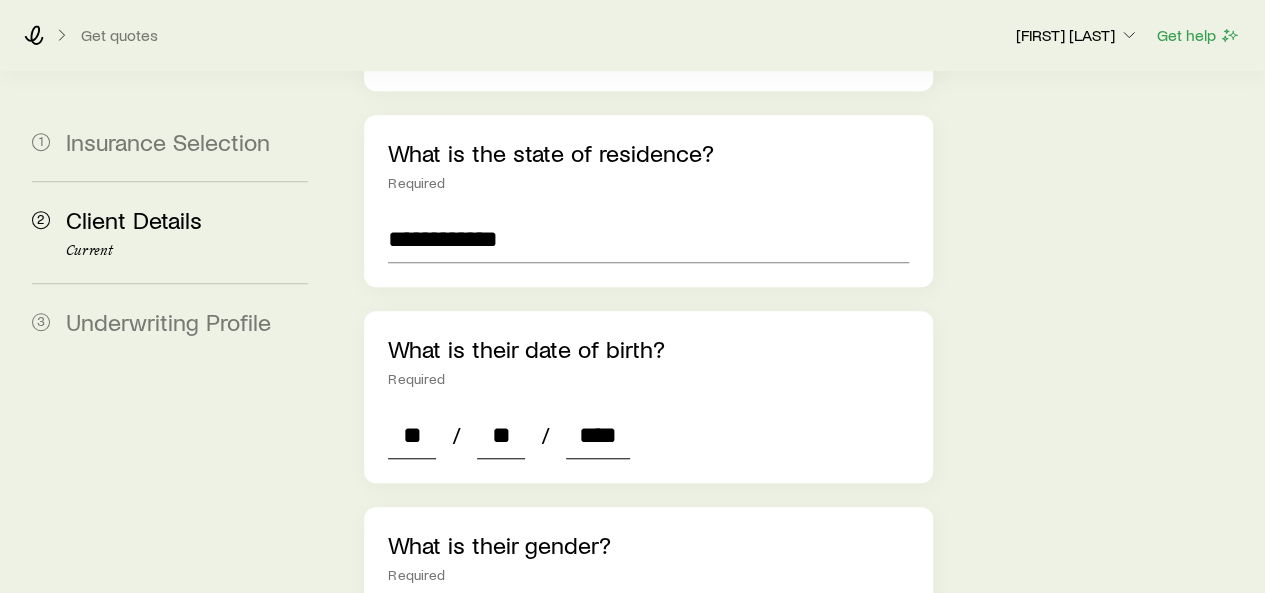 type on "*" 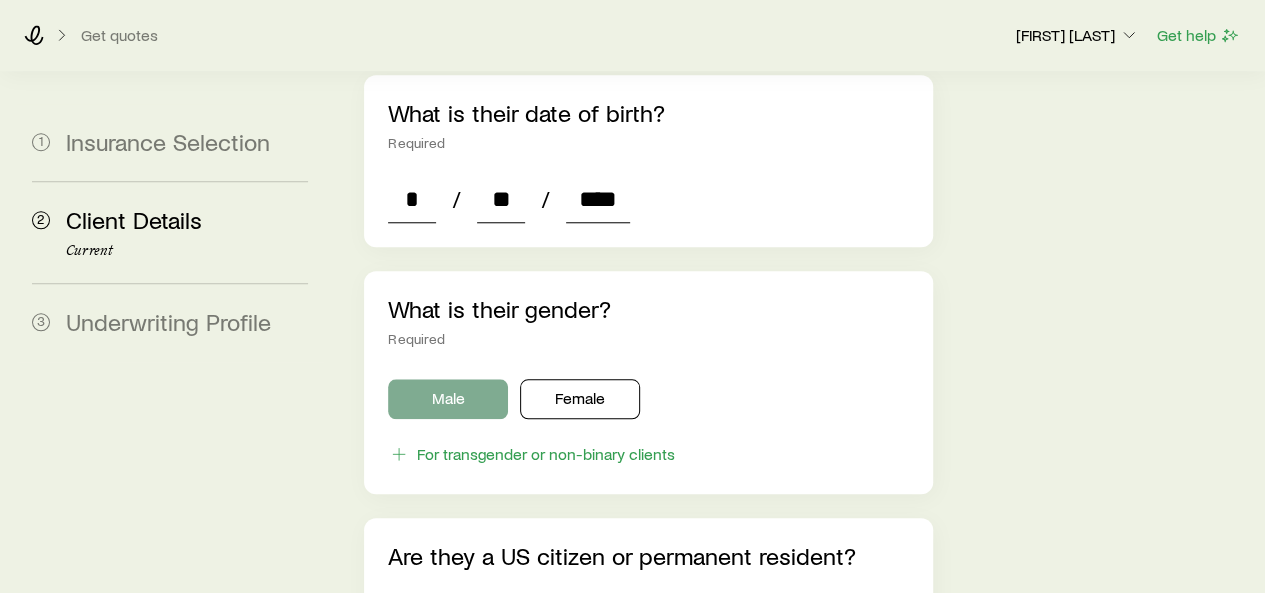 type on "****" 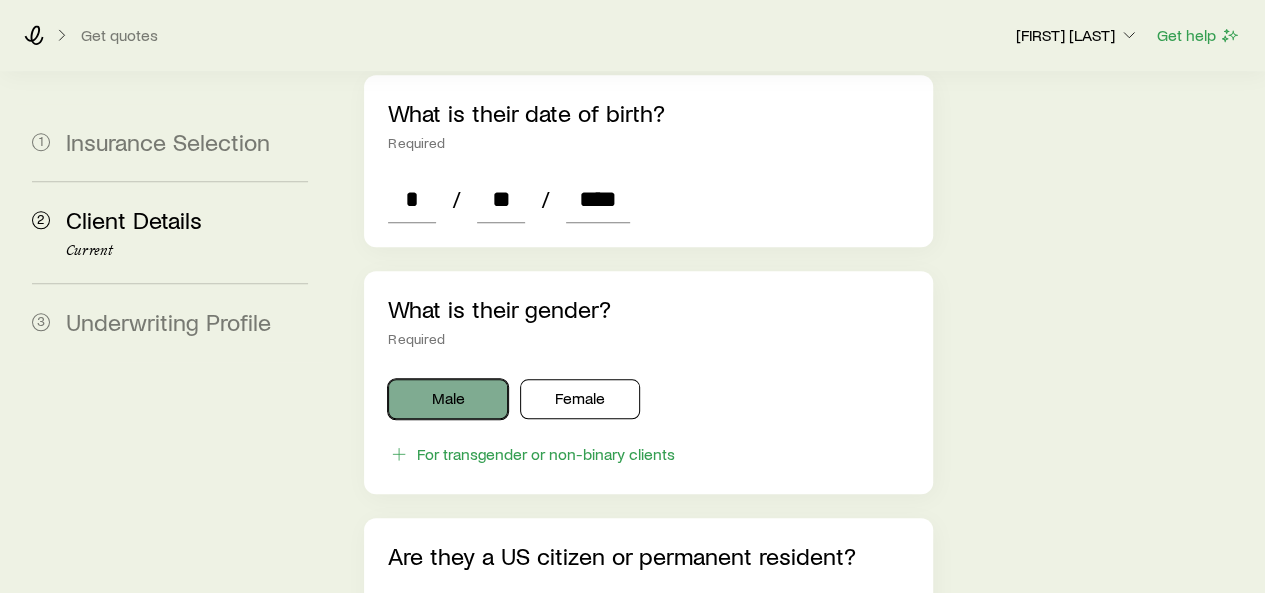click on "Male" at bounding box center (448, 399) 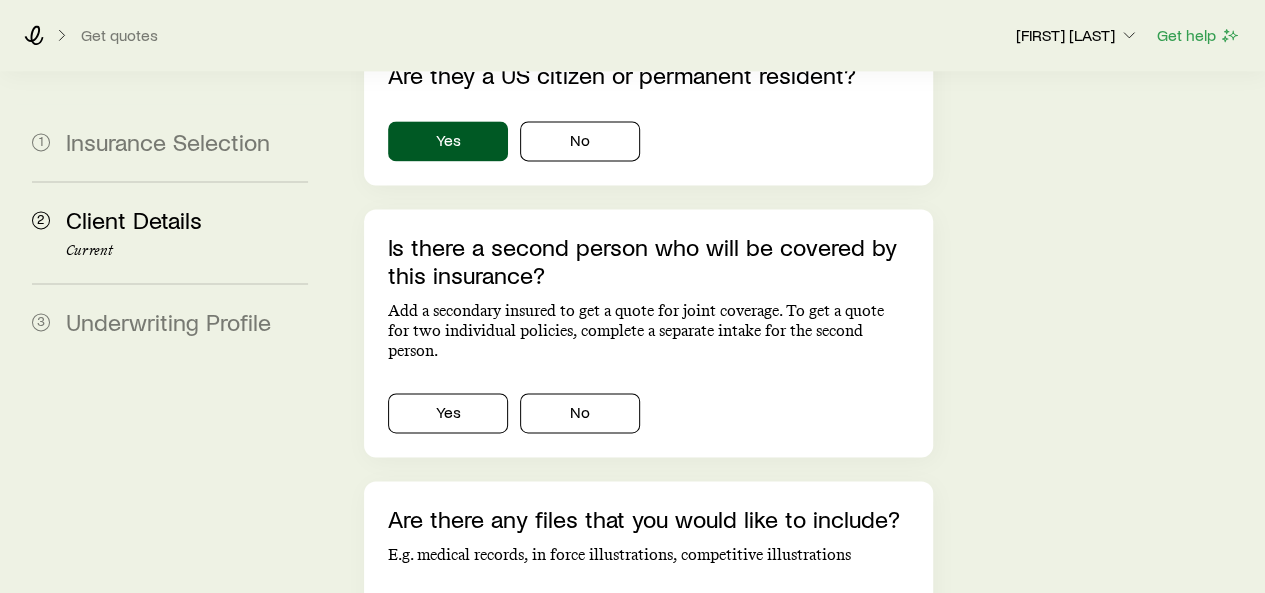 scroll, scrollTop: 1311, scrollLeft: 0, axis: vertical 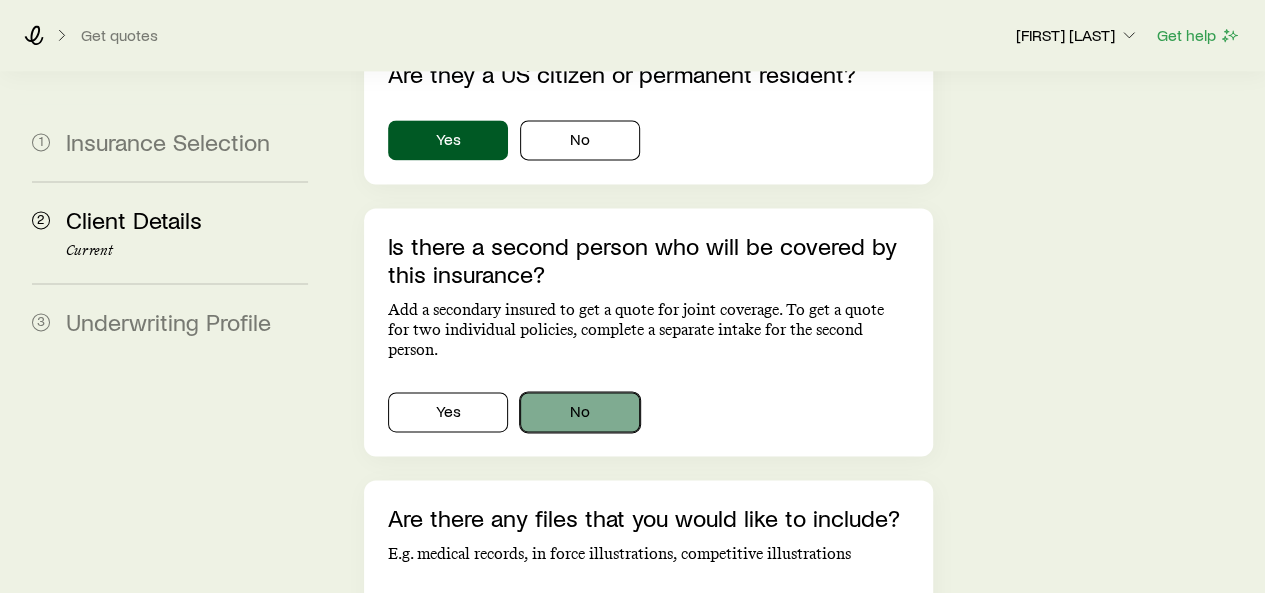 click on "No" at bounding box center (580, 412) 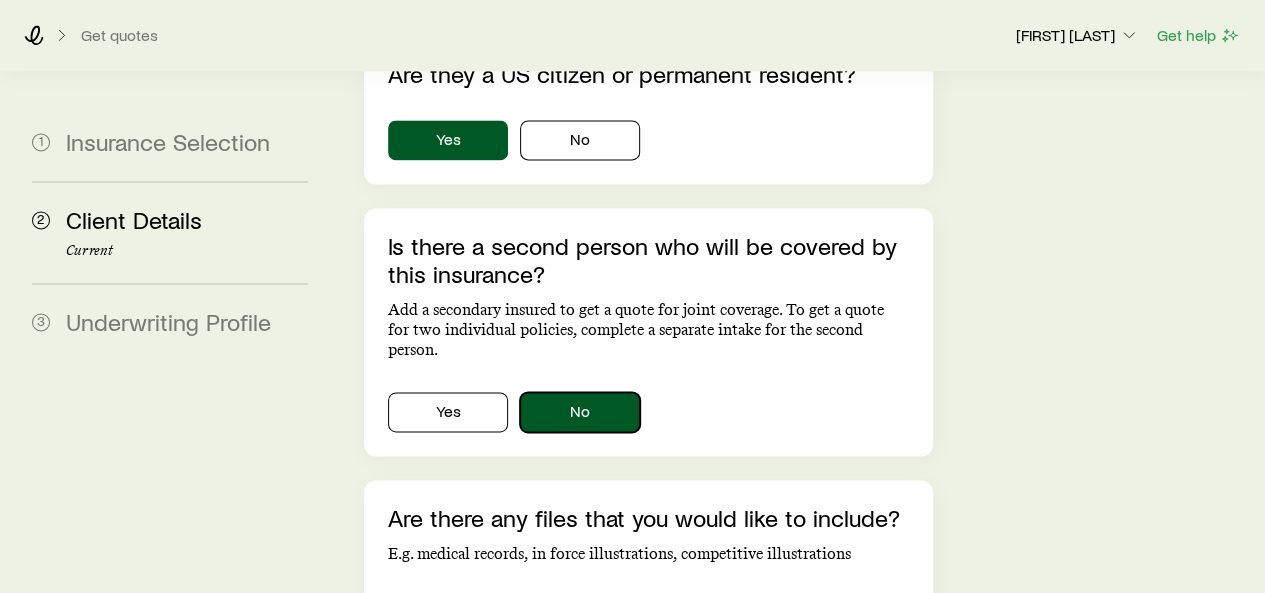 scroll, scrollTop: 1486, scrollLeft: 0, axis: vertical 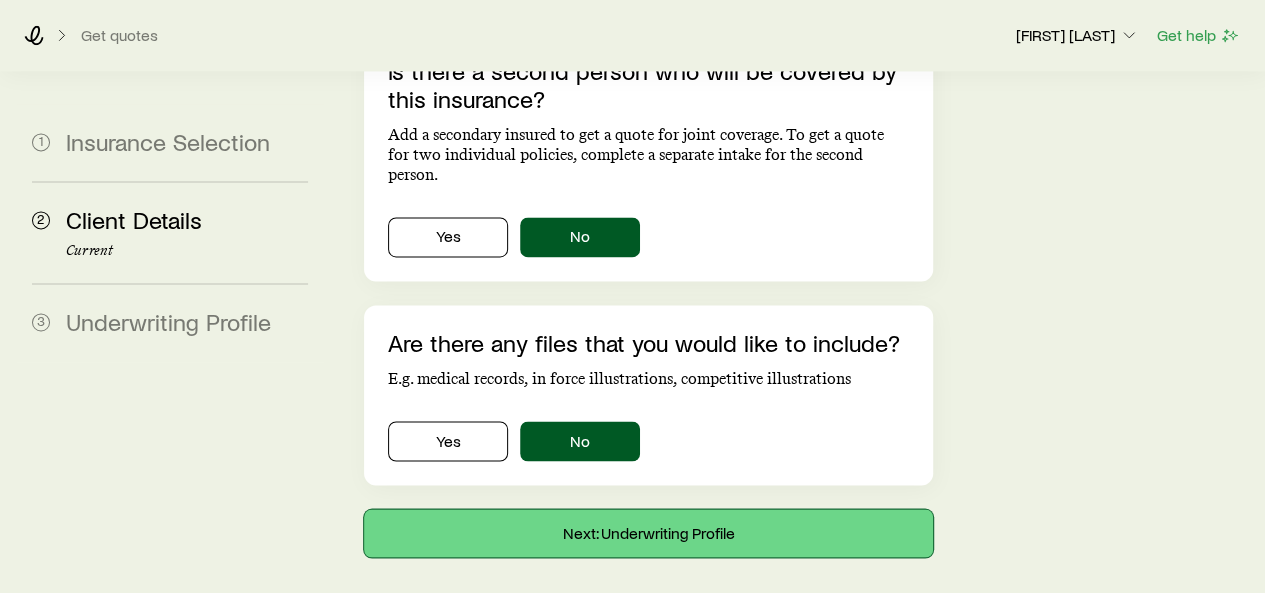 click on "Next: Underwriting Profile" at bounding box center (648, 533) 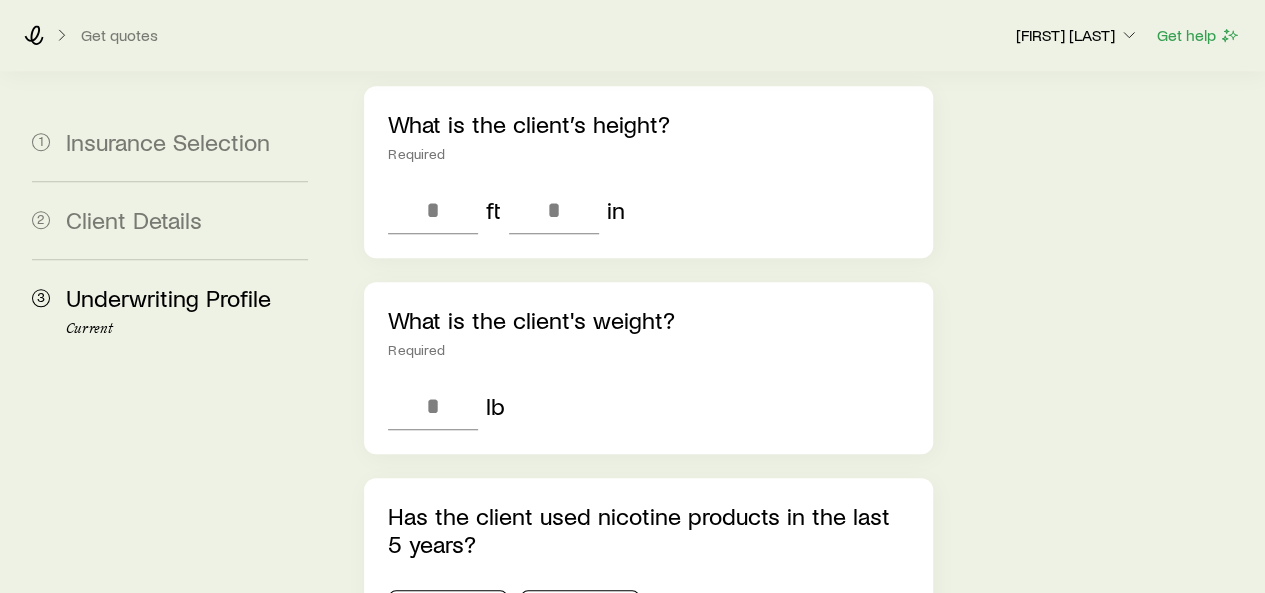 scroll, scrollTop: 691, scrollLeft: 0, axis: vertical 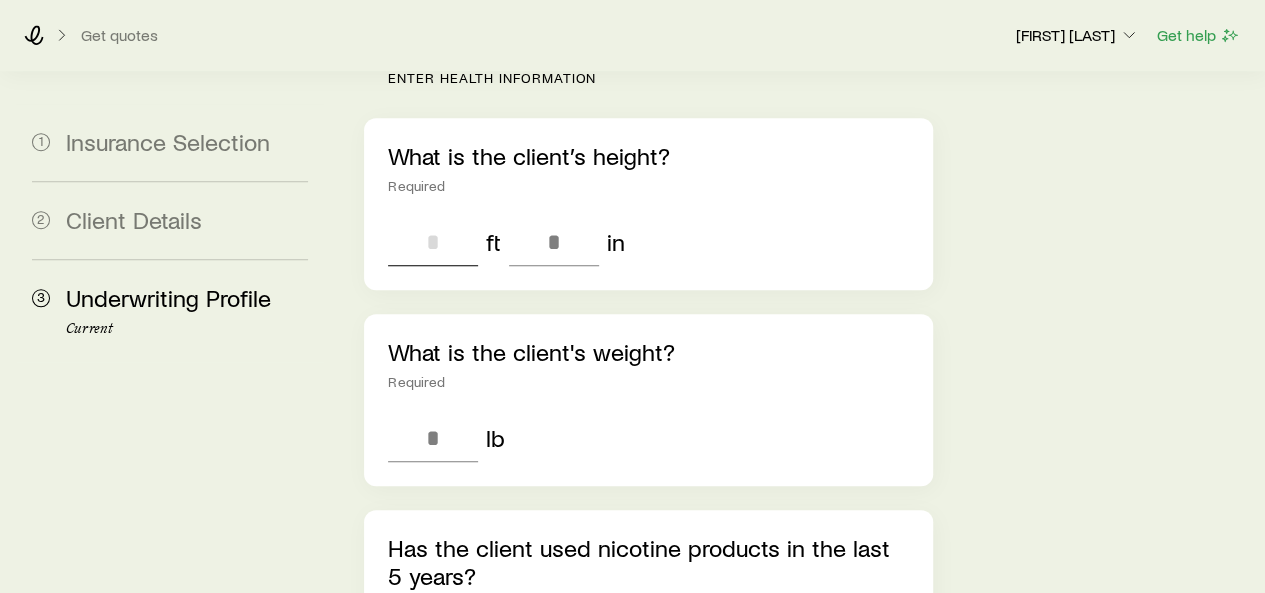click at bounding box center (433, 242) 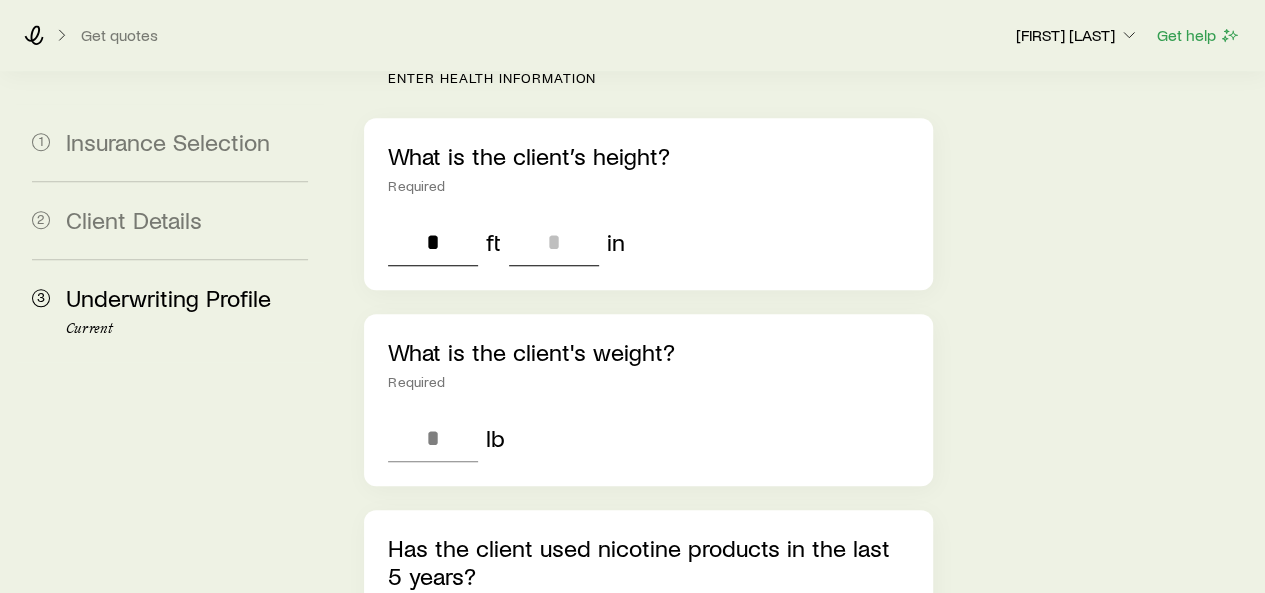 type on "*" 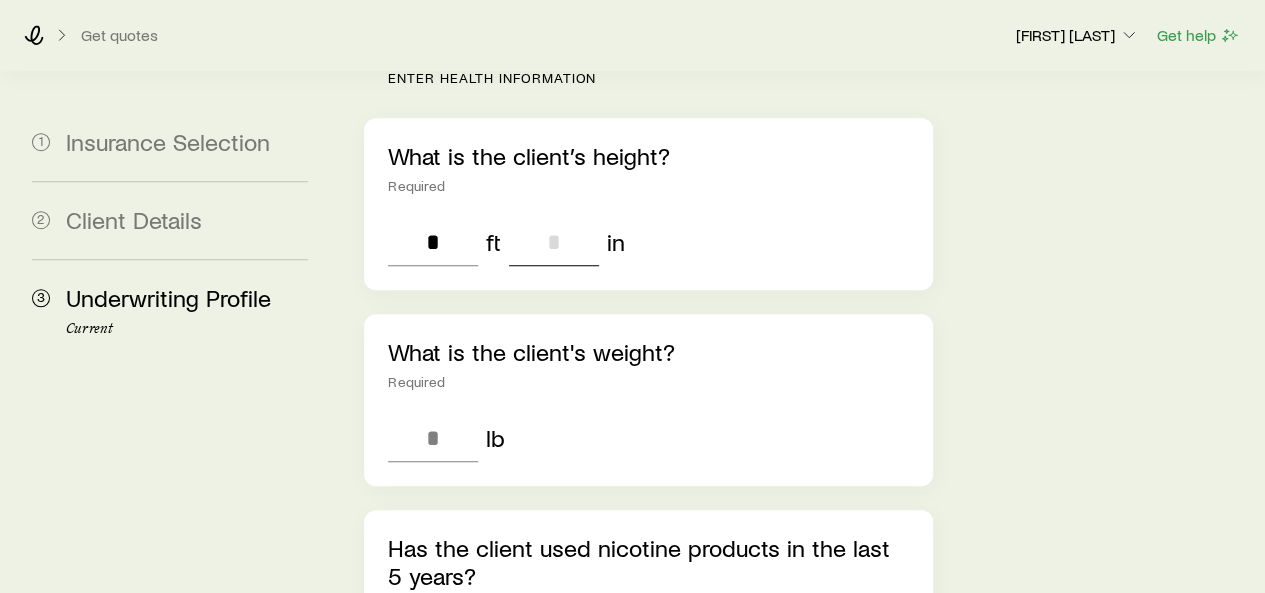 click at bounding box center [554, 242] 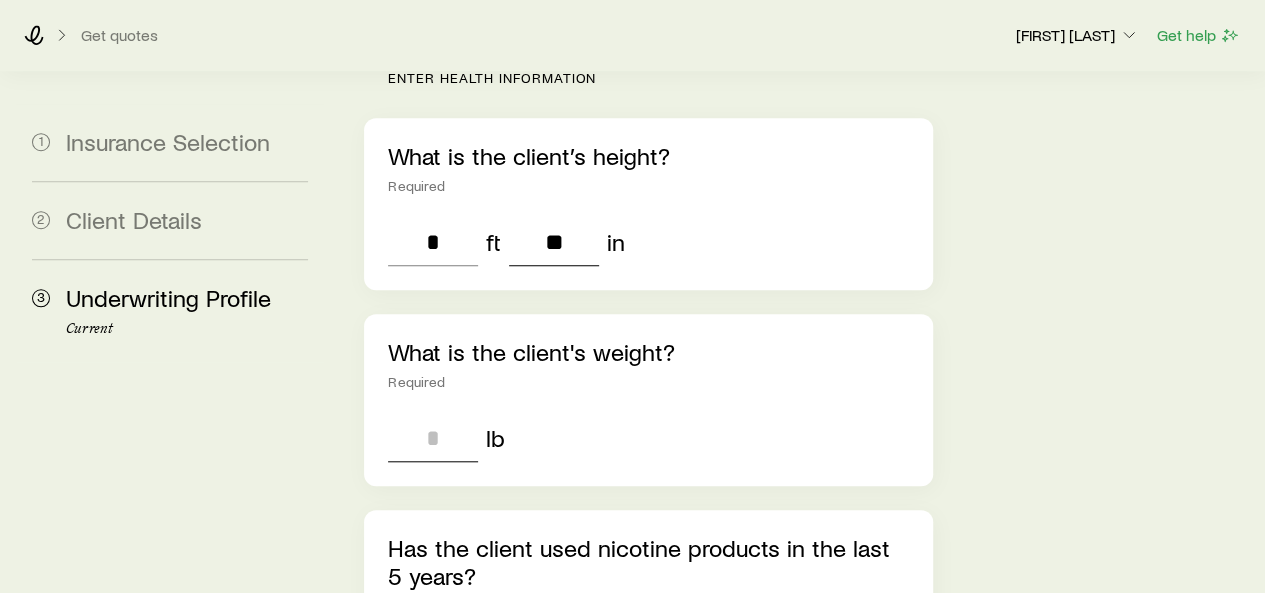 type on "**" 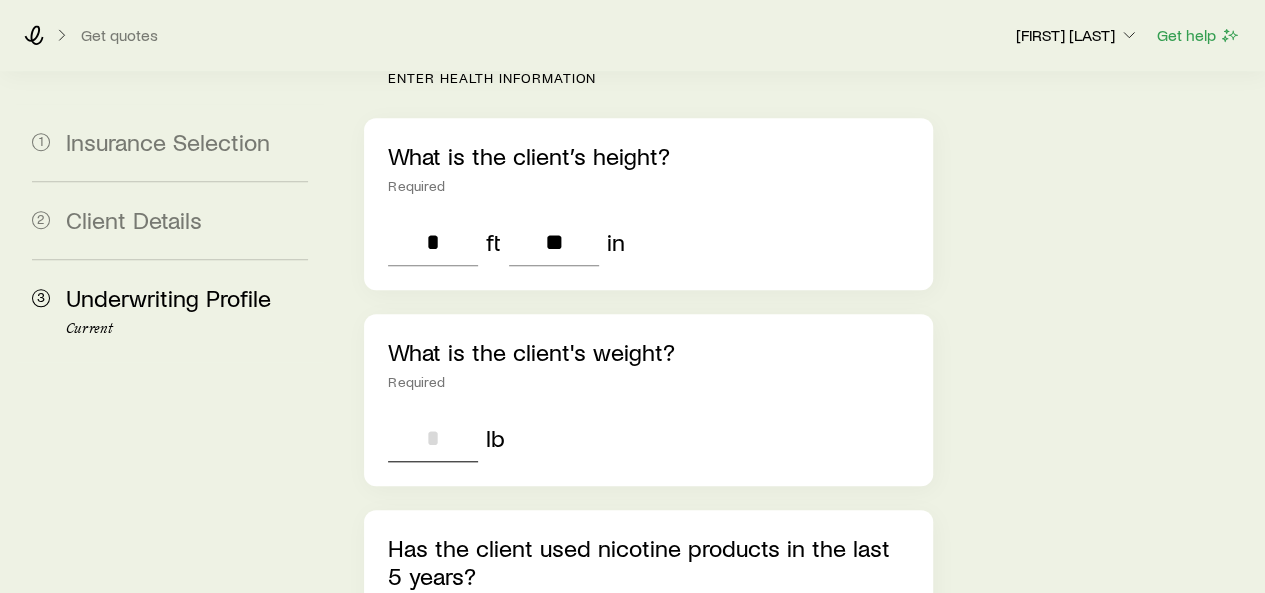 click at bounding box center (433, 438) 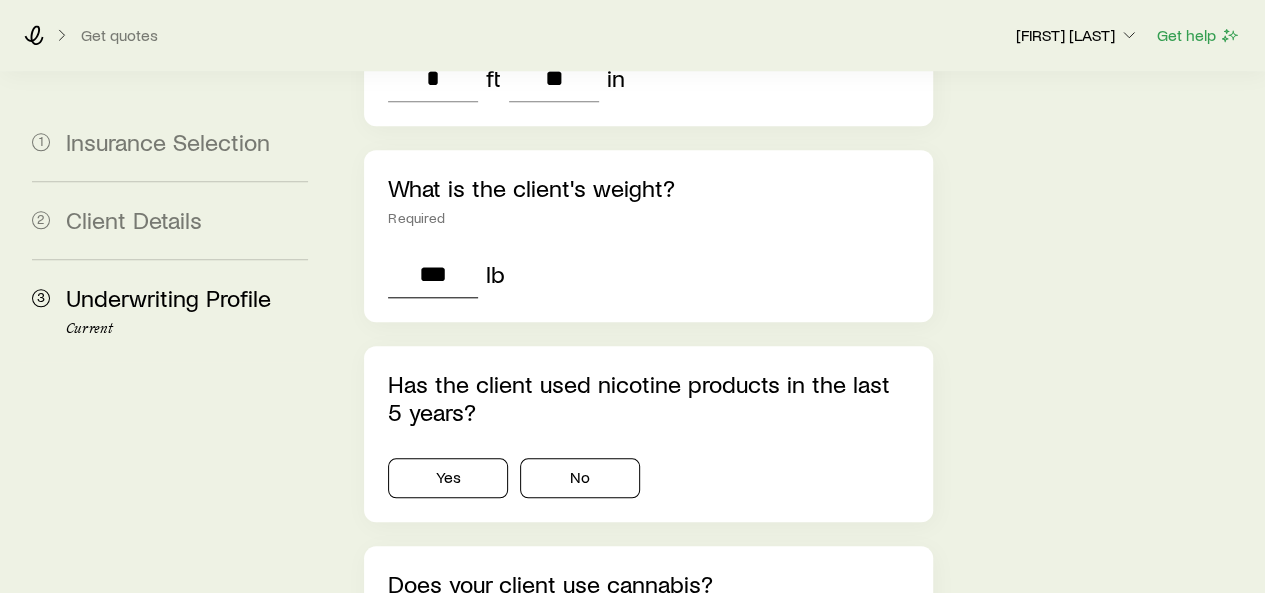 scroll, scrollTop: 854, scrollLeft: 0, axis: vertical 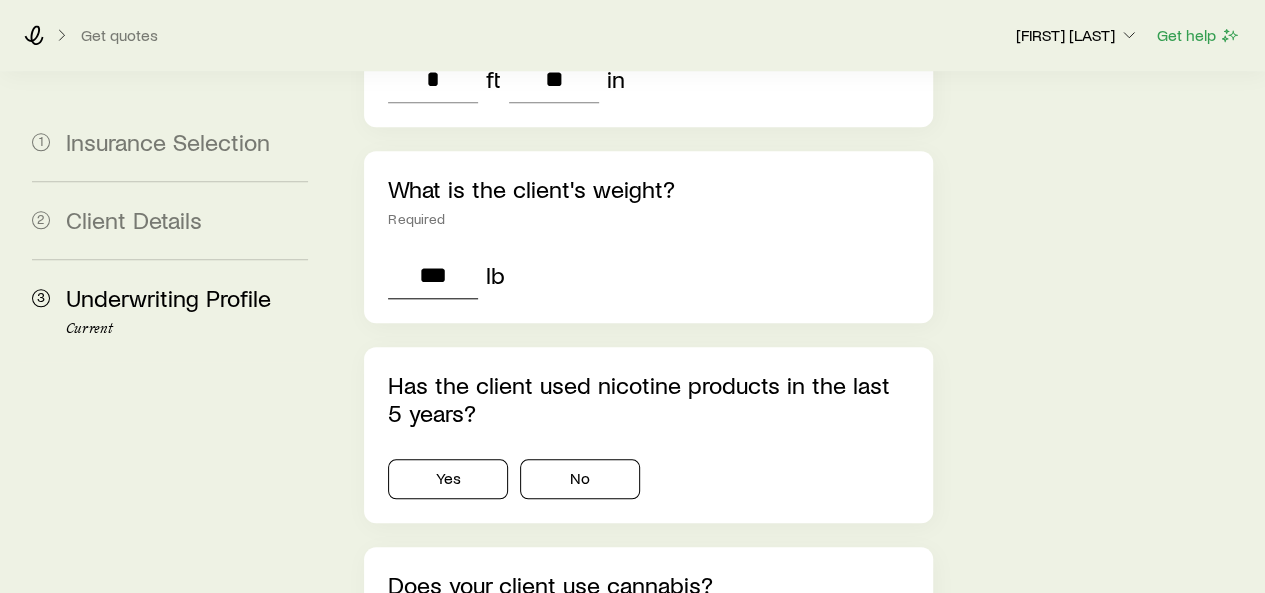 type on "***" 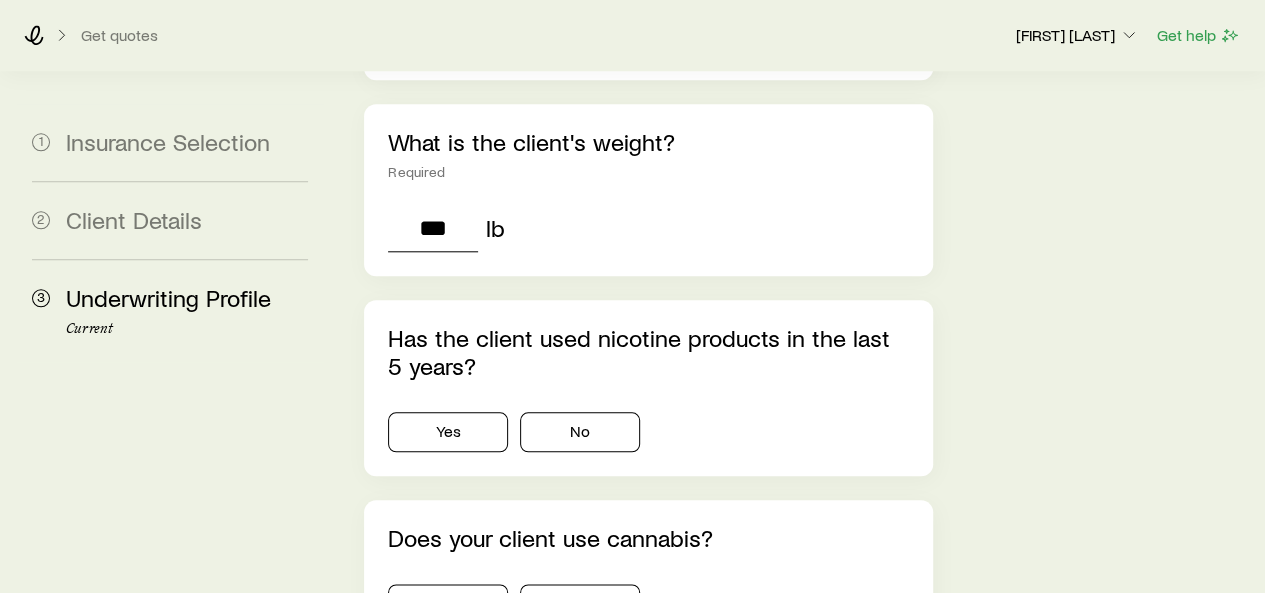 scroll, scrollTop: 902, scrollLeft: 0, axis: vertical 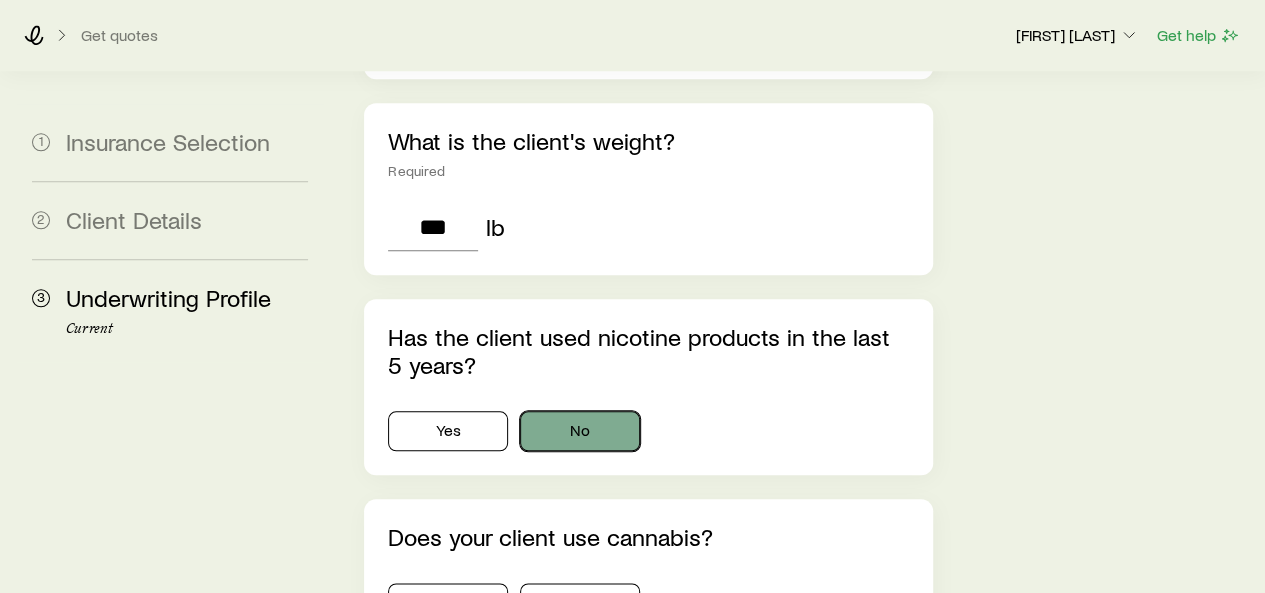 click on "No" at bounding box center [580, 431] 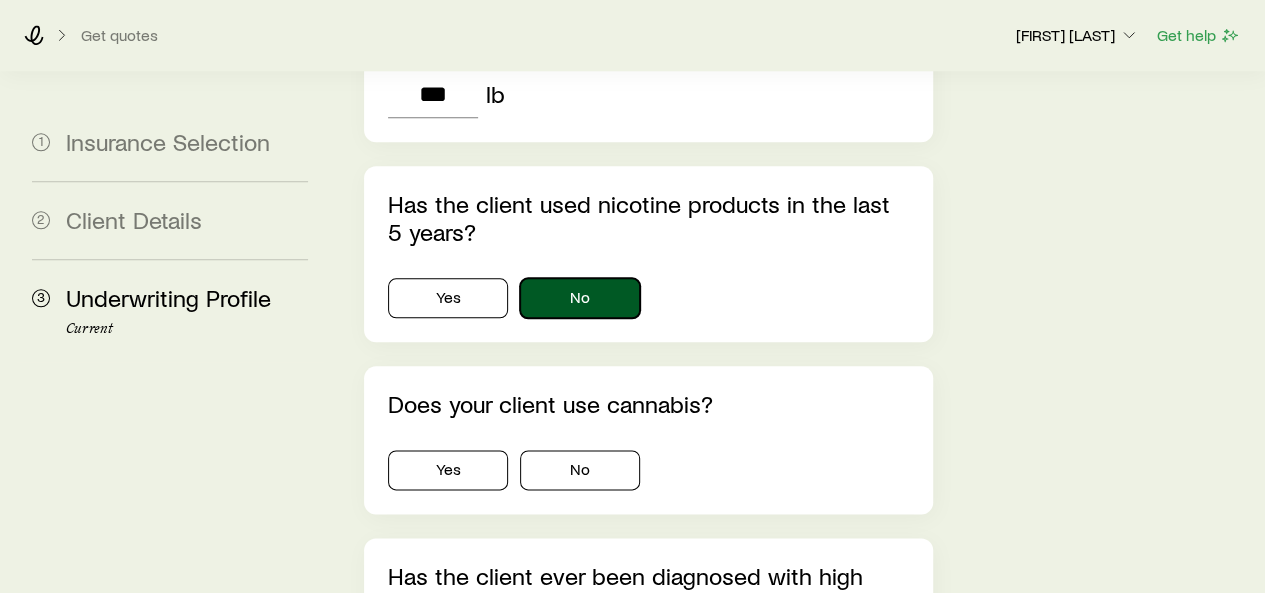 scroll, scrollTop: 1036, scrollLeft: 0, axis: vertical 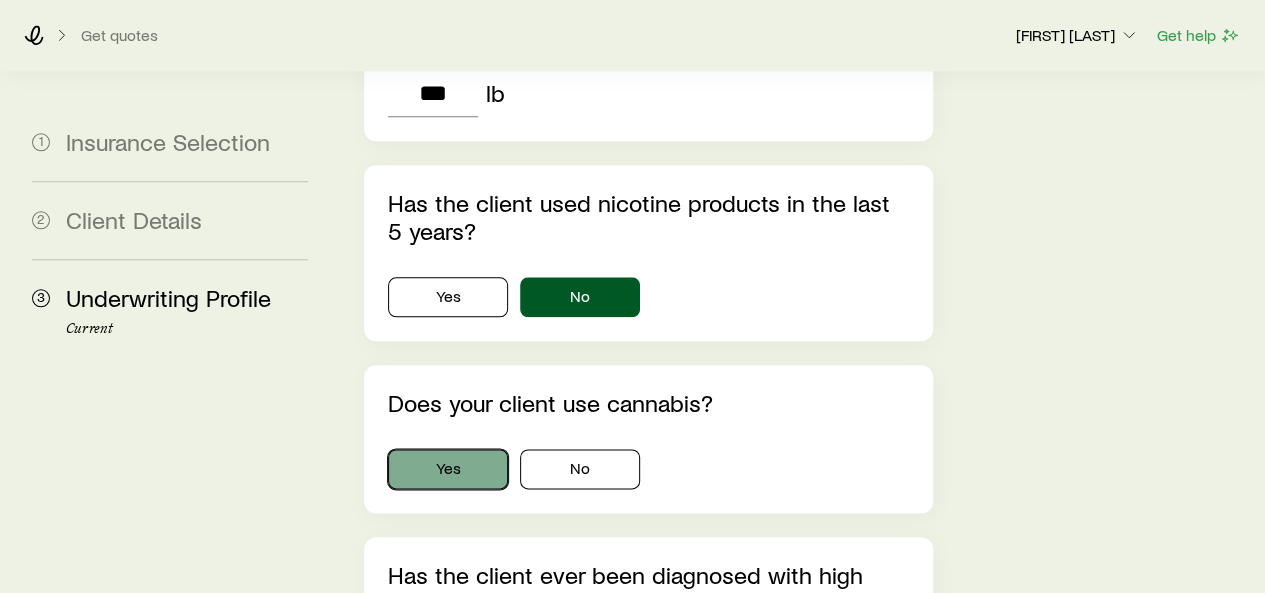 click on "Yes" at bounding box center (448, 469) 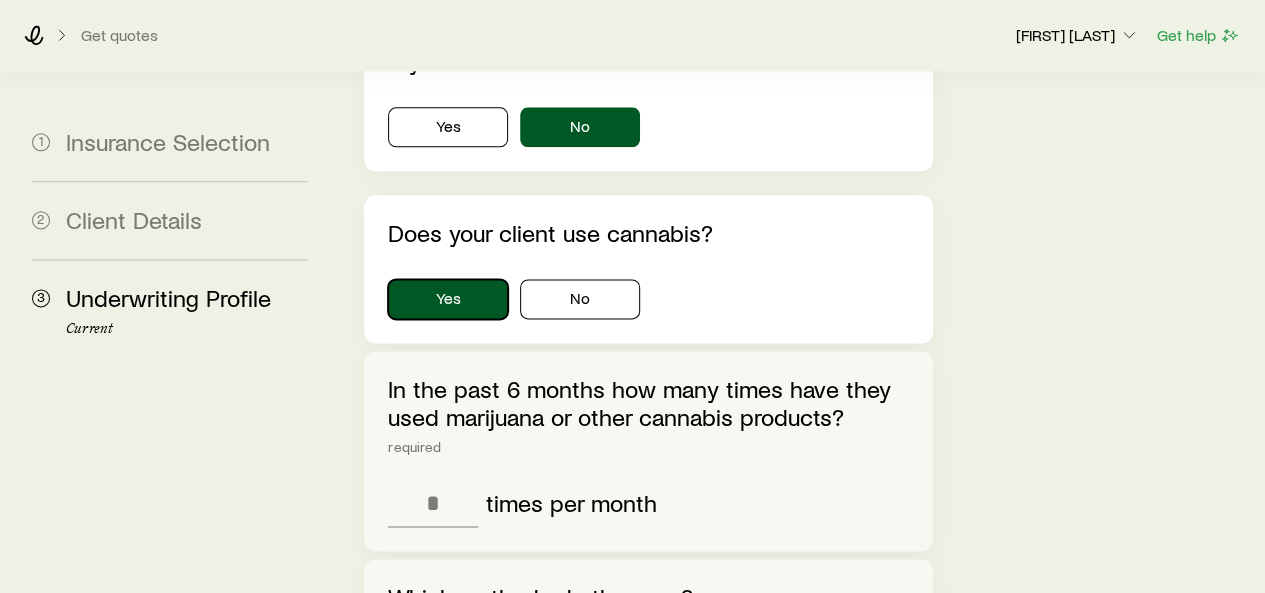 scroll, scrollTop: 1226, scrollLeft: 0, axis: vertical 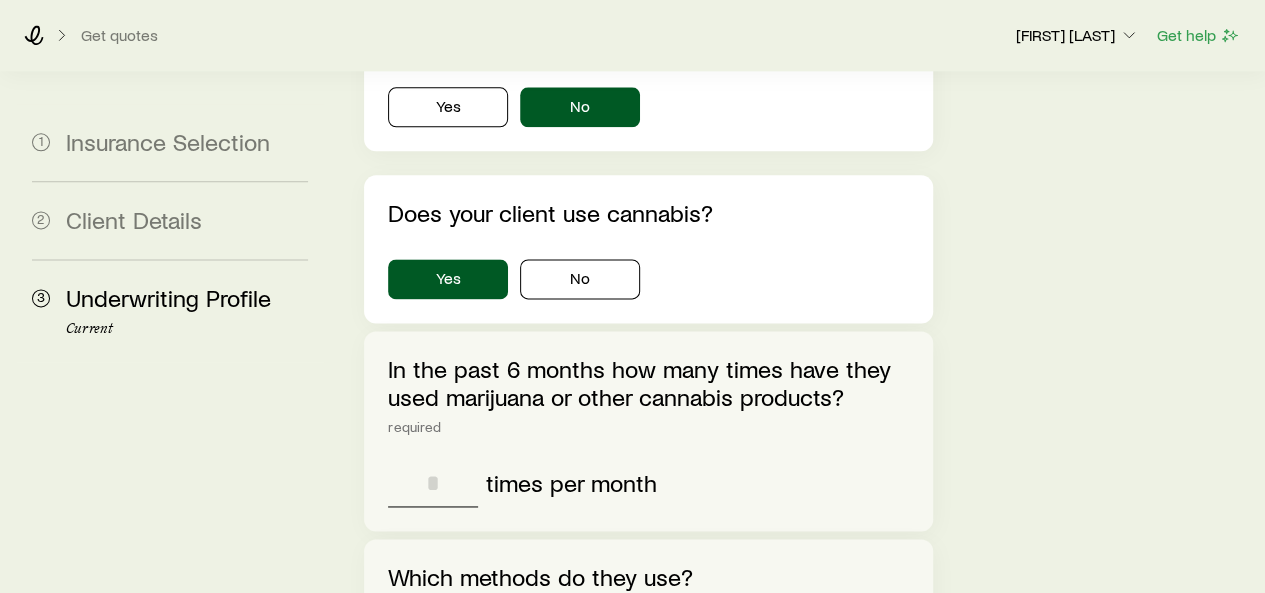 click at bounding box center (433, 483) 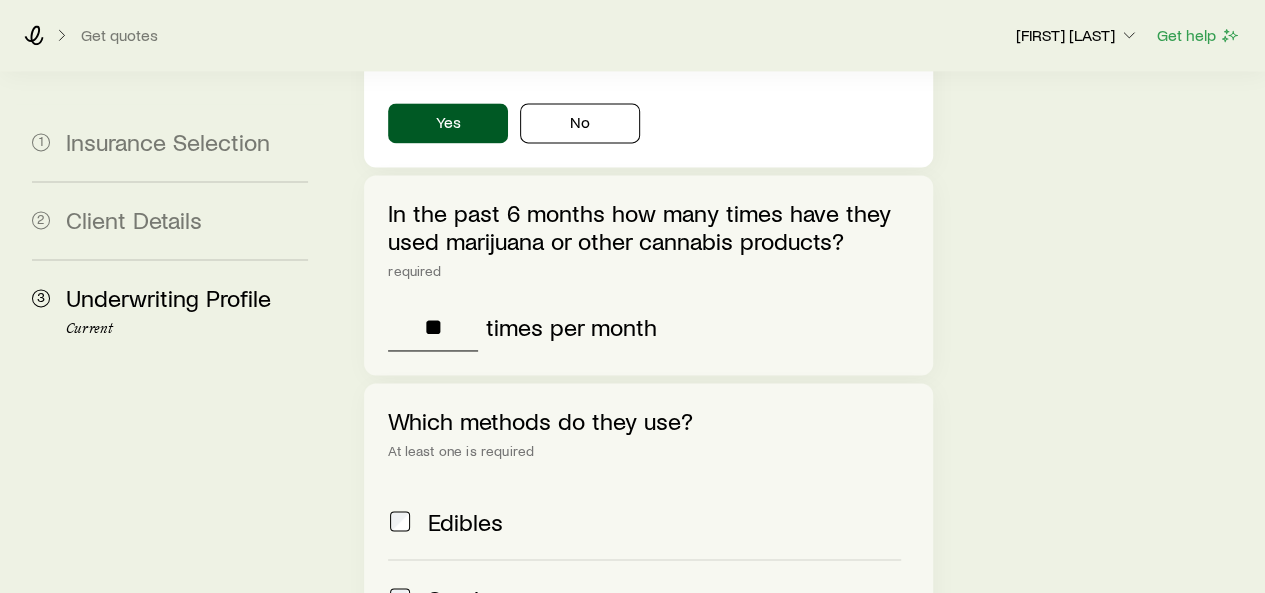 scroll, scrollTop: 1395, scrollLeft: 0, axis: vertical 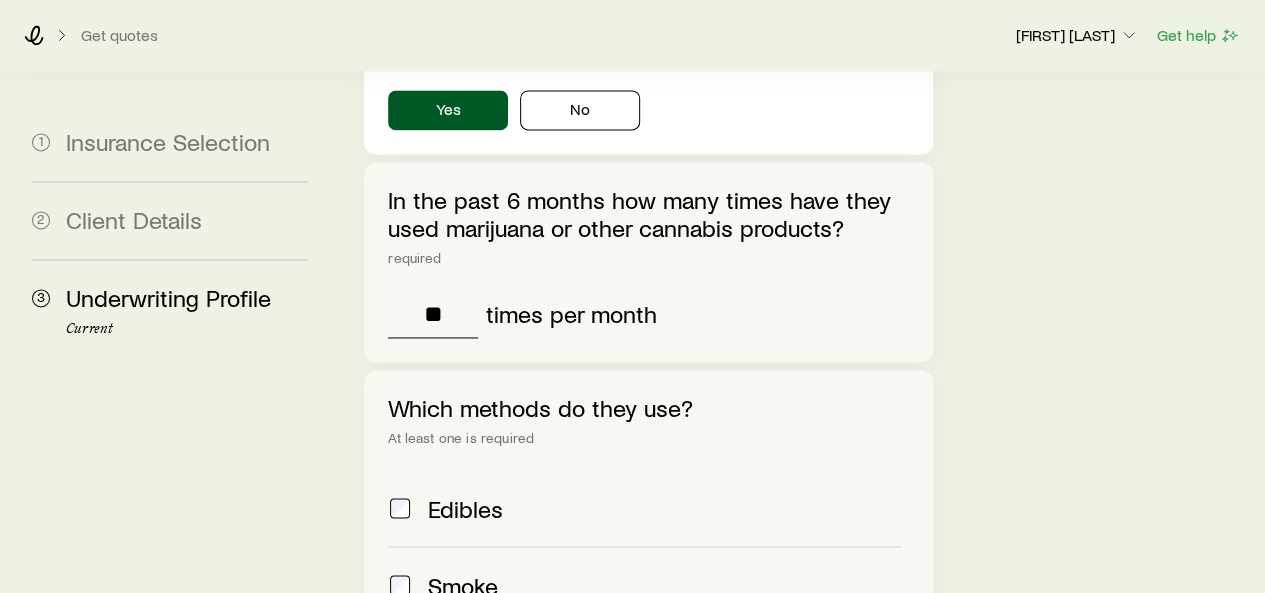 type on "*" 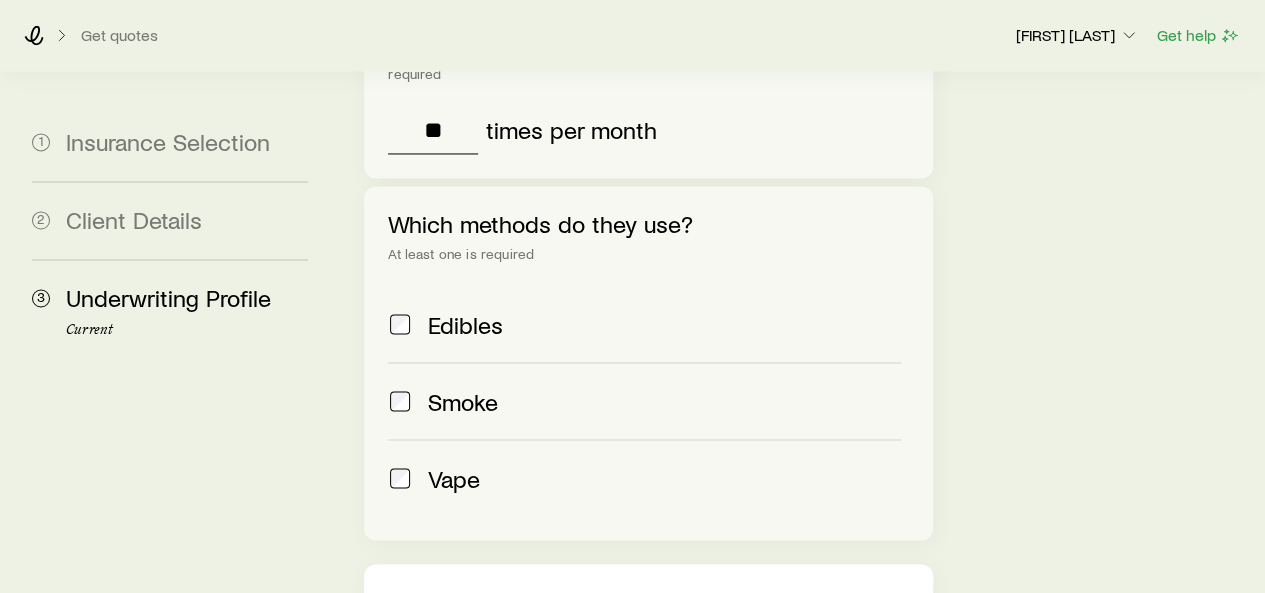 scroll, scrollTop: 1580, scrollLeft: 0, axis: vertical 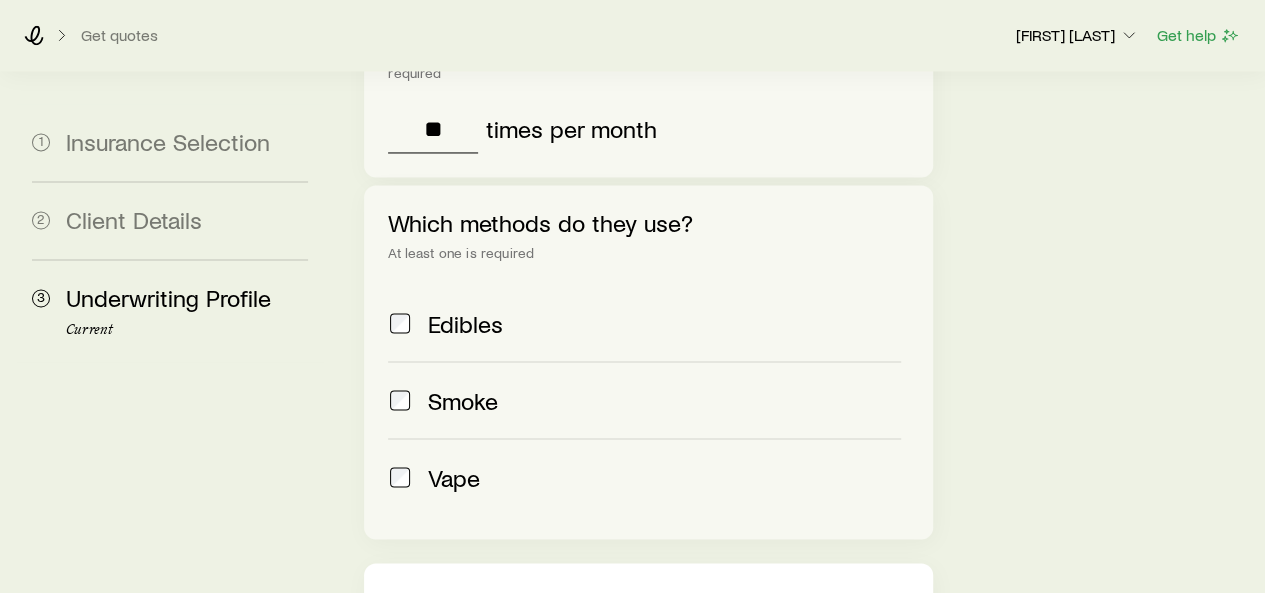 type on "**" 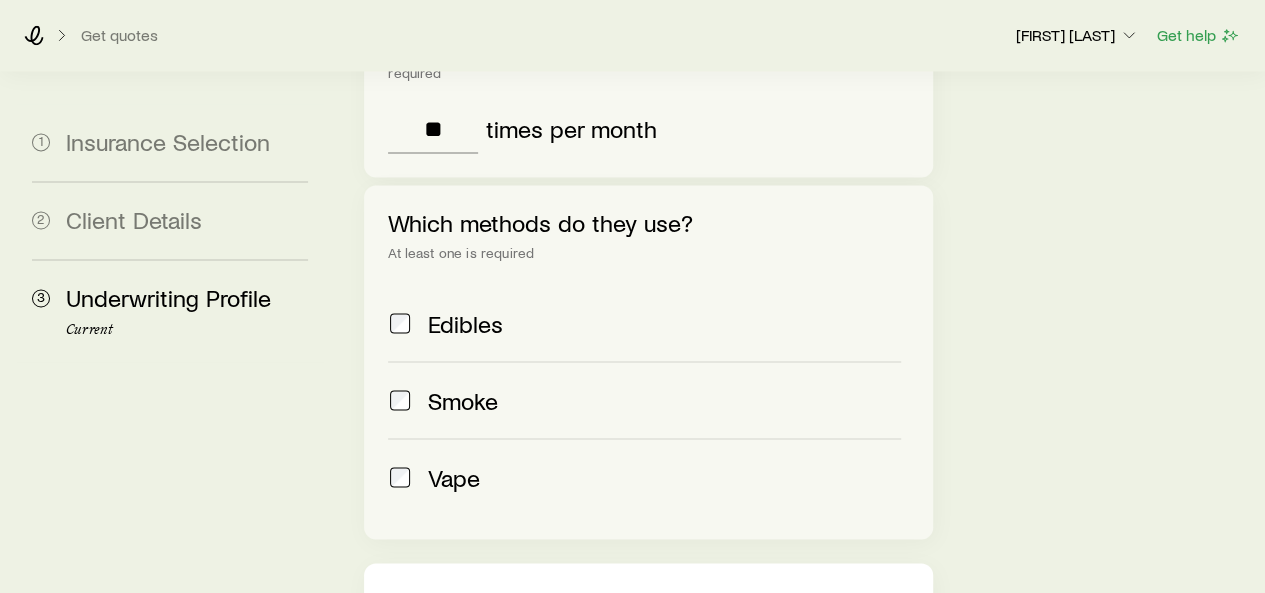 click at bounding box center (400, 400) 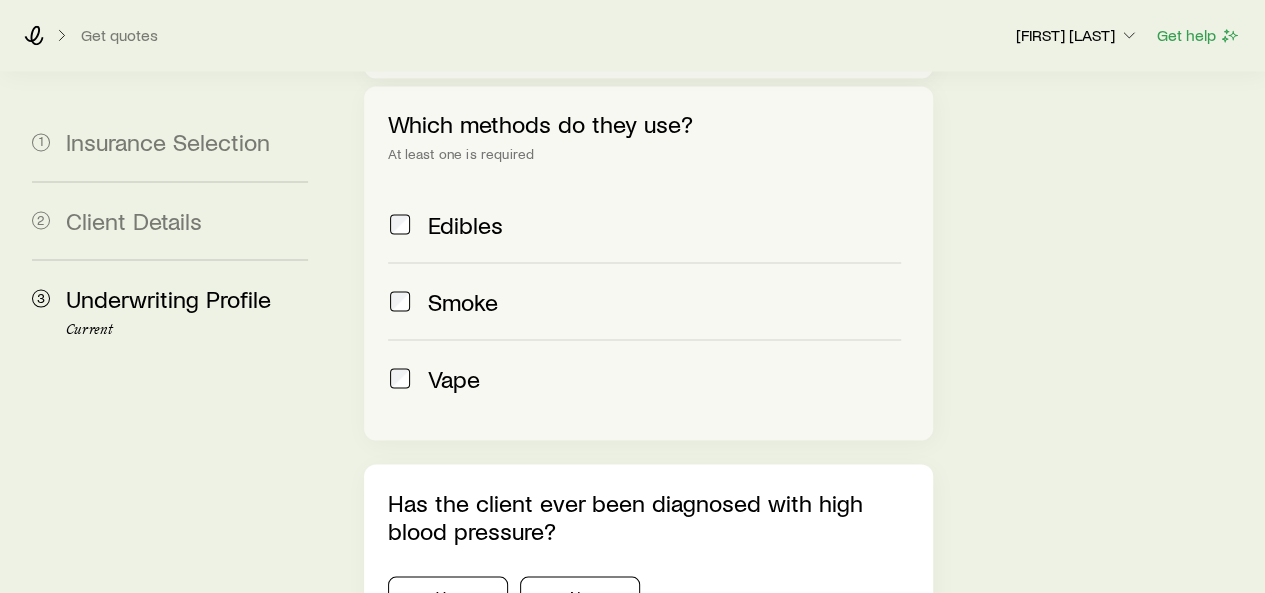 scroll, scrollTop: 1680, scrollLeft: 0, axis: vertical 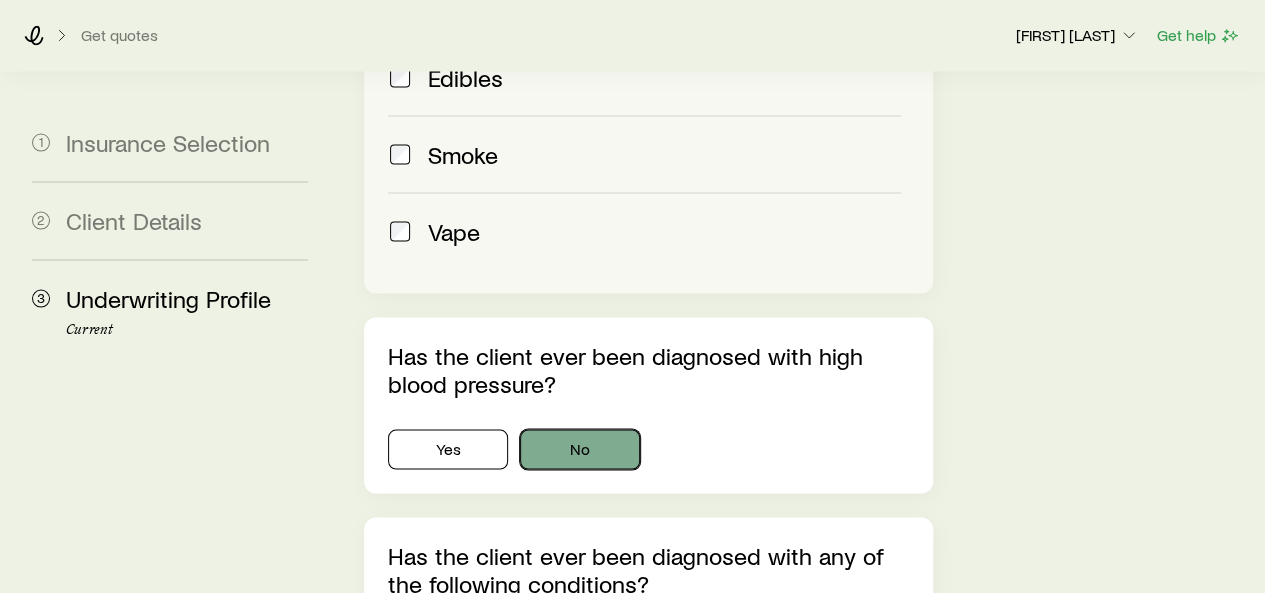 click on "No" at bounding box center (580, 449) 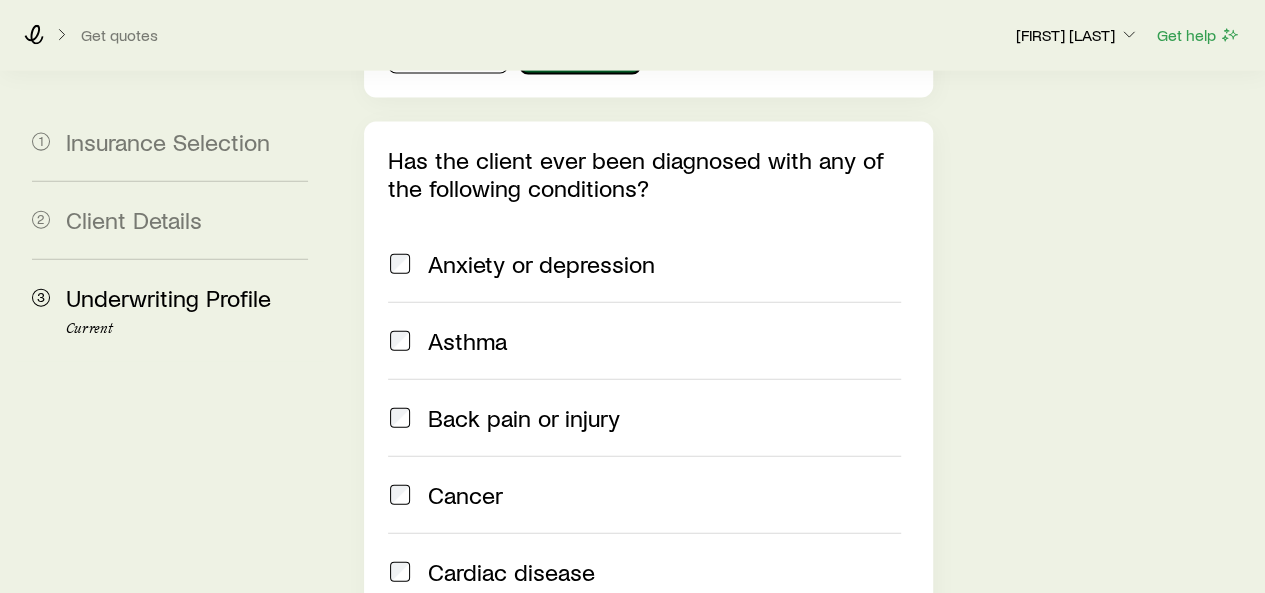 scroll, scrollTop: 2220, scrollLeft: 0, axis: vertical 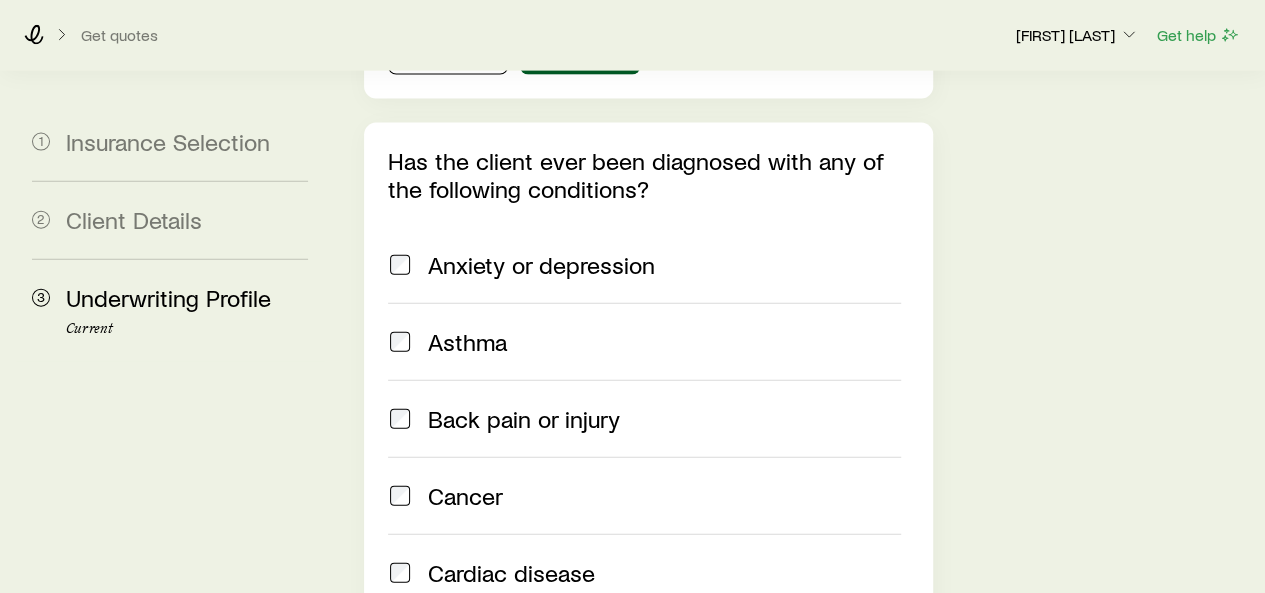 click on "Back pain or injury" at bounding box center [524, 419] 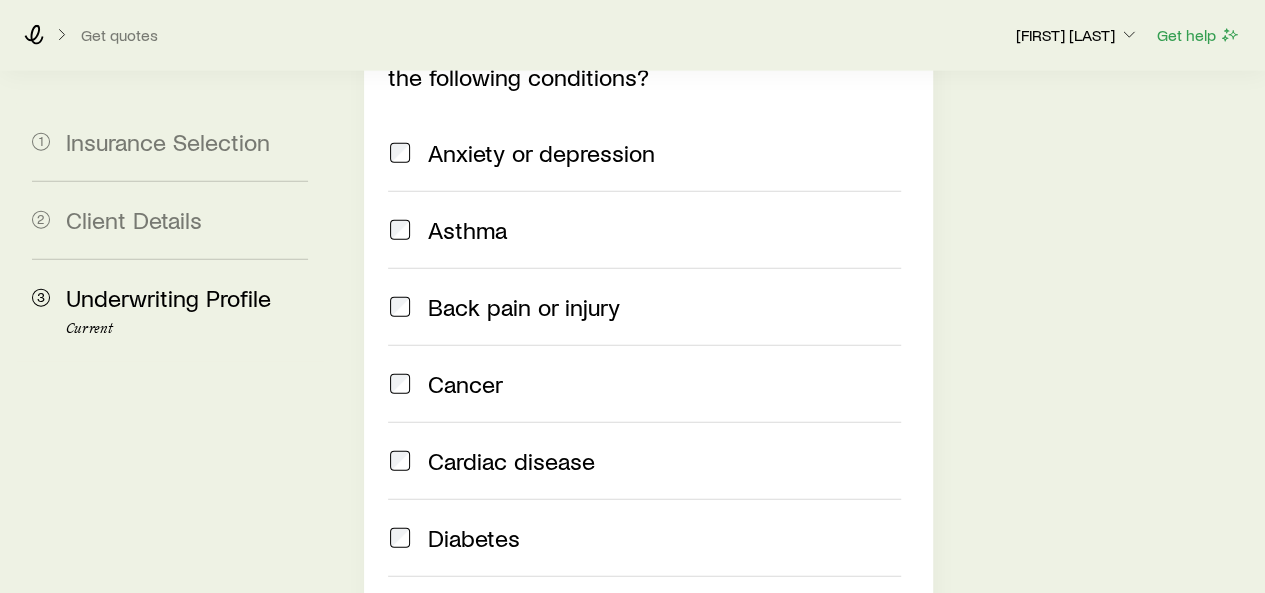 scroll, scrollTop: 2331, scrollLeft: 0, axis: vertical 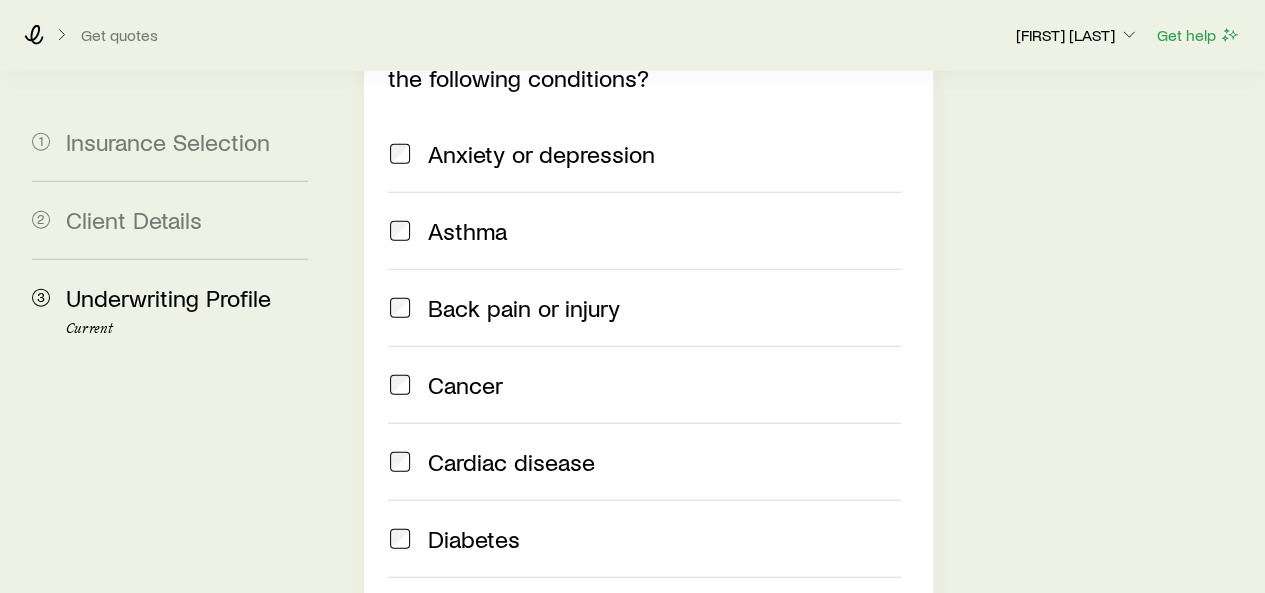 click on "Back pain or injury" at bounding box center [644, 307] 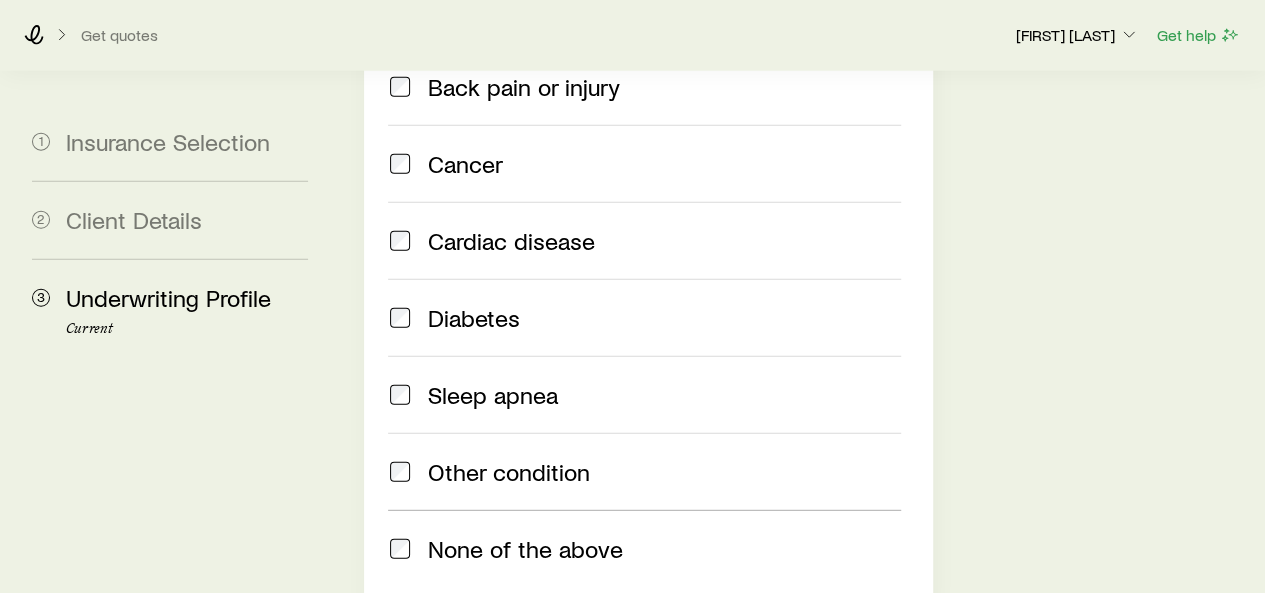 scroll, scrollTop: 2553, scrollLeft: 0, axis: vertical 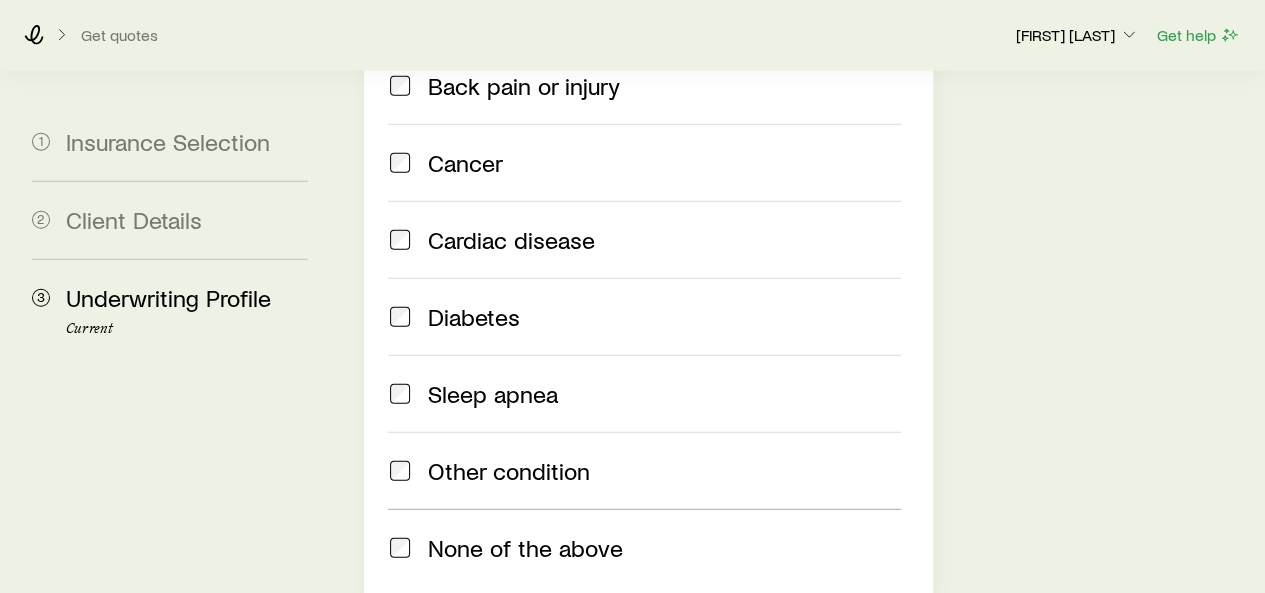 click on "None of the above" at bounding box center [525, 548] 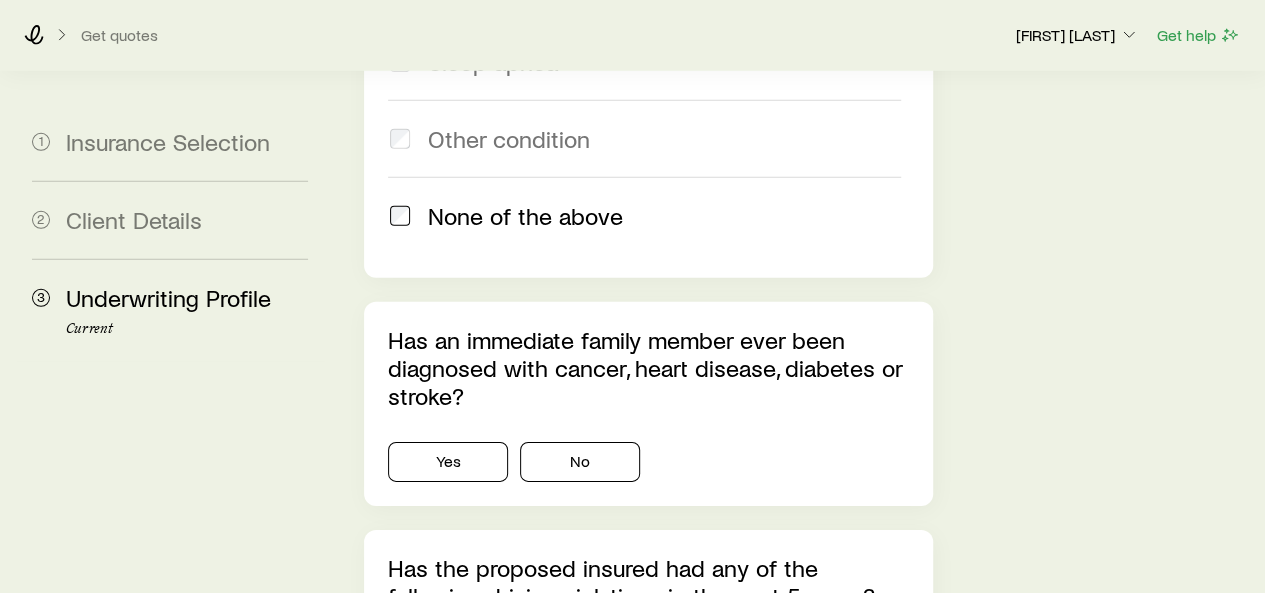 scroll, scrollTop: 2886, scrollLeft: 0, axis: vertical 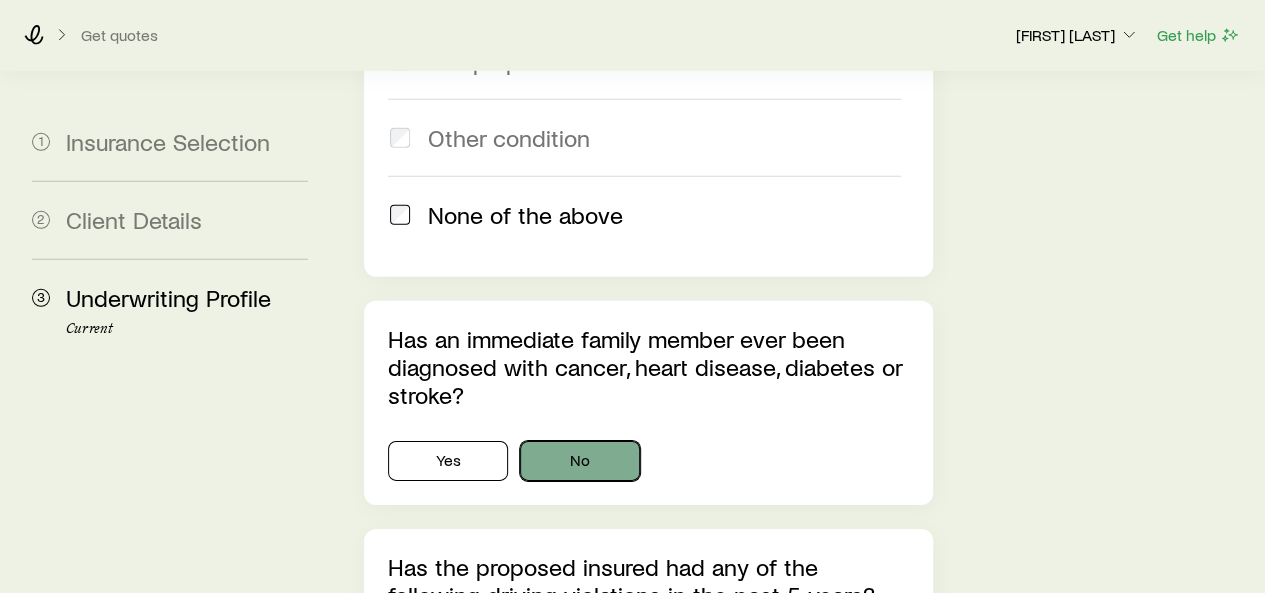 click on "No" at bounding box center (580, 461) 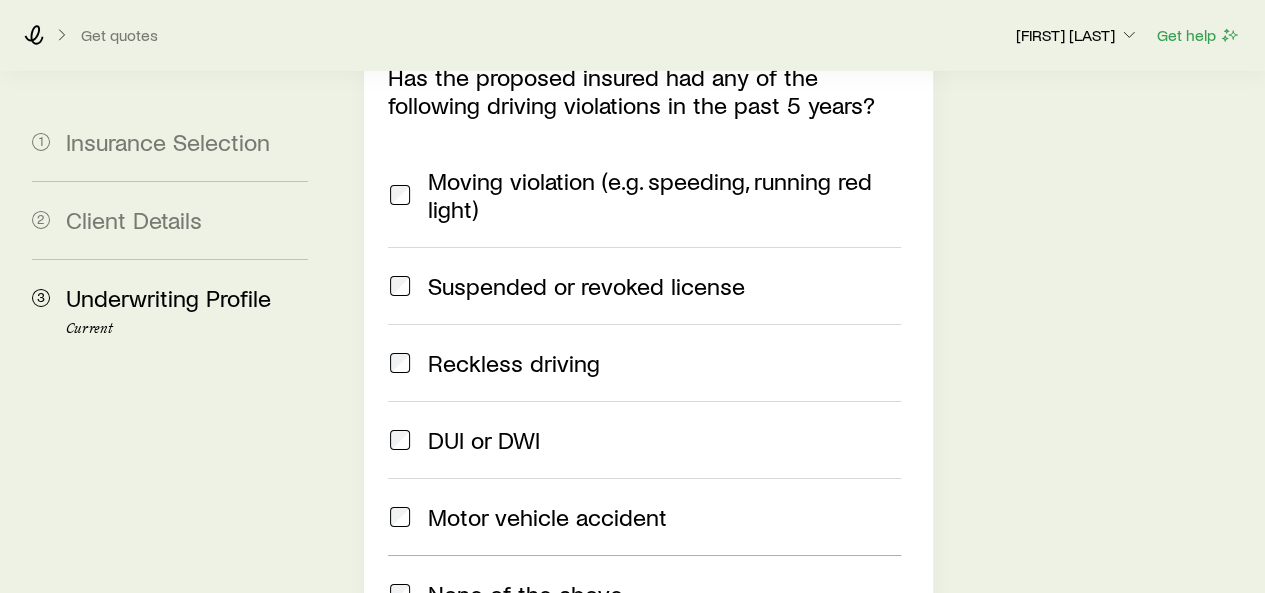 scroll, scrollTop: 3385, scrollLeft: 0, axis: vertical 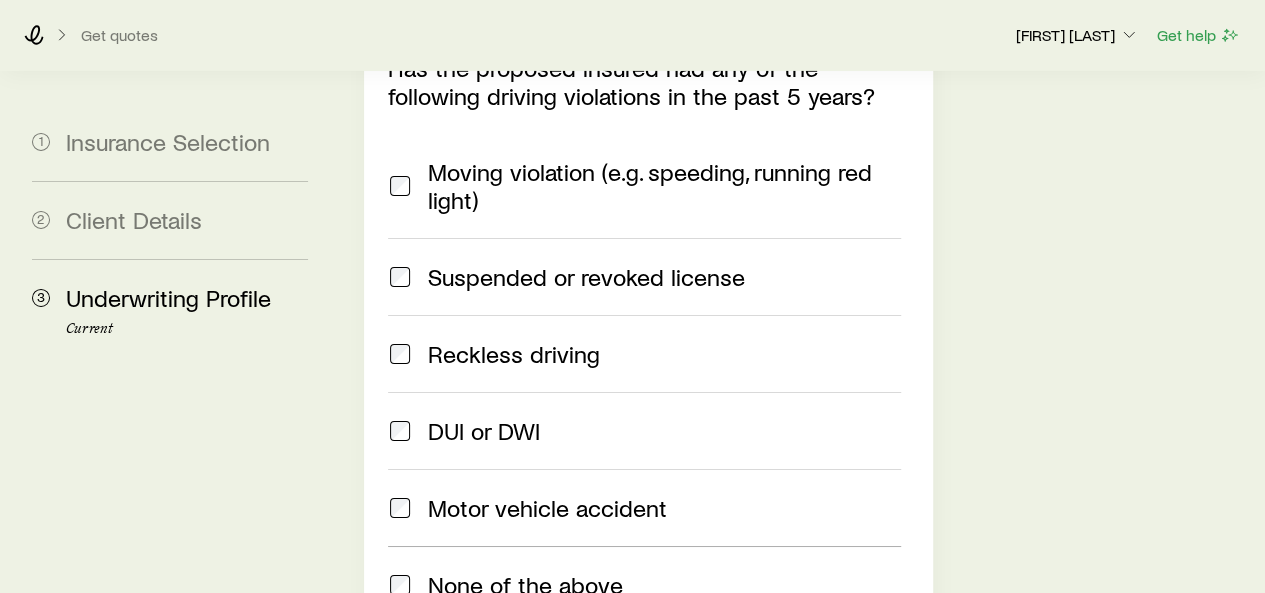 click on "None of the above" at bounding box center [525, 585] 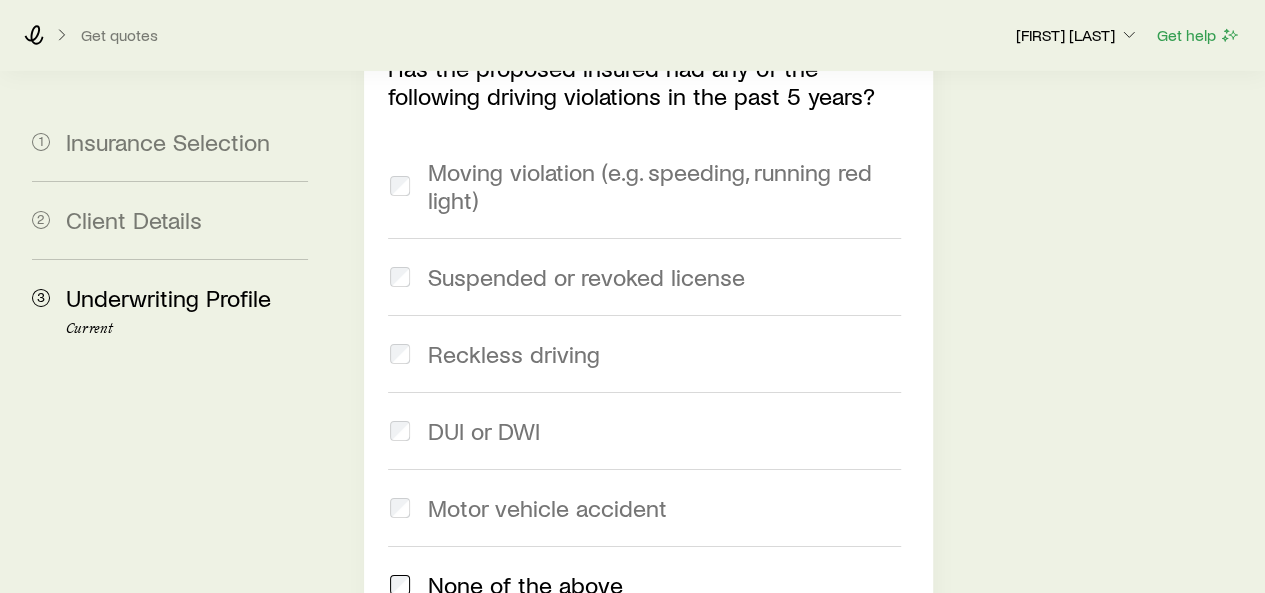 scroll, scrollTop: 3668, scrollLeft: 0, axis: vertical 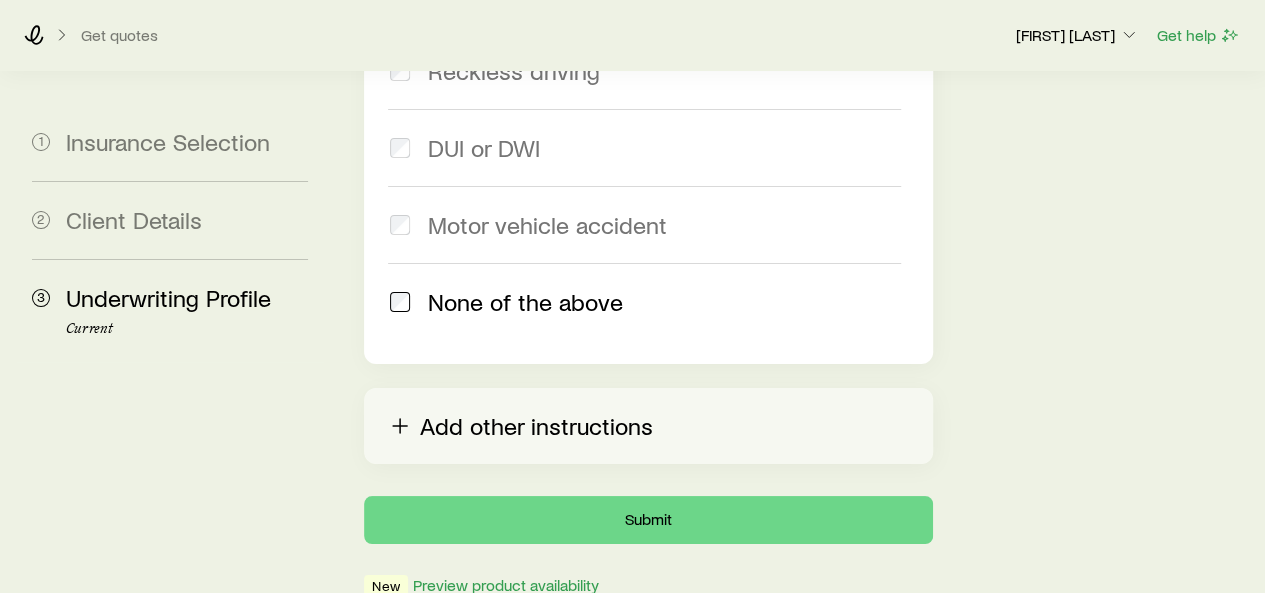 click on "Add other instructions" at bounding box center (648, 426) 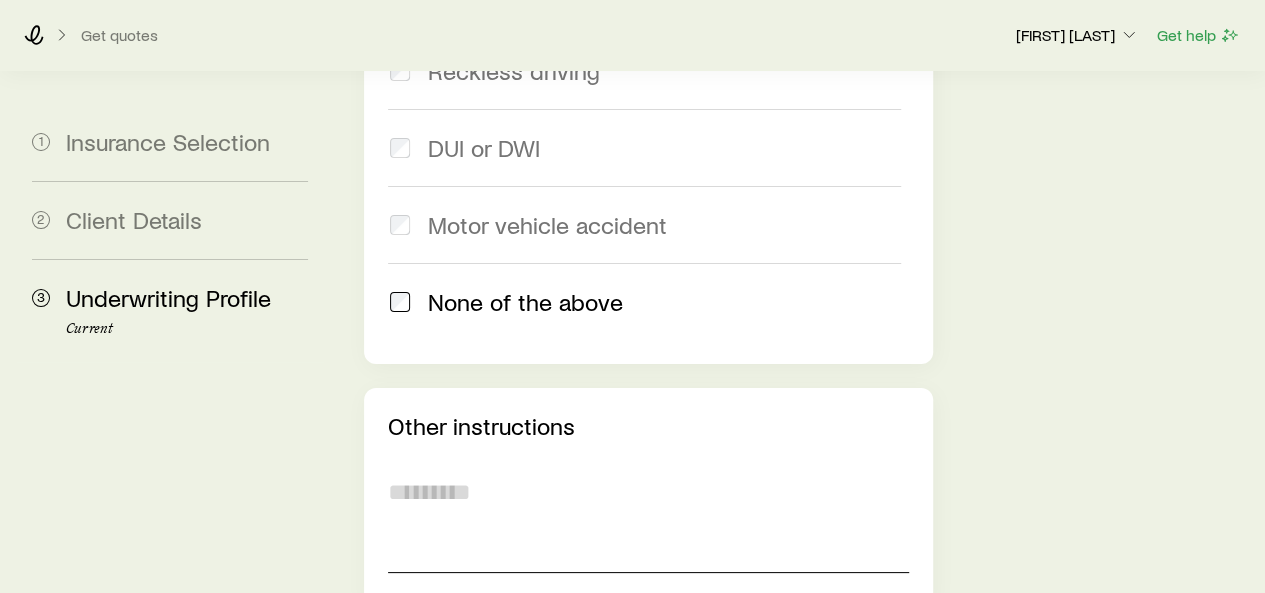 click at bounding box center [648, 518] 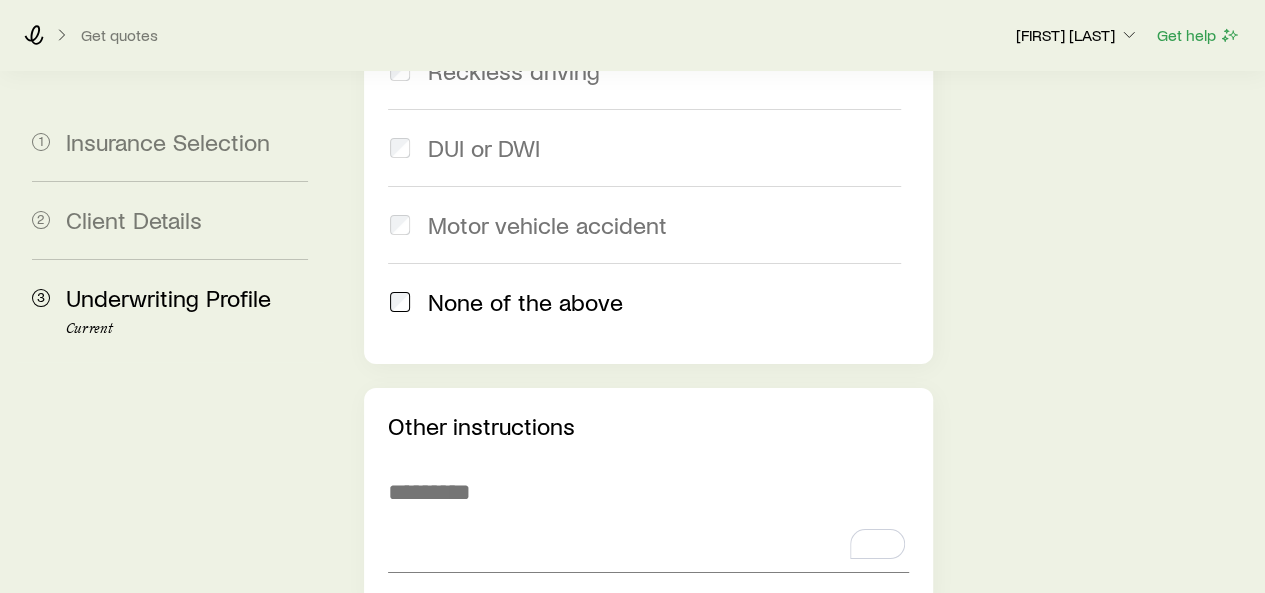 click on "Remove" at bounding box center [648, 643] 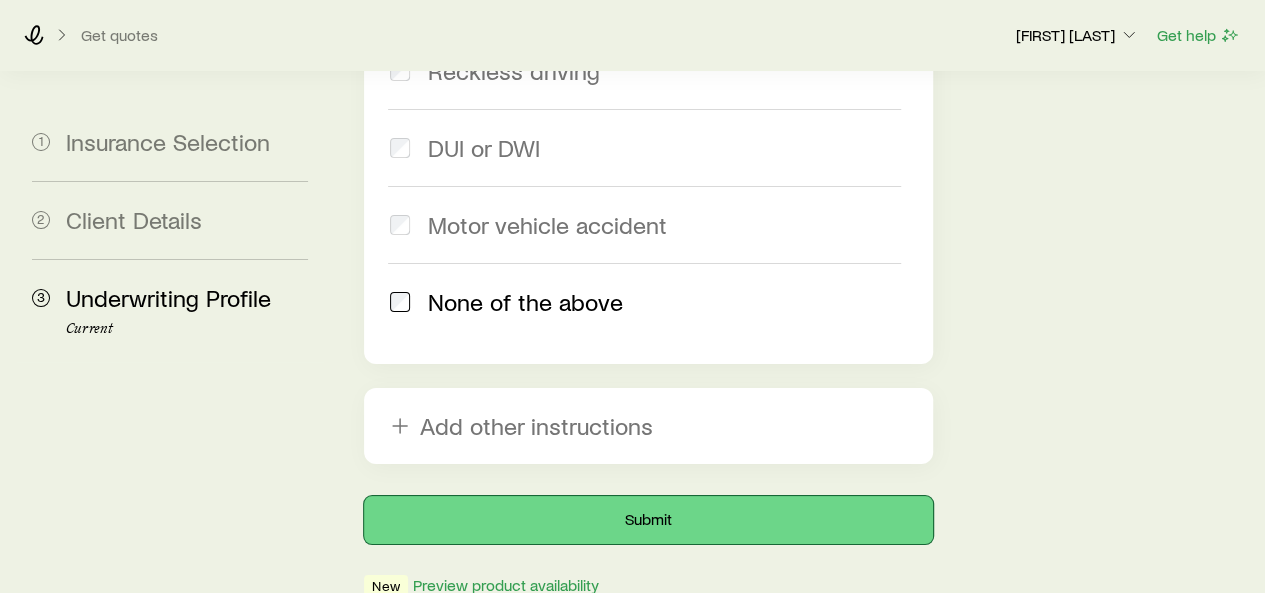 click on "Submit" at bounding box center [648, 520] 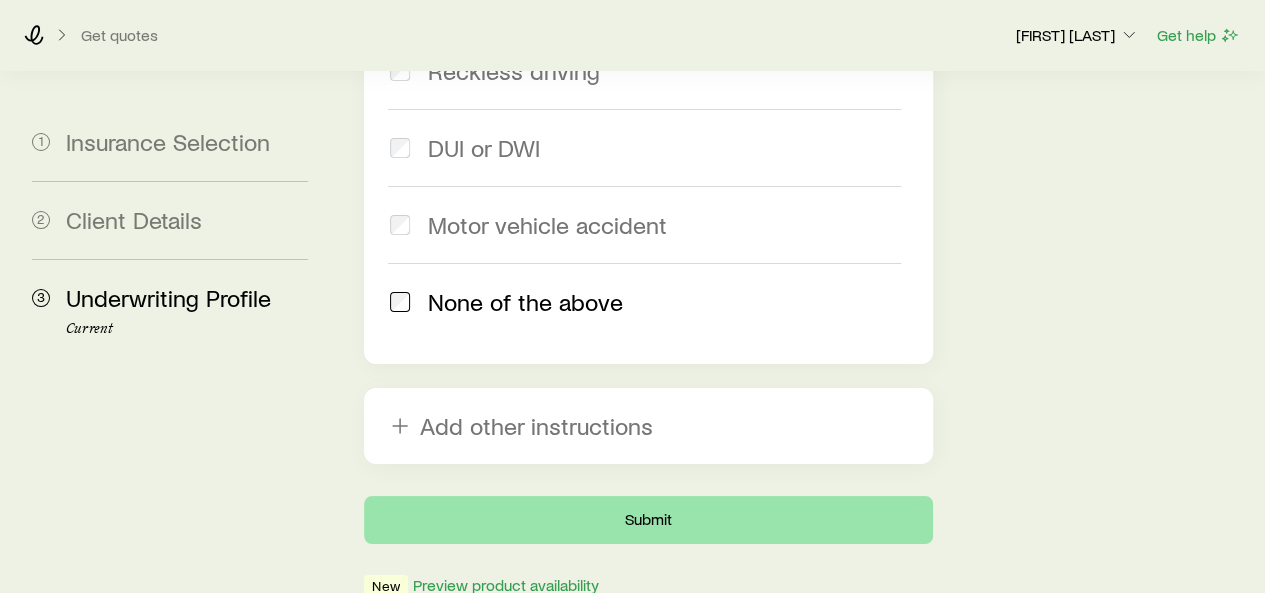 scroll, scrollTop: 0, scrollLeft: 0, axis: both 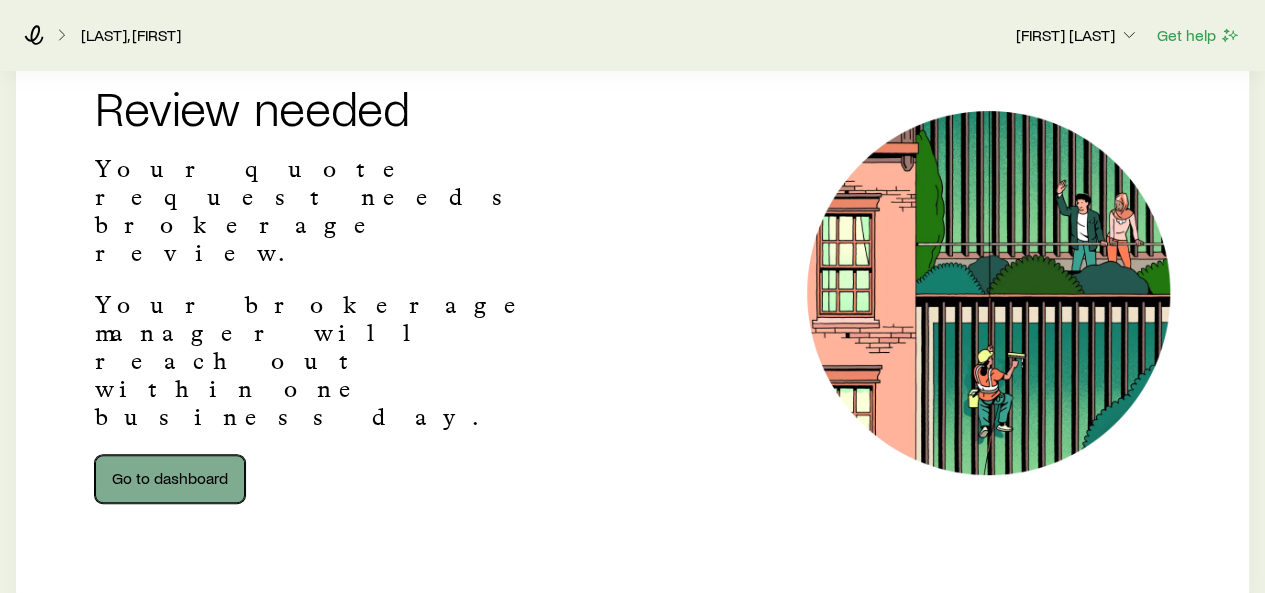 click on "Go to dashboard" at bounding box center (170, 479) 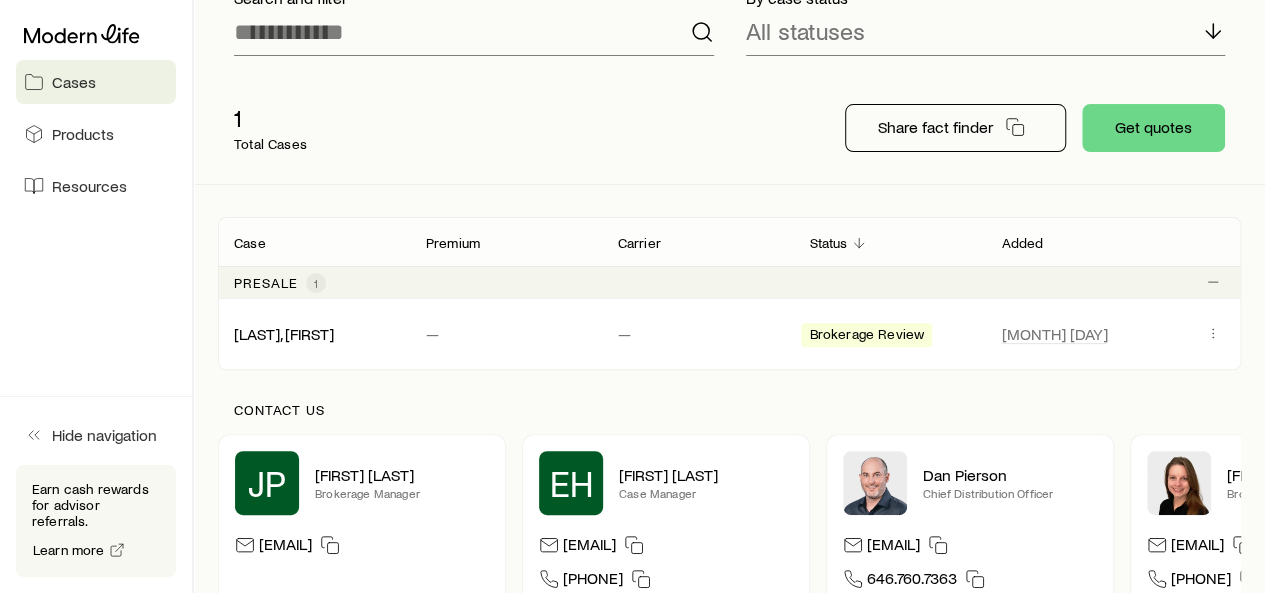 scroll, scrollTop: 167, scrollLeft: 0, axis: vertical 